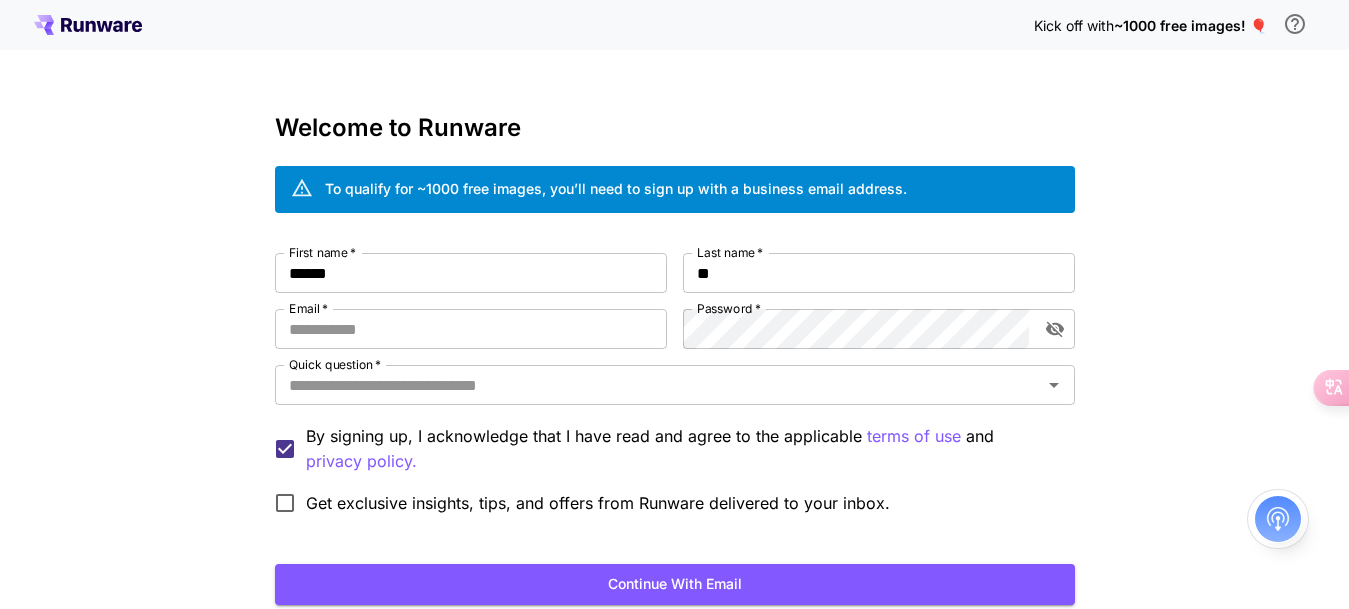 scroll, scrollTop: 0, scrollLeft: 0, axis: both 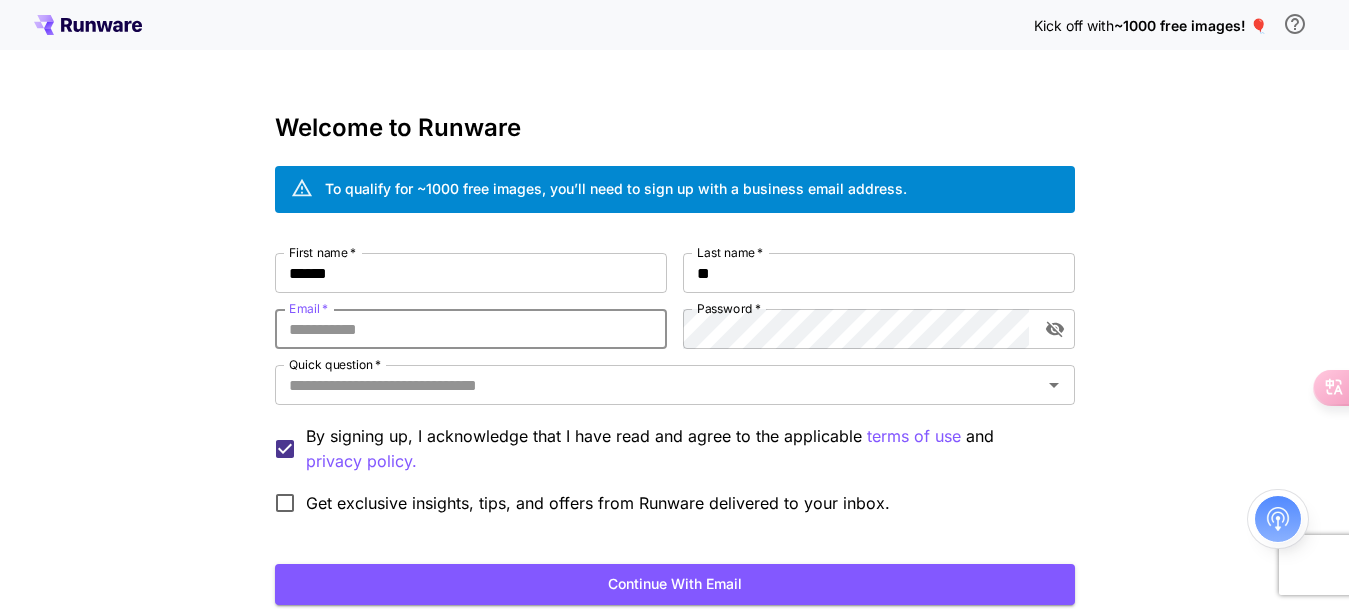 paste on "**********" 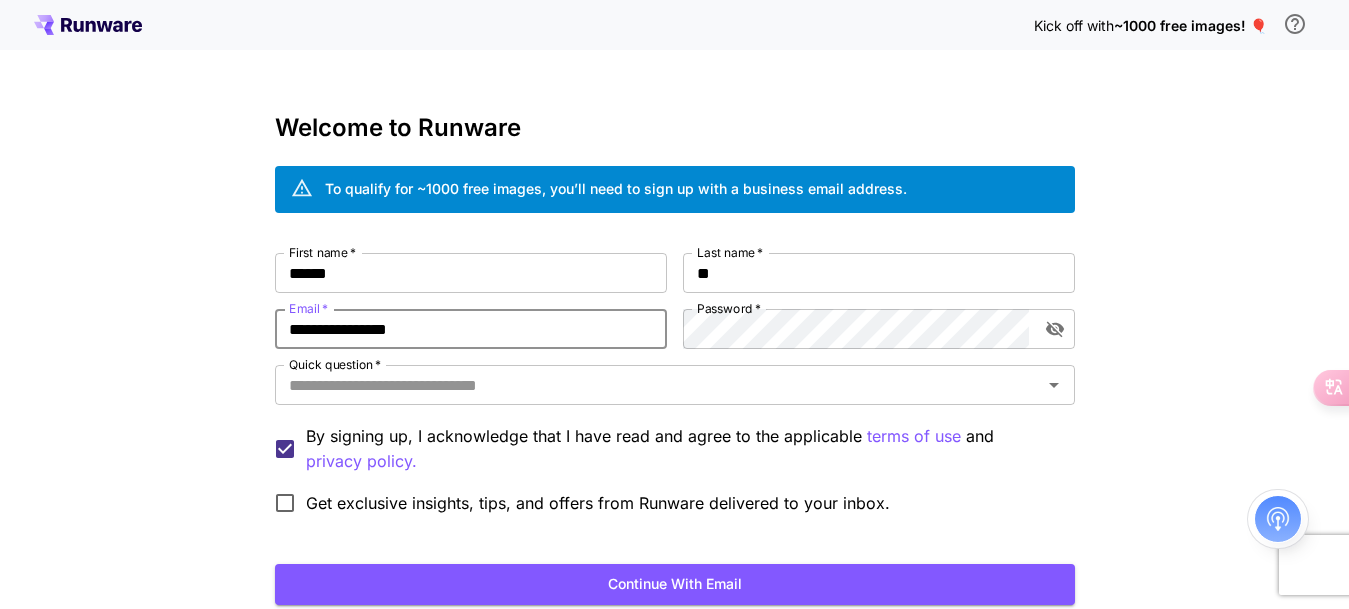 type on "**********" 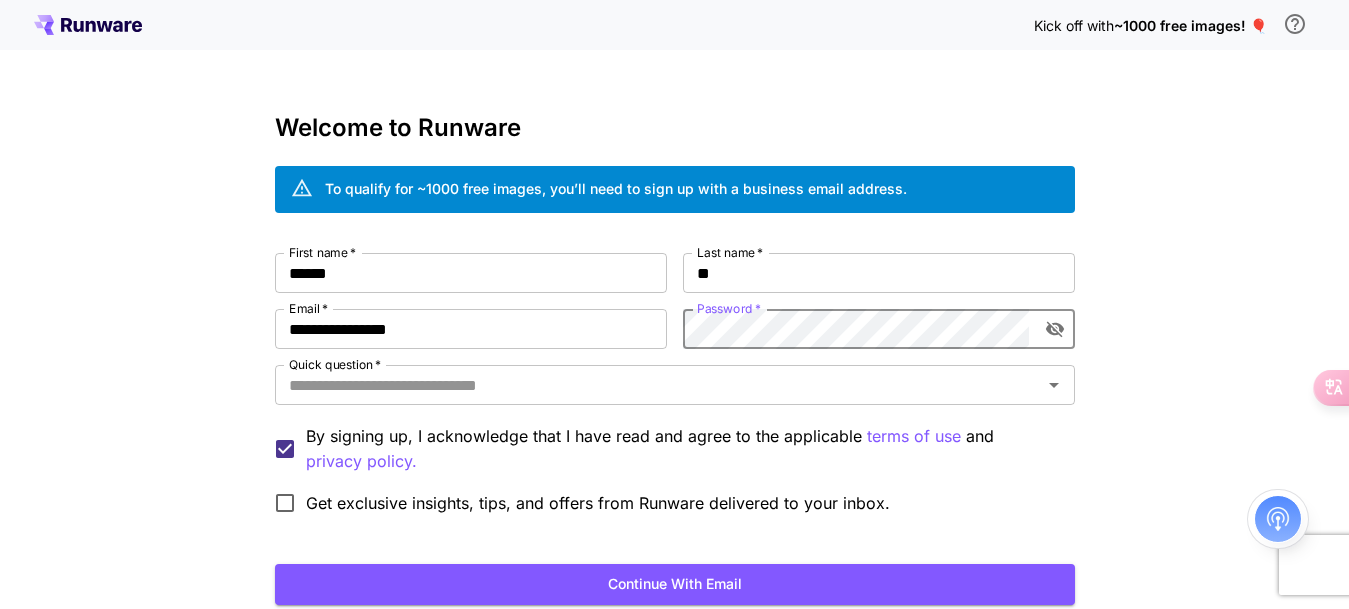 click 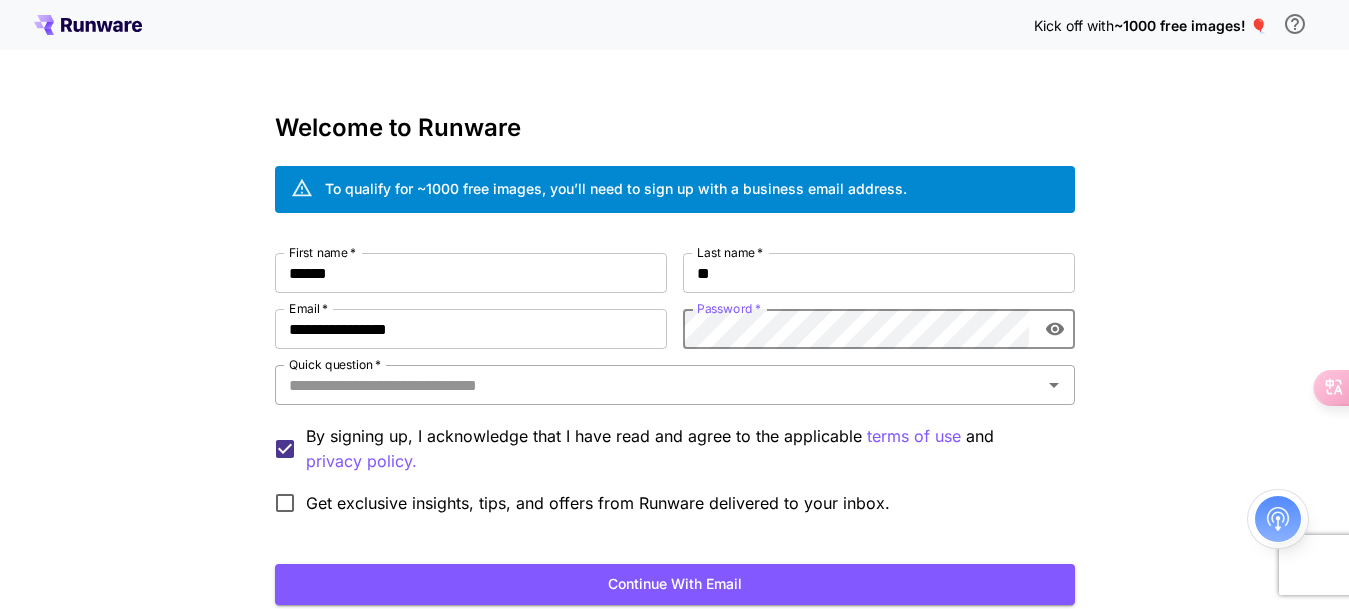 click on "Quick question   *" at bounding box center [658, 385] 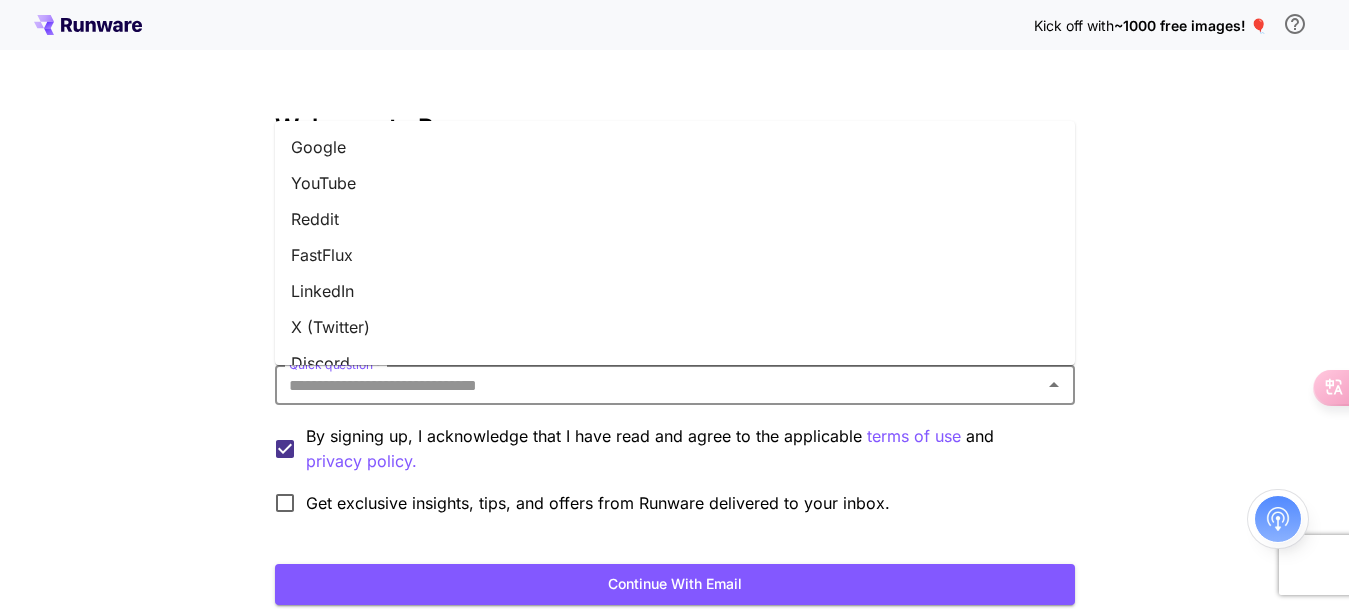 click on "Google" at bounding box center (675, 147) 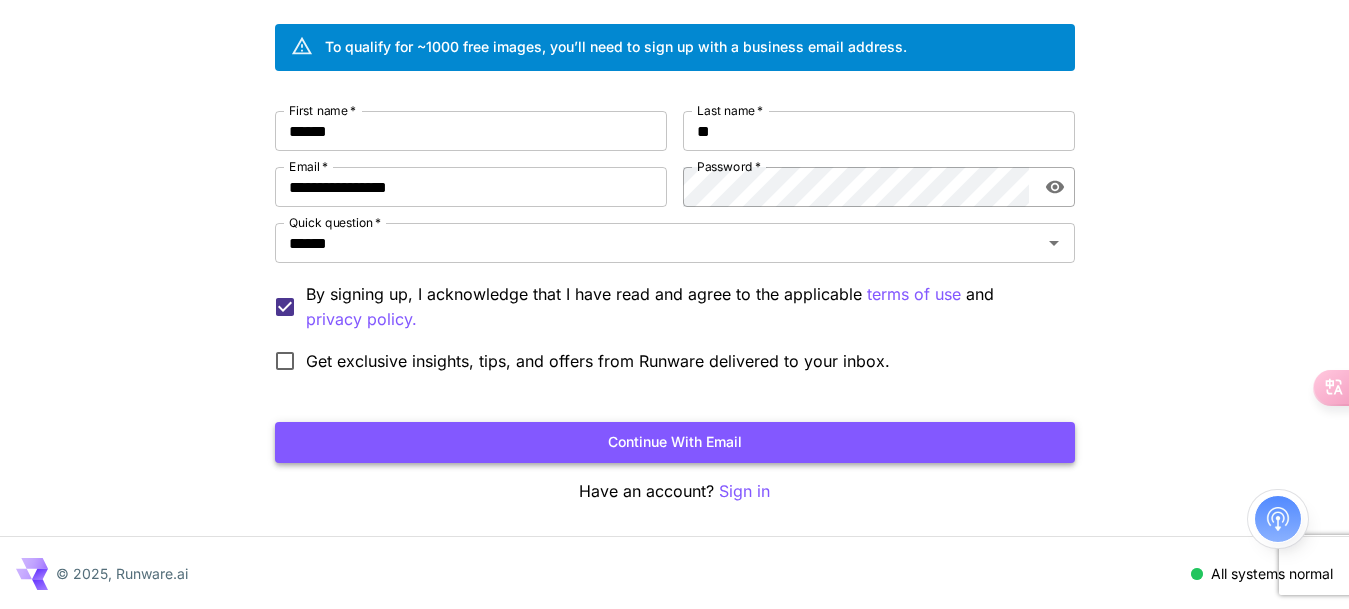 scroll, scrollTop: 144, scrollLeft: 0, axis: vertical 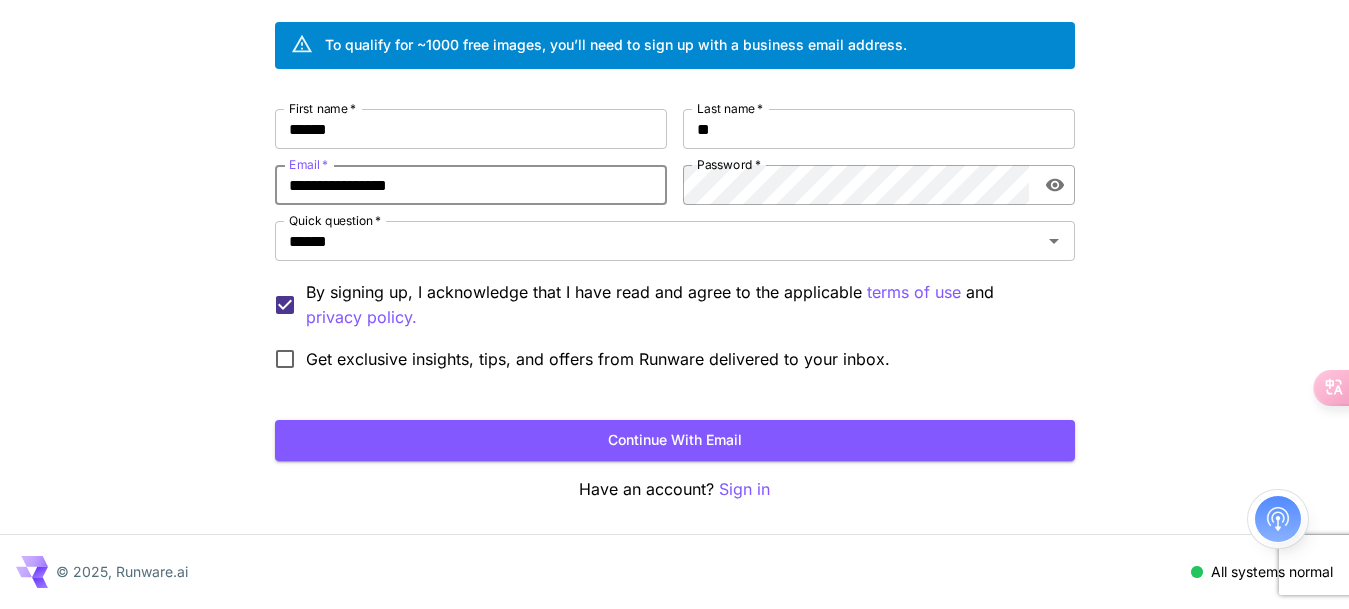 drag, startPoint x: 498, startPoint y: 192, endPoint x: 249, endPoint y: 186, distance: 249.07228 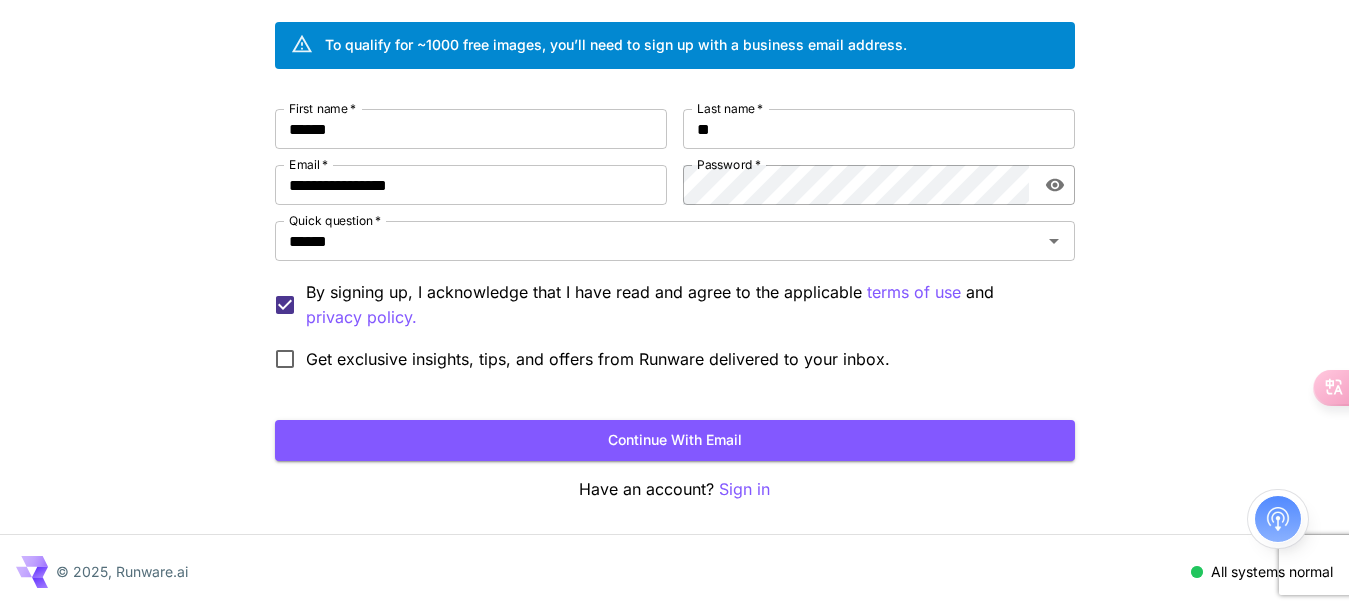 click on "**********" at bounding box center [674, 232] 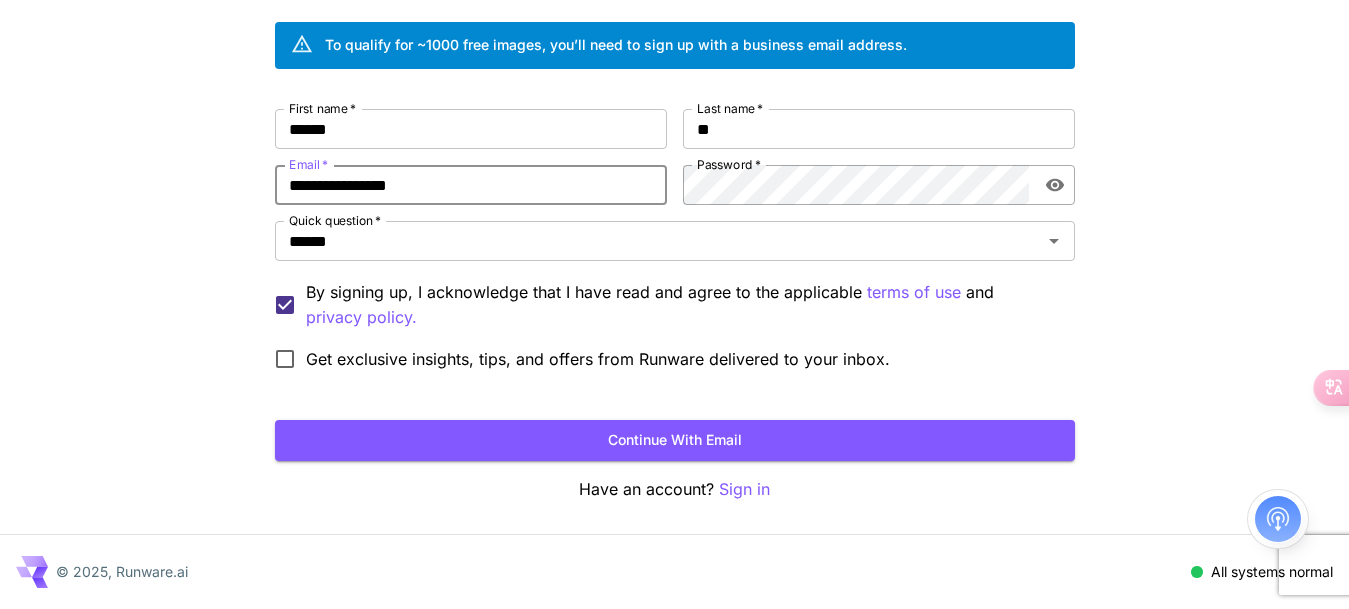 drag, startPoint x: 466, startPoint y: 184, endPoint x: 165, endPoint y: 207, distance: 301.87747 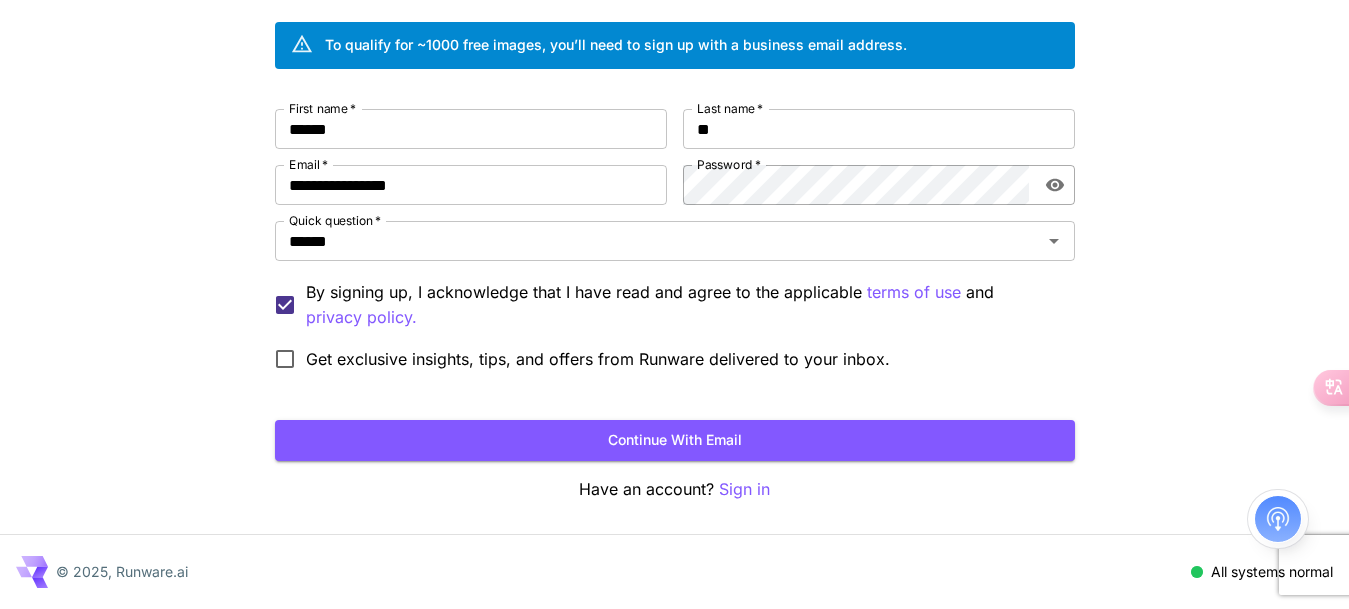 click on "**********" at bounding box center [674, 232] 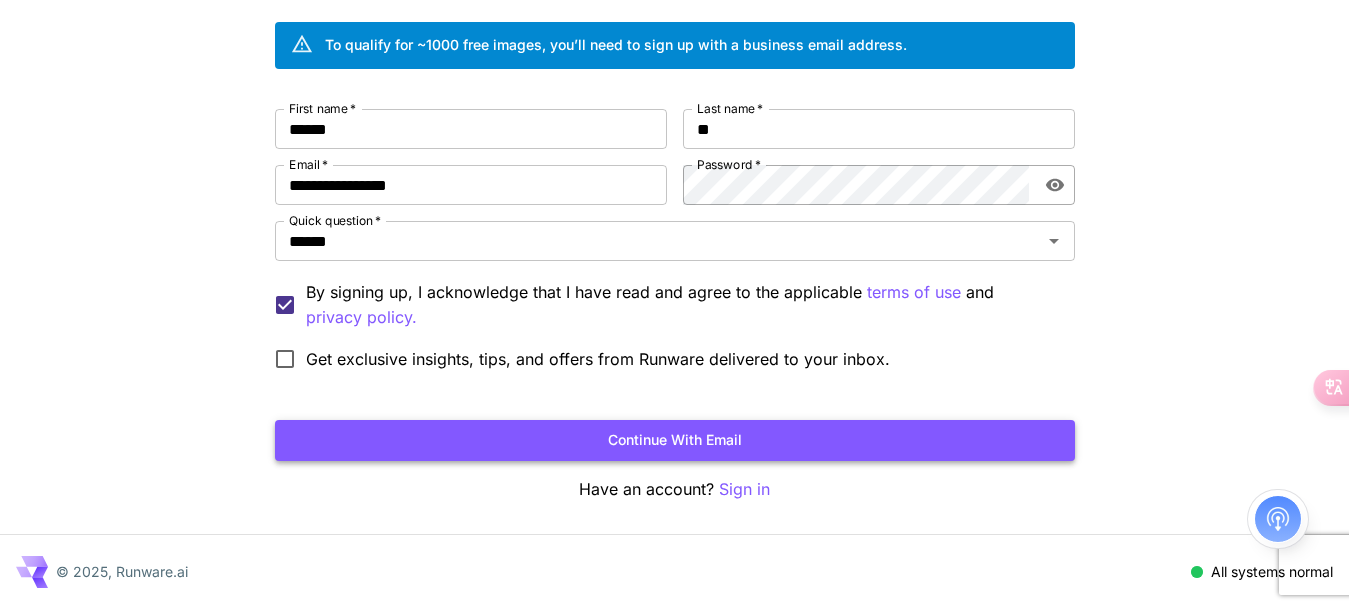 click on "Continue with email" at bounding box center (675, 440) 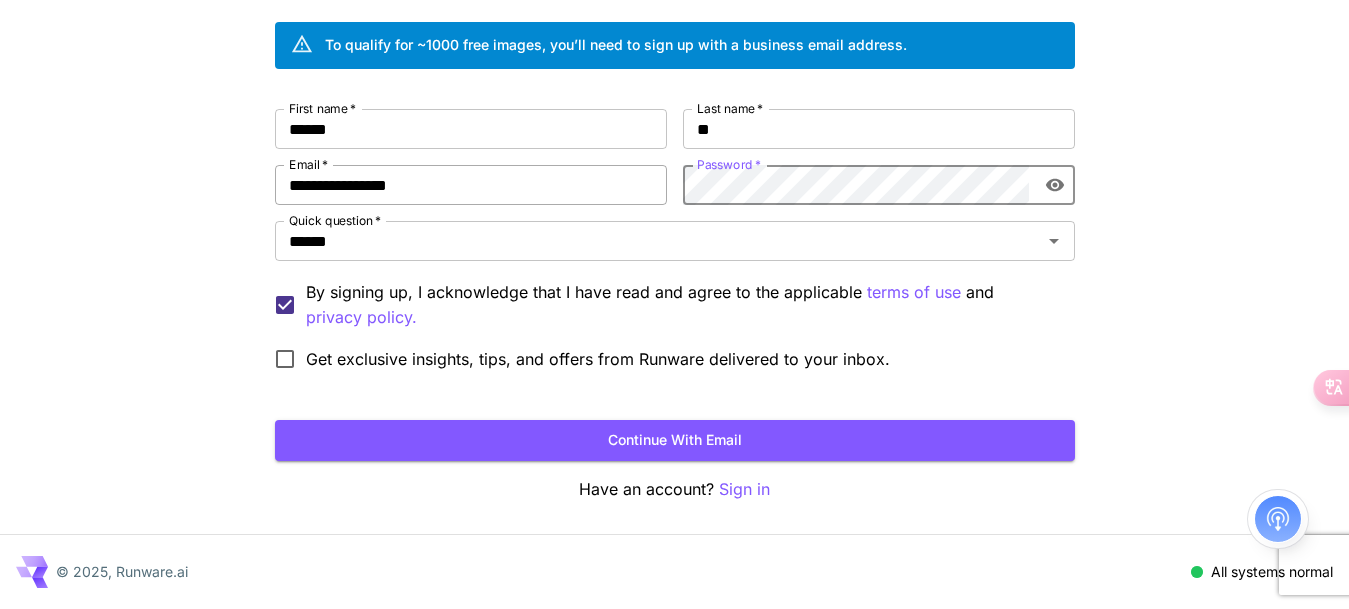 click on "**********" at bounding box center [675, 244] 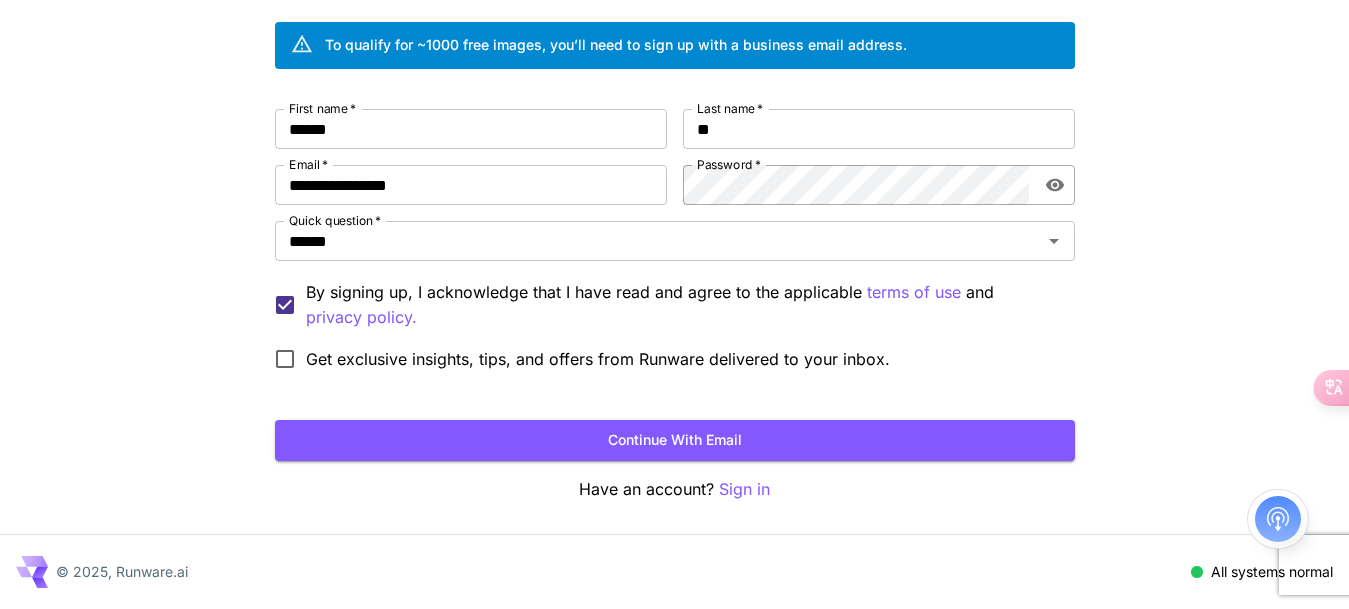 click on "**********" at bounding box center [674, 232] 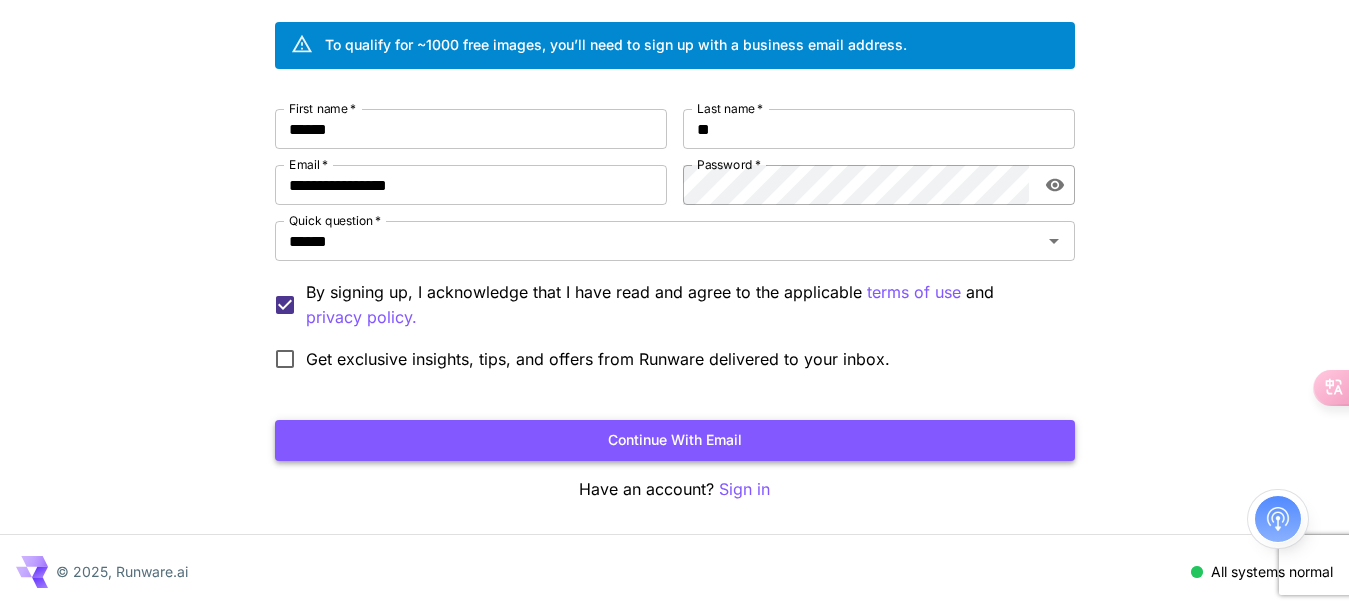 click on "Continue with email" at bounding box center [675, 440] 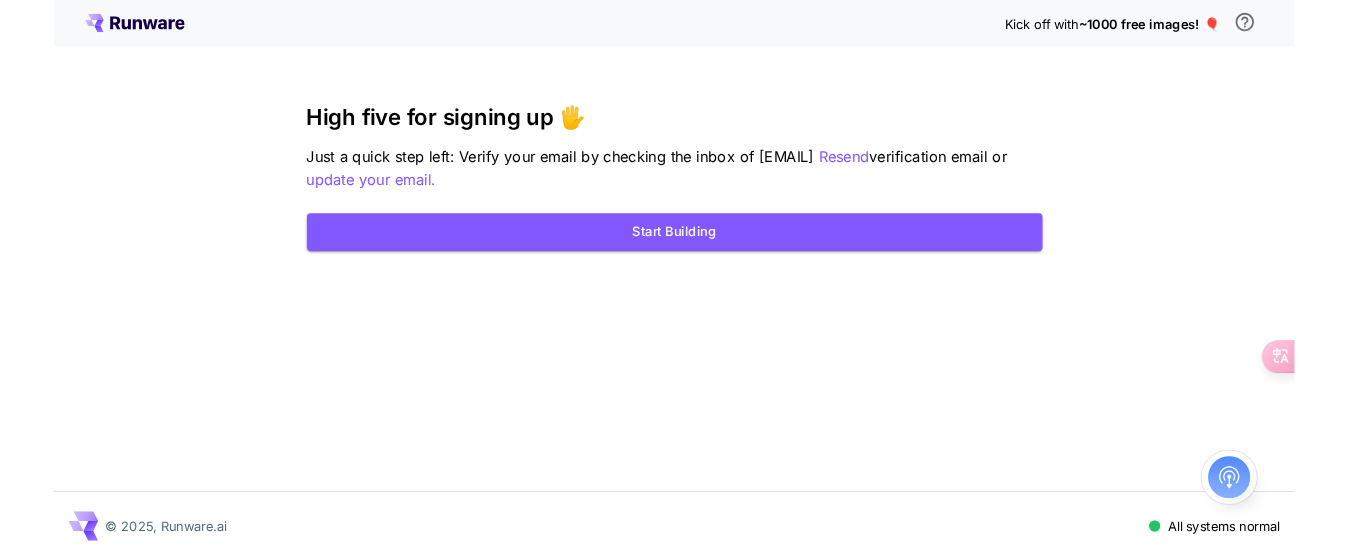 scroll, scrollTop: 0, scrollLeft: 0, axis: both 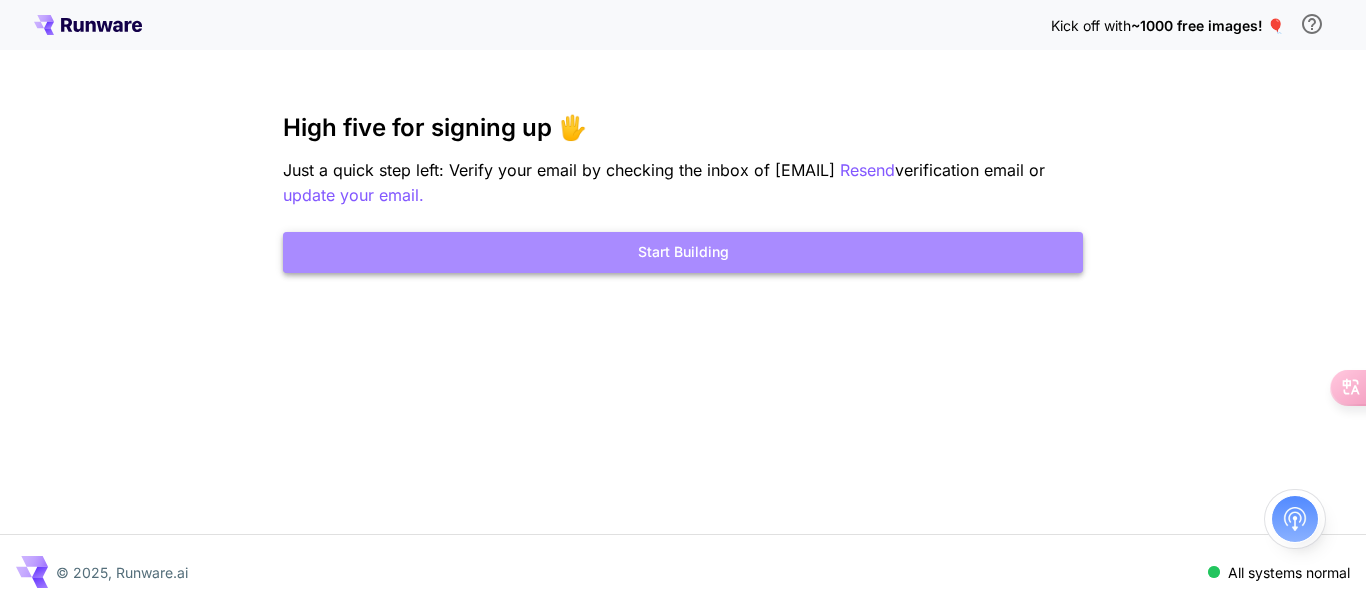 click on "Start Building" at bounding box center (683, 252) 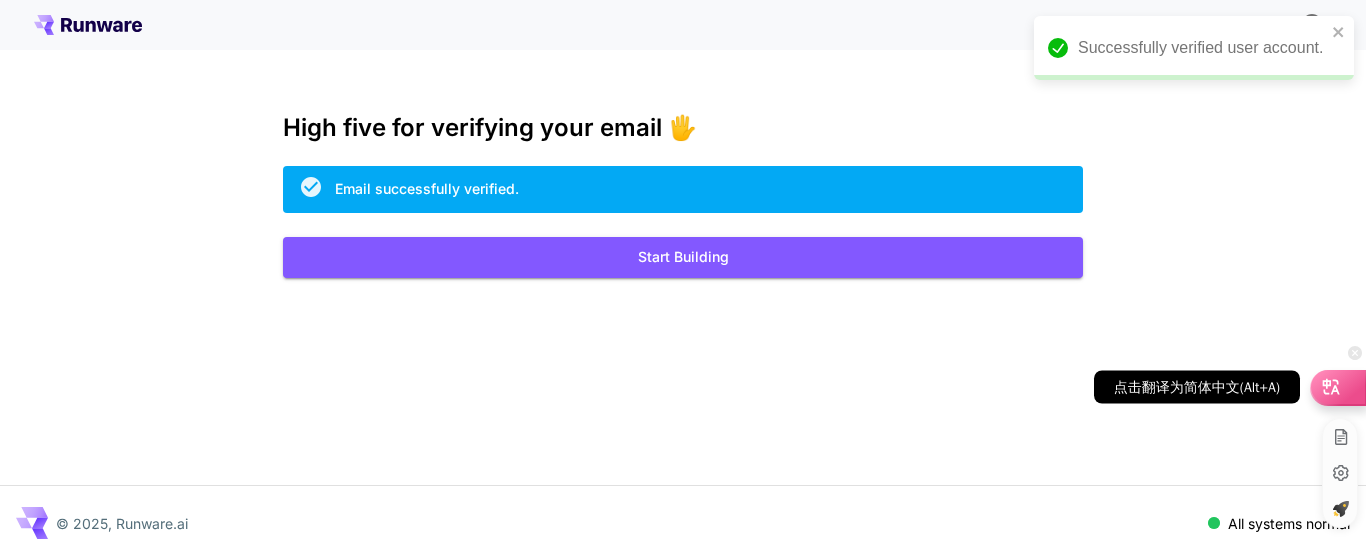scroll, scrollTop: 0, scrollLeft: 0, axis: both 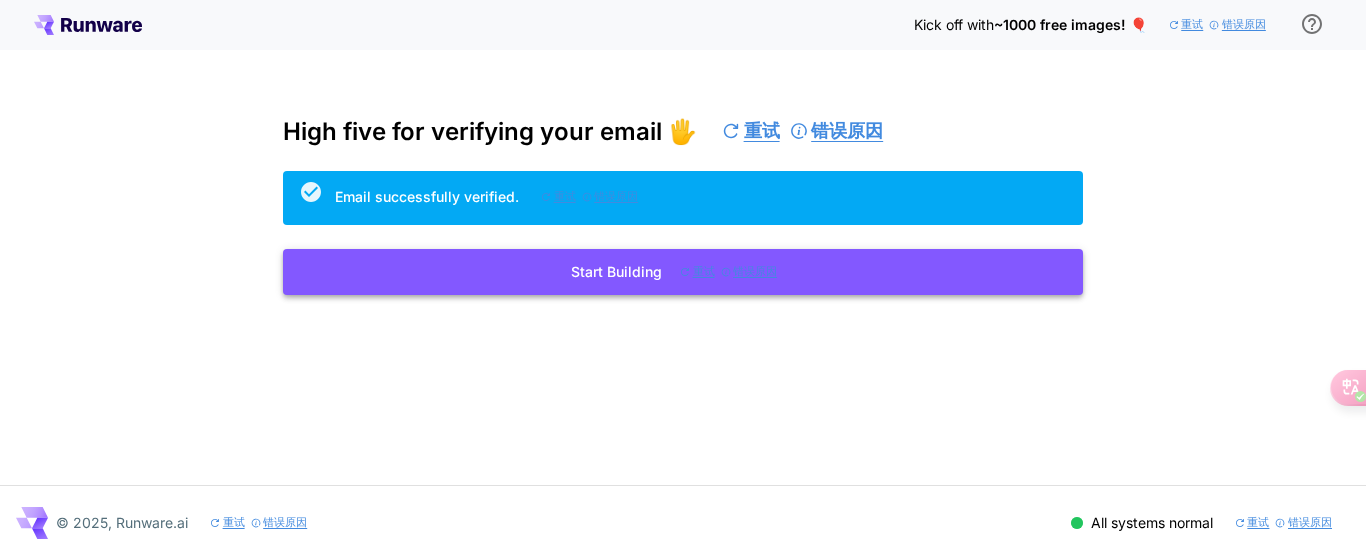 click on "Start Building
重试
错误原因" at bounding box center (683, 272) 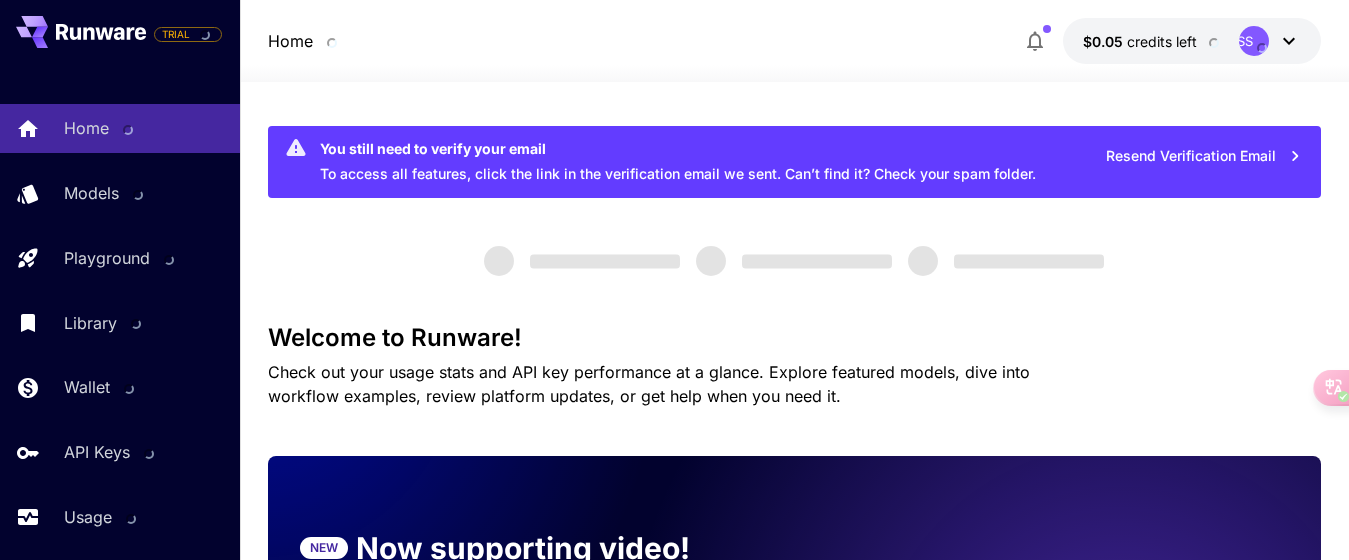 scroll, scrollTop: 100, scrollLeft: 0, axis: vertical 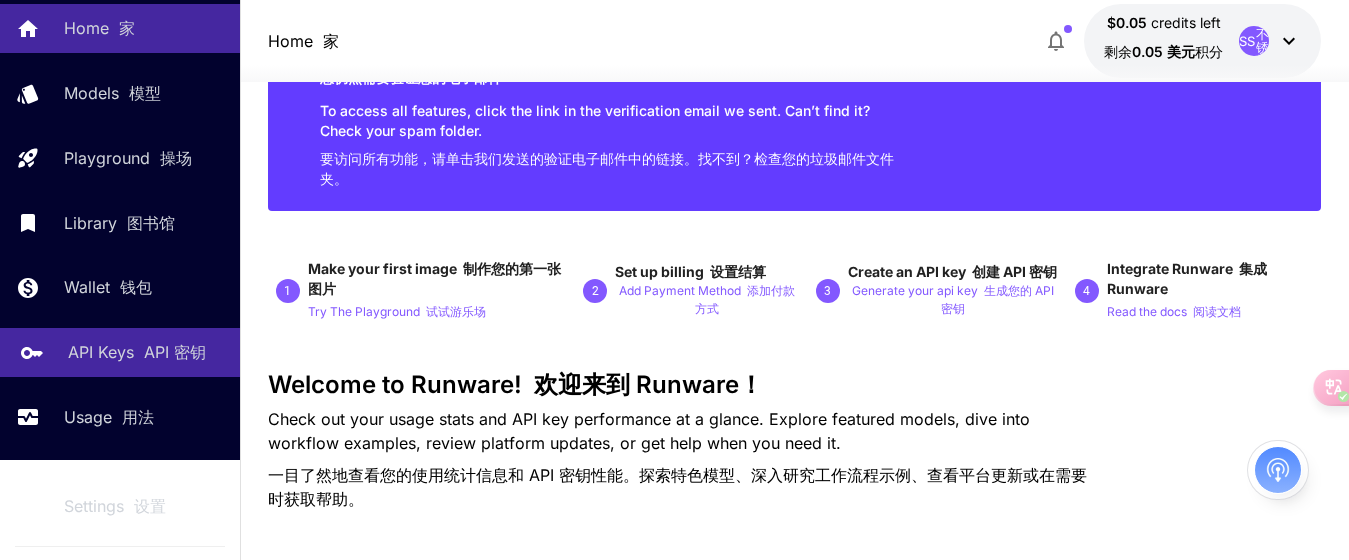 click on "API 密钥" at bounding box center [175, 352] 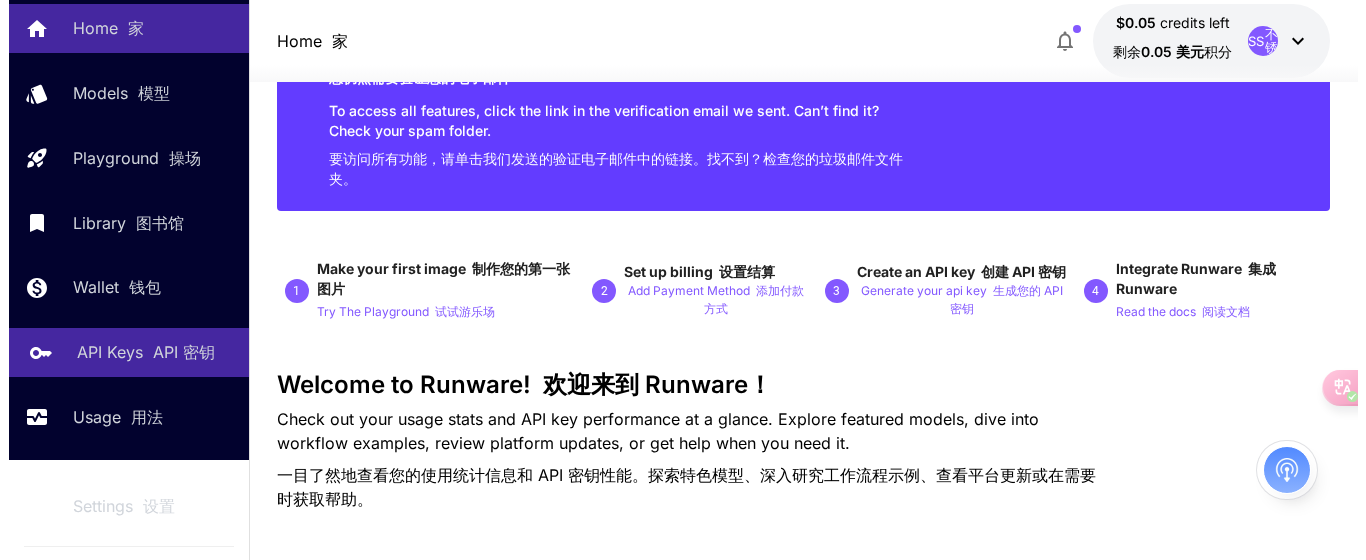 scroll, scrollTop: 0, scrollLeft: 0, axis: both 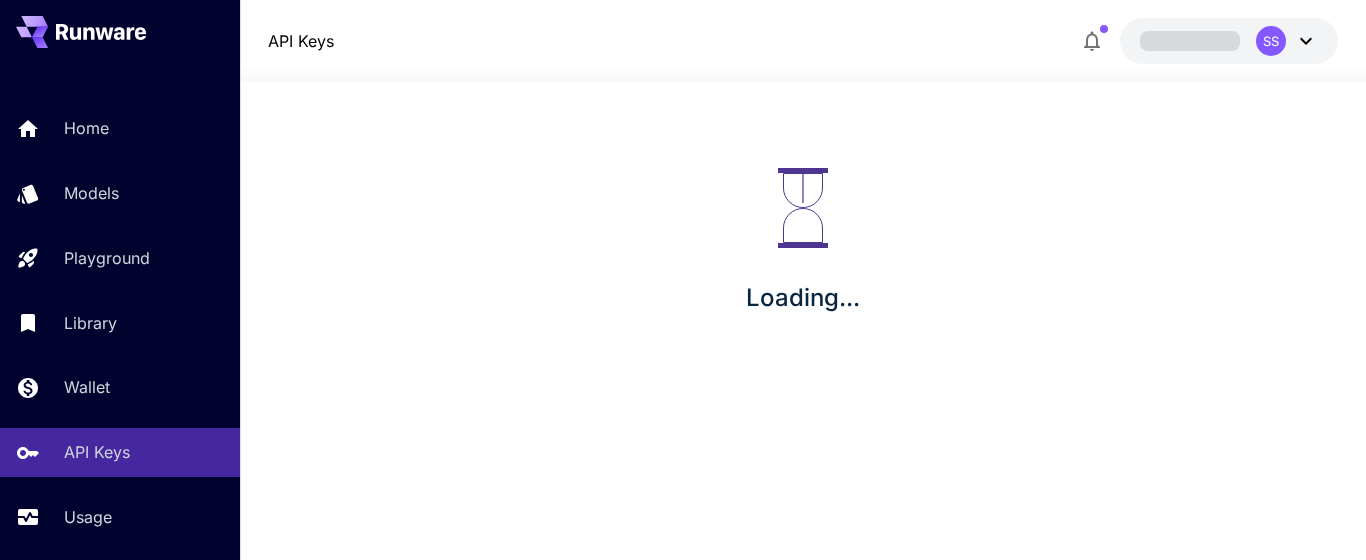 drag, startPoint x: 0, startPoint y: 0, endPoint x: 703, endPoint y: 344, distance: 782.6525 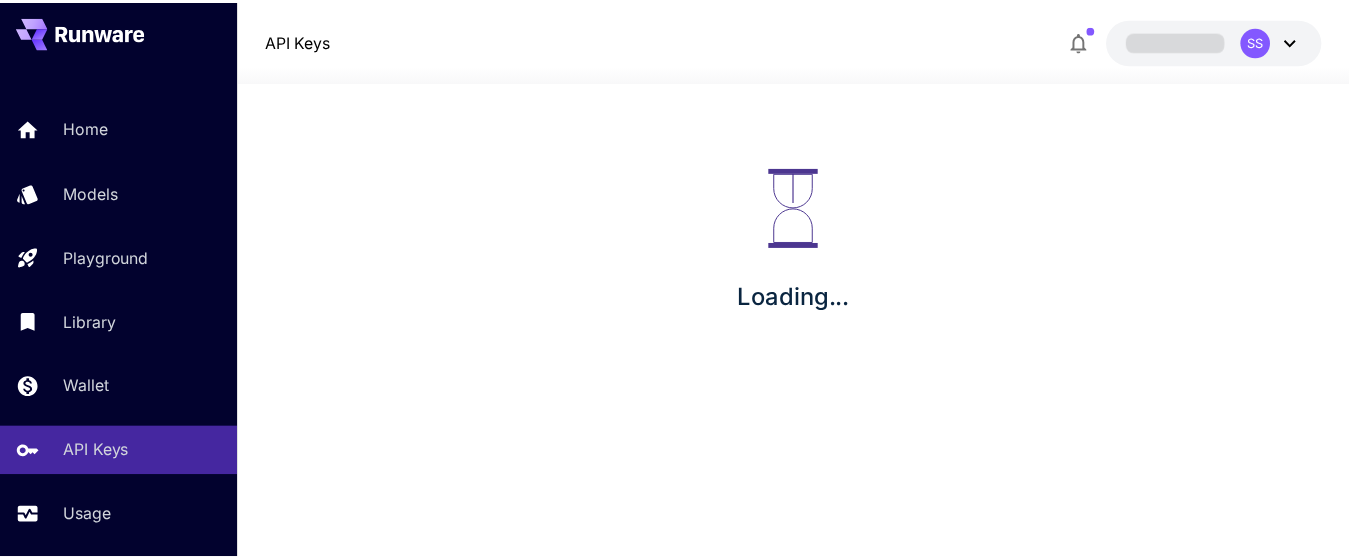 scroll, scrollTop: 0, scrollLeft: 0, axis: both 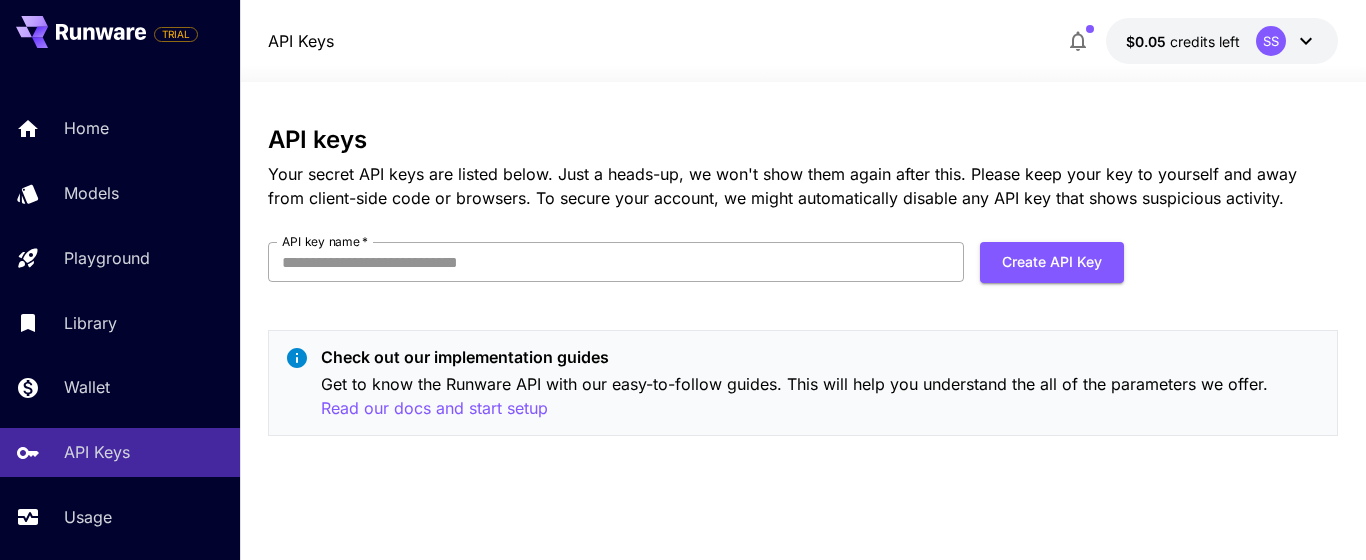 click on "API key name   *" at bounding box center [616, 262] 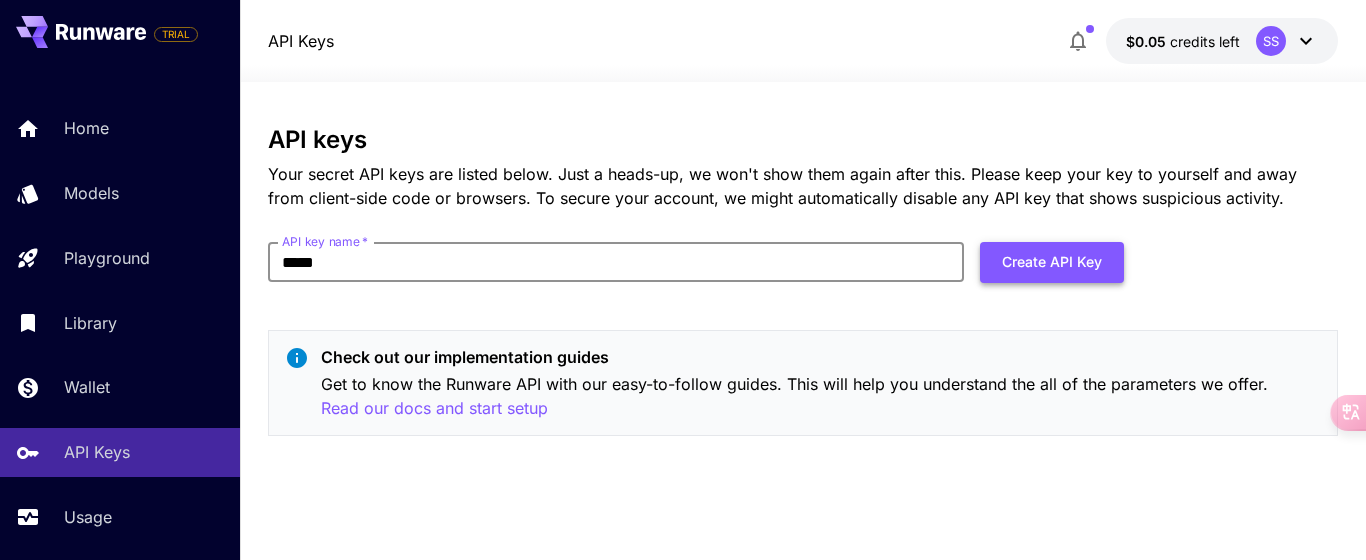 type on "*****" 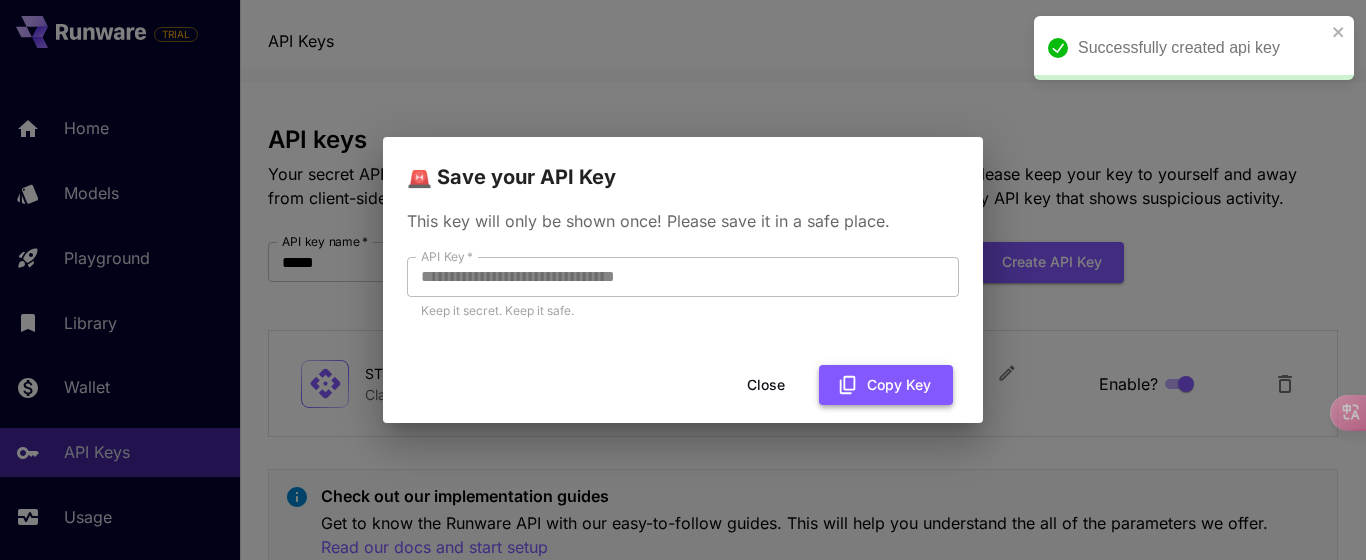 click on "Copy Key" at bounding box center [886, 385] 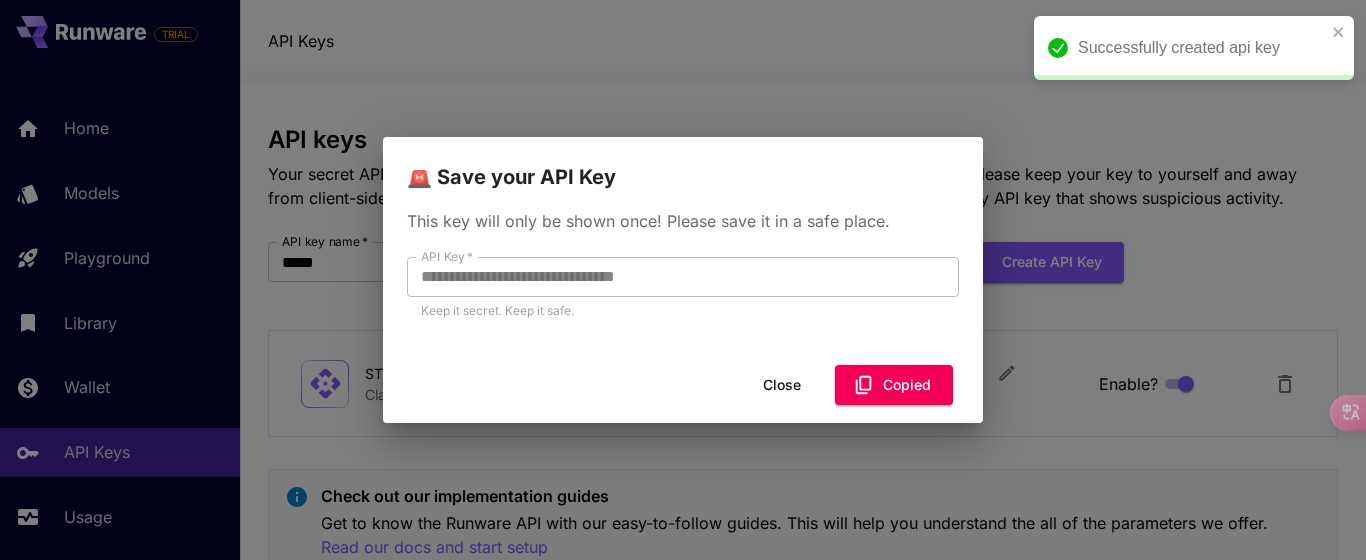 type 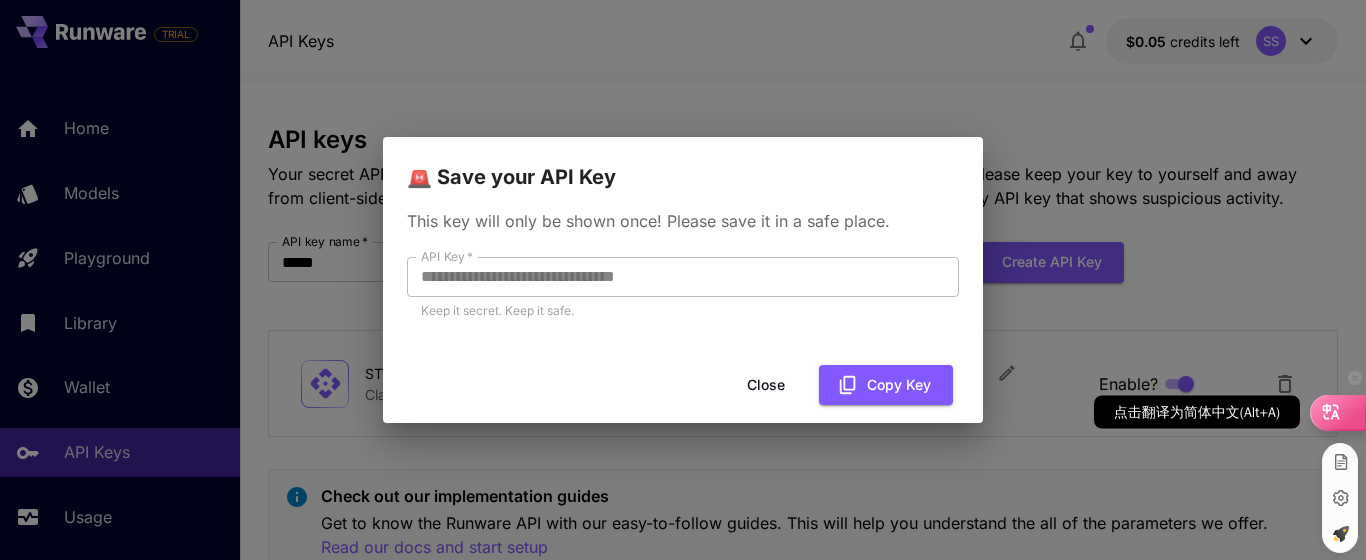 click 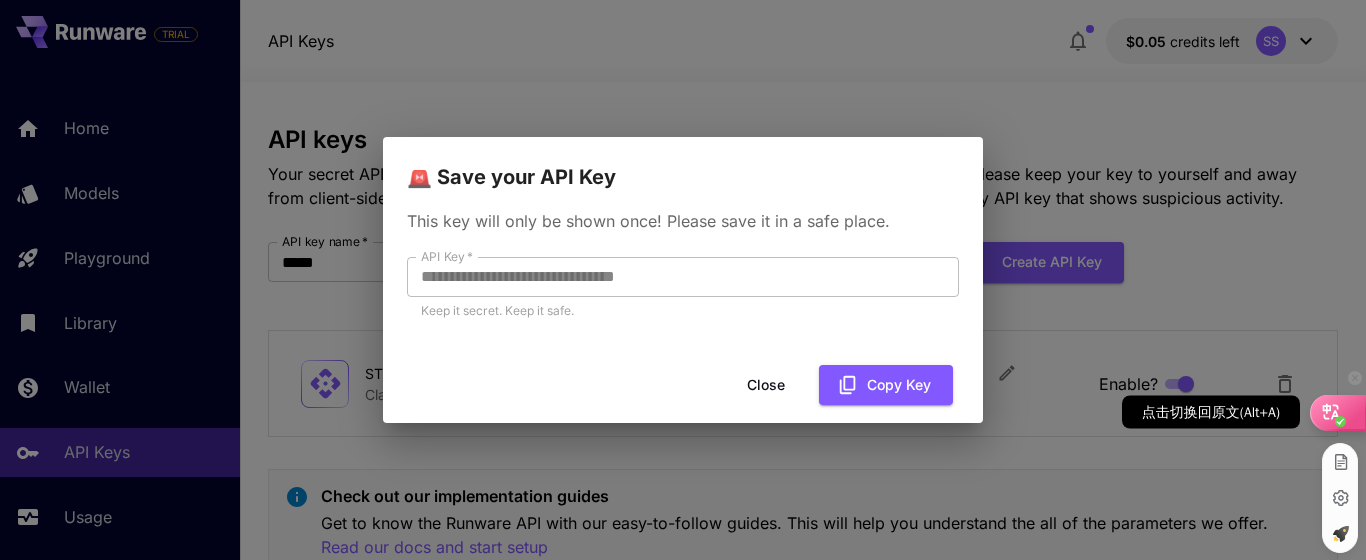 click 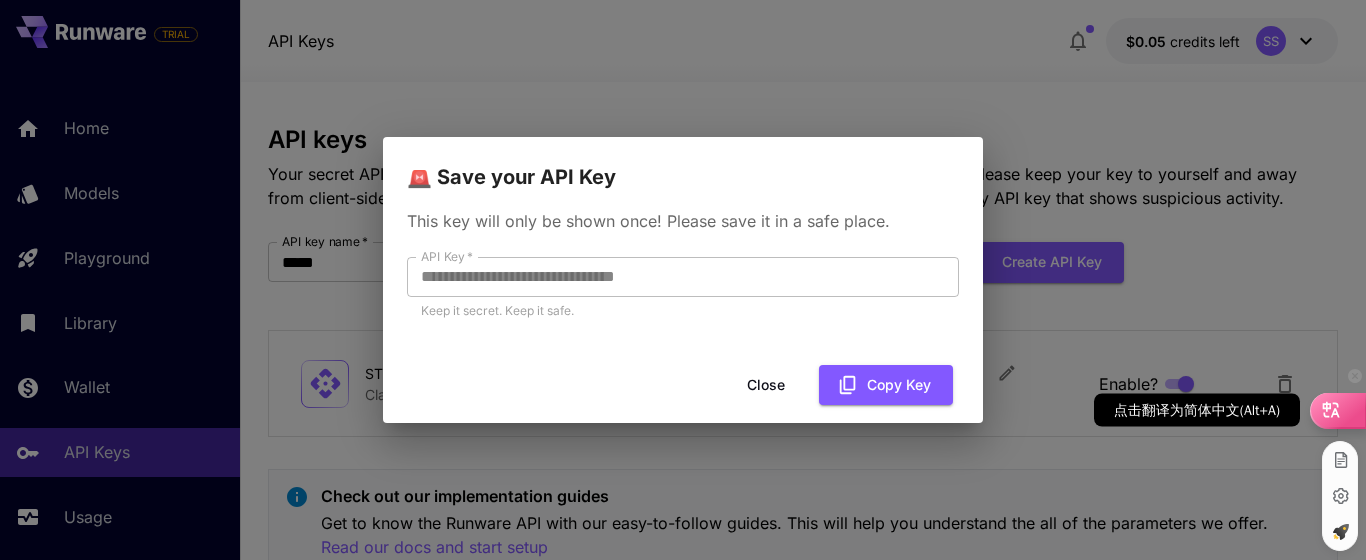 click at bounding box center [1338, 410] 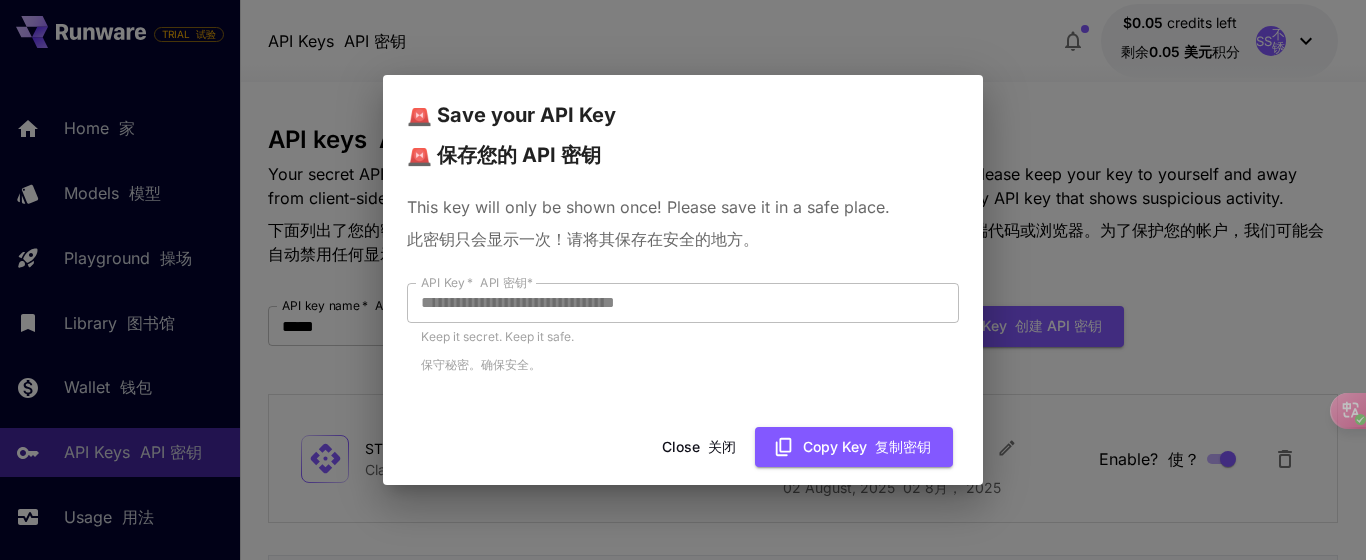 click at bounding box center (704, 446) 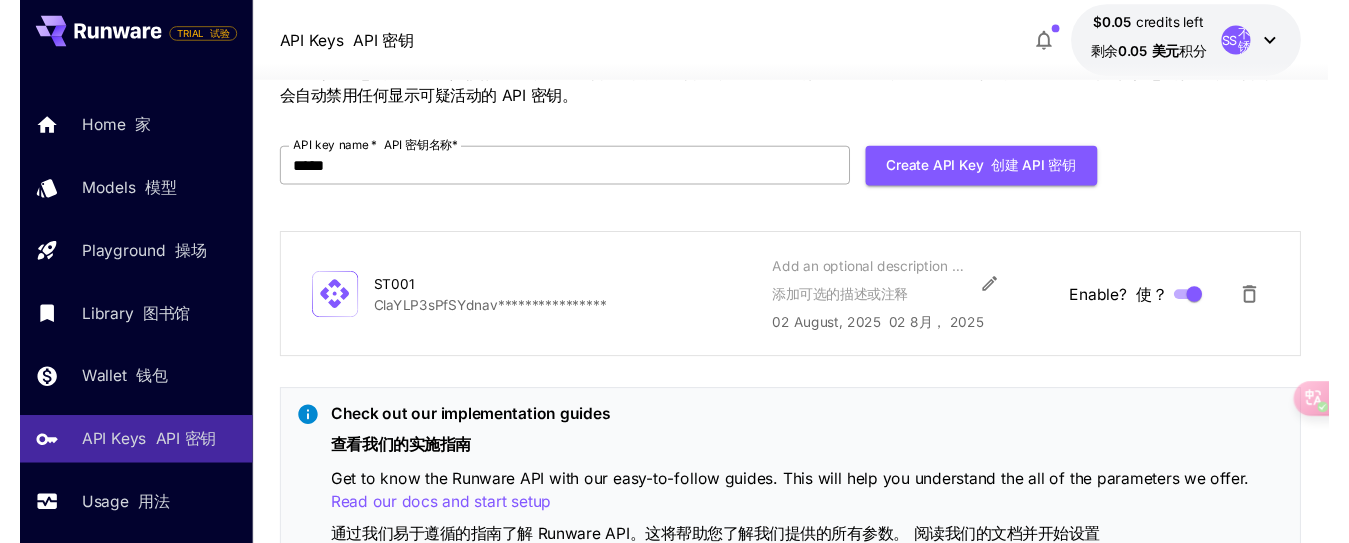 scroll, scrollTop: 0, scrollLeft: 0, axis: both 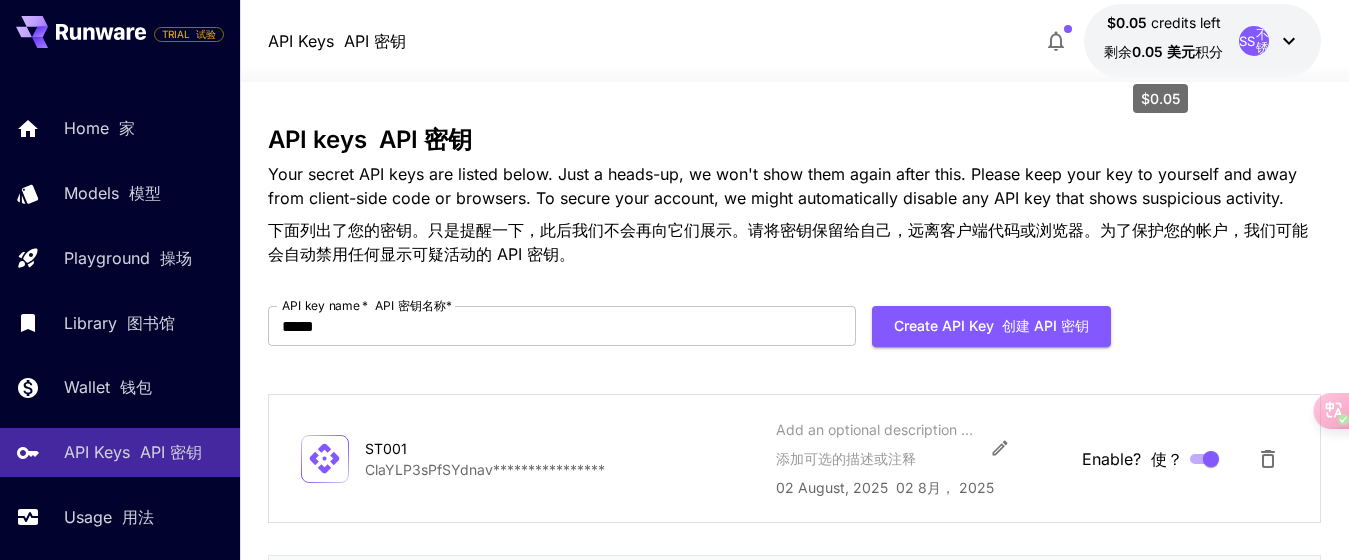 click on "积分" at bounding box center [1209, 51] 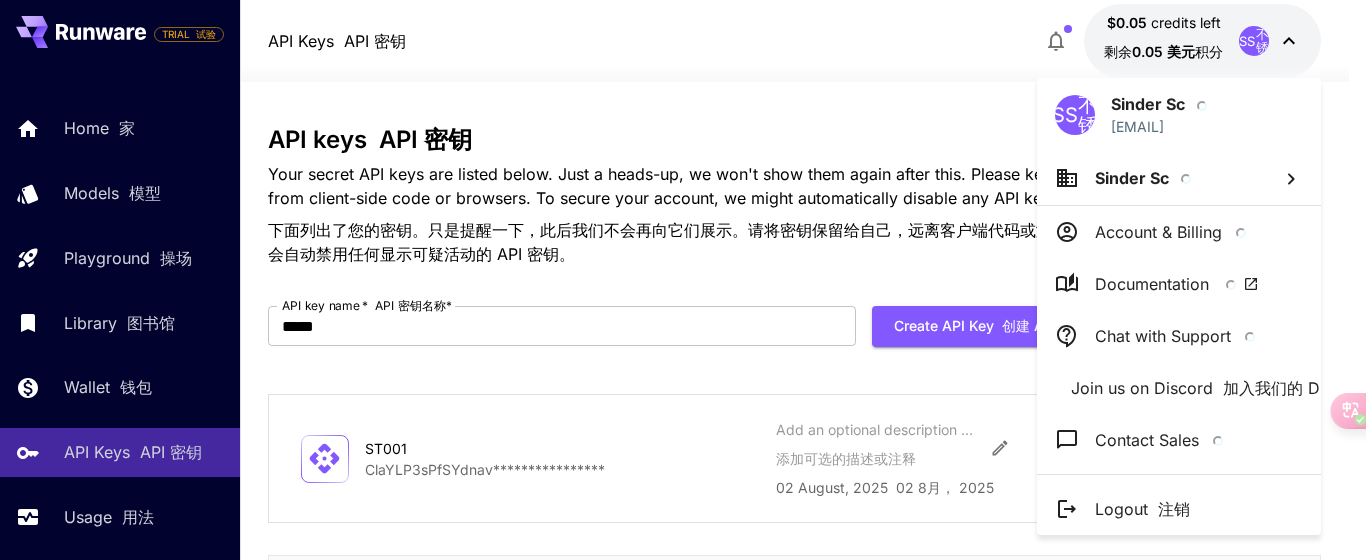 click at bounding box center [683, 280] 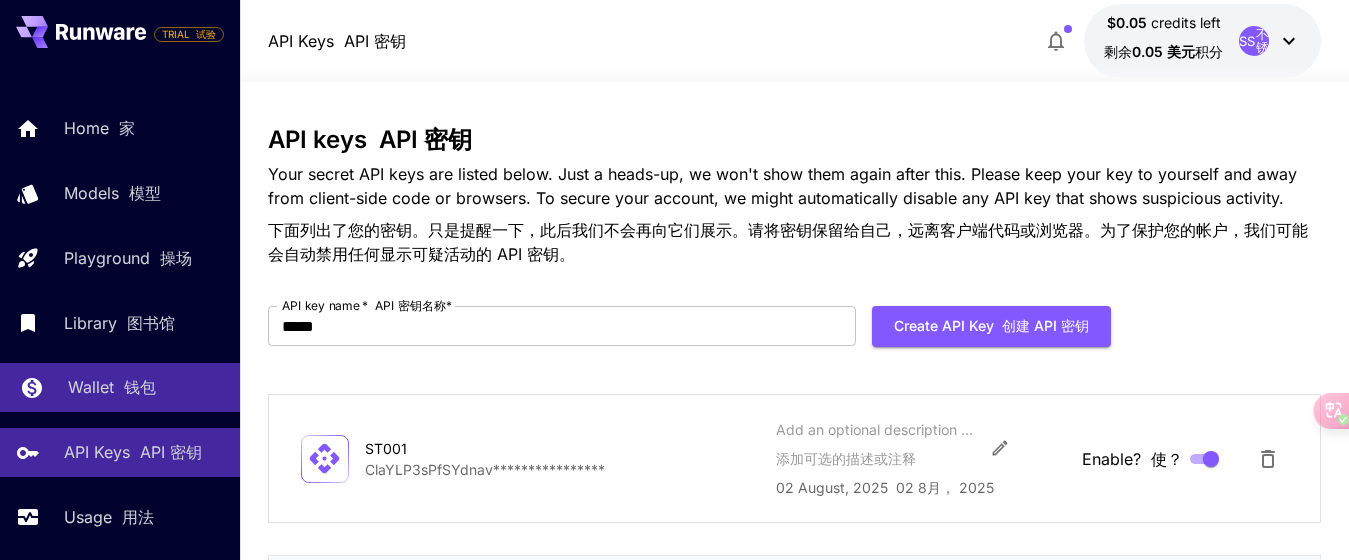 click on "钱包" at bounding box center (140, 387) 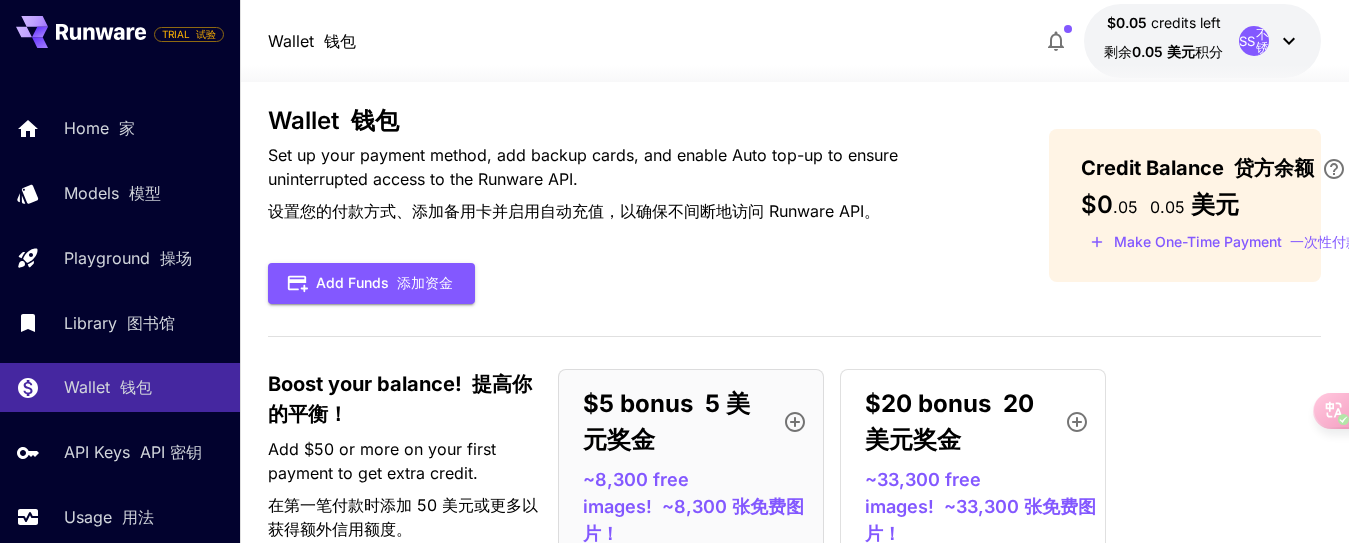 scroll, scrollTop: 0, scrollLeft: 0, axis: both 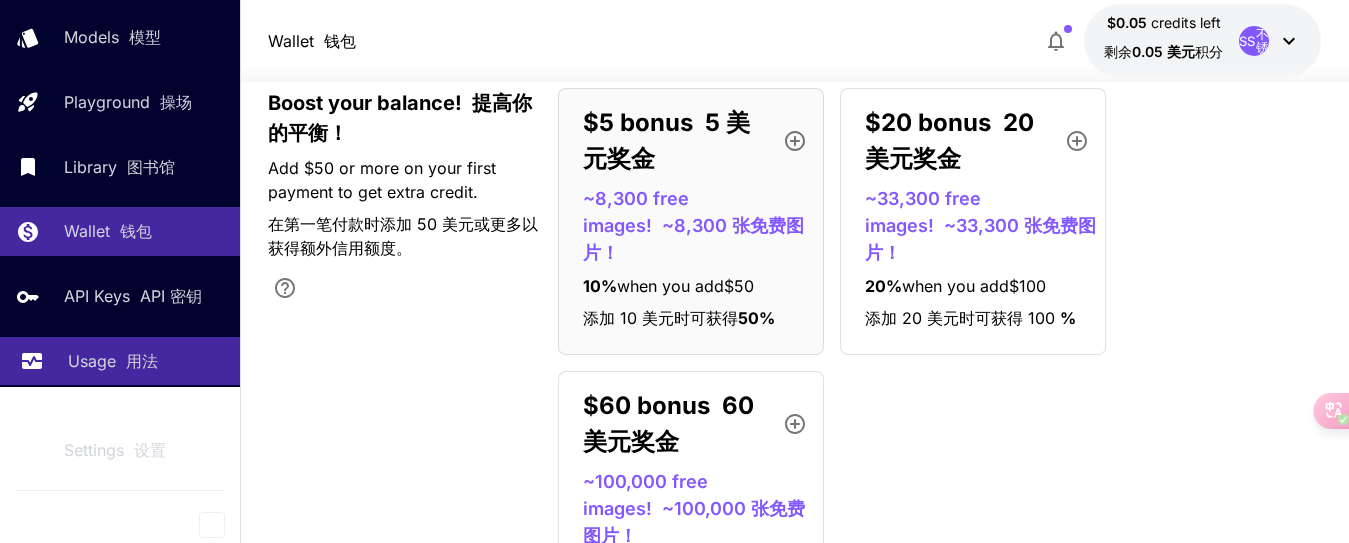 click on "Usage    用法" at bounding box center [146, 361] 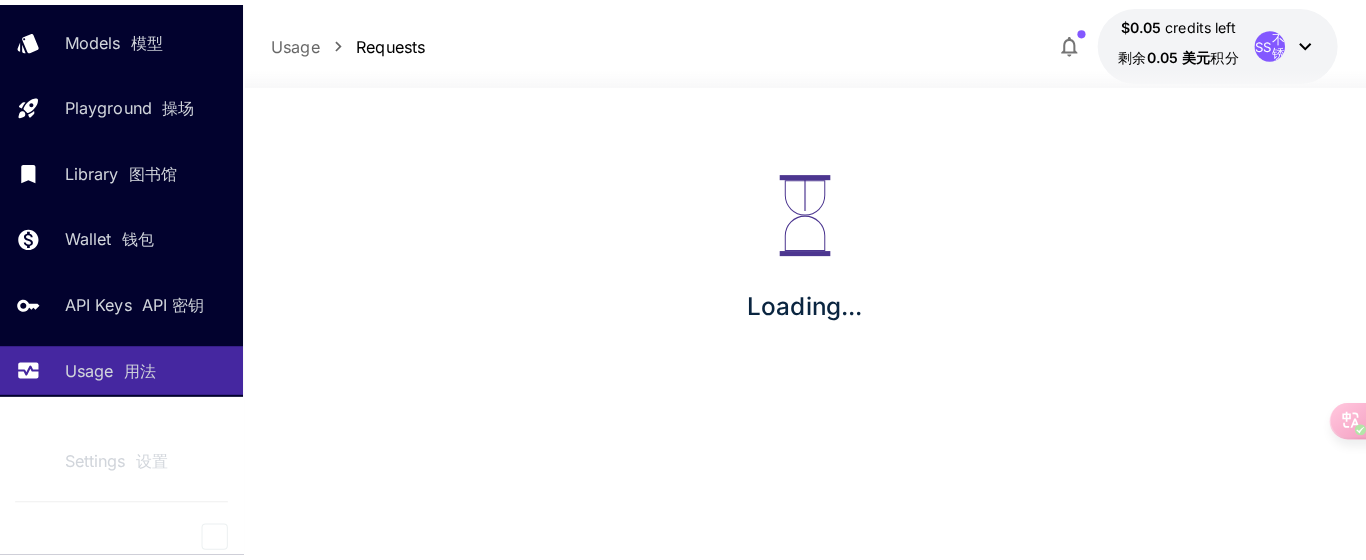 scroll, scrollTop: 0, scrollLeft: 0, axis: both 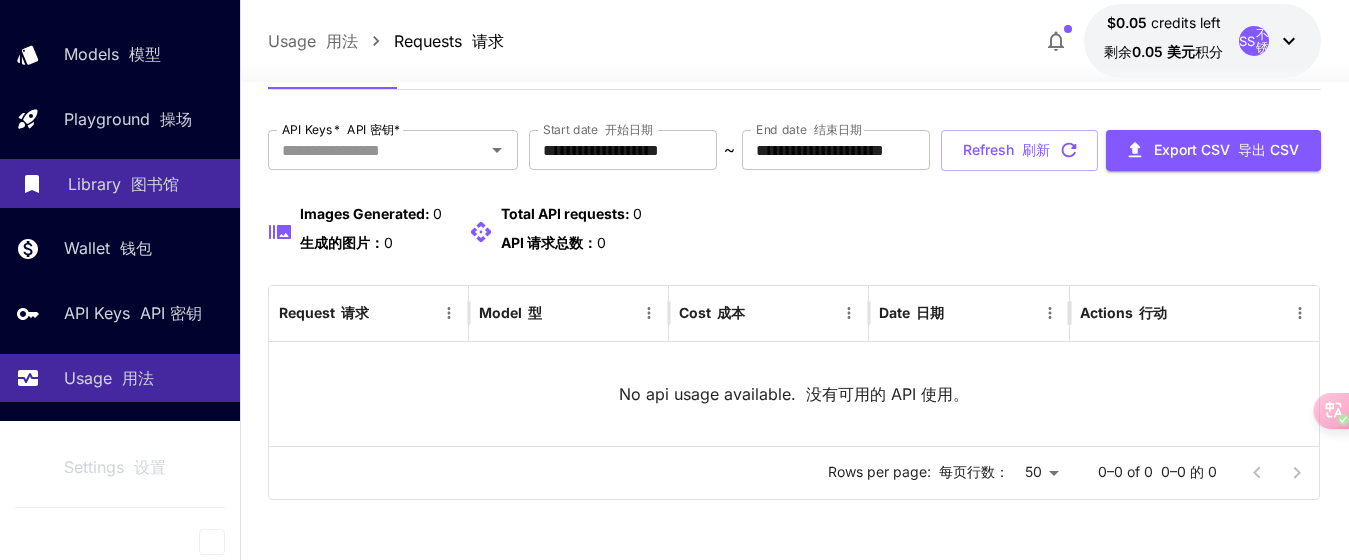 click on "图书馆" at bounding box center (155, 184) 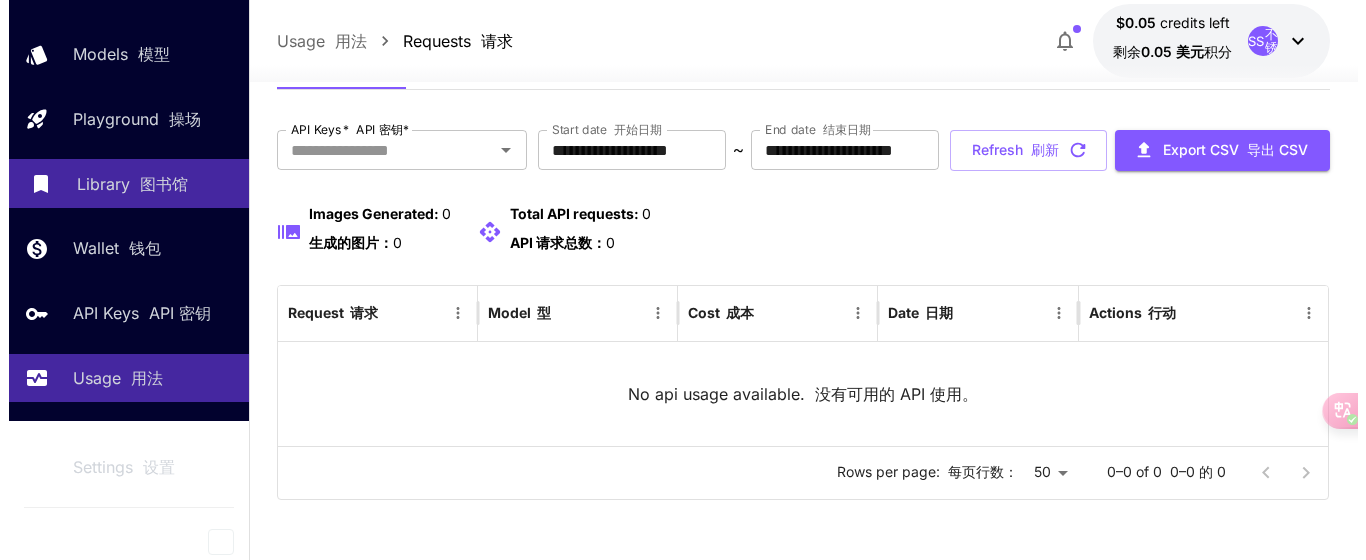scroll, scrollTop: 0, scrollLeft: 0, axis: both 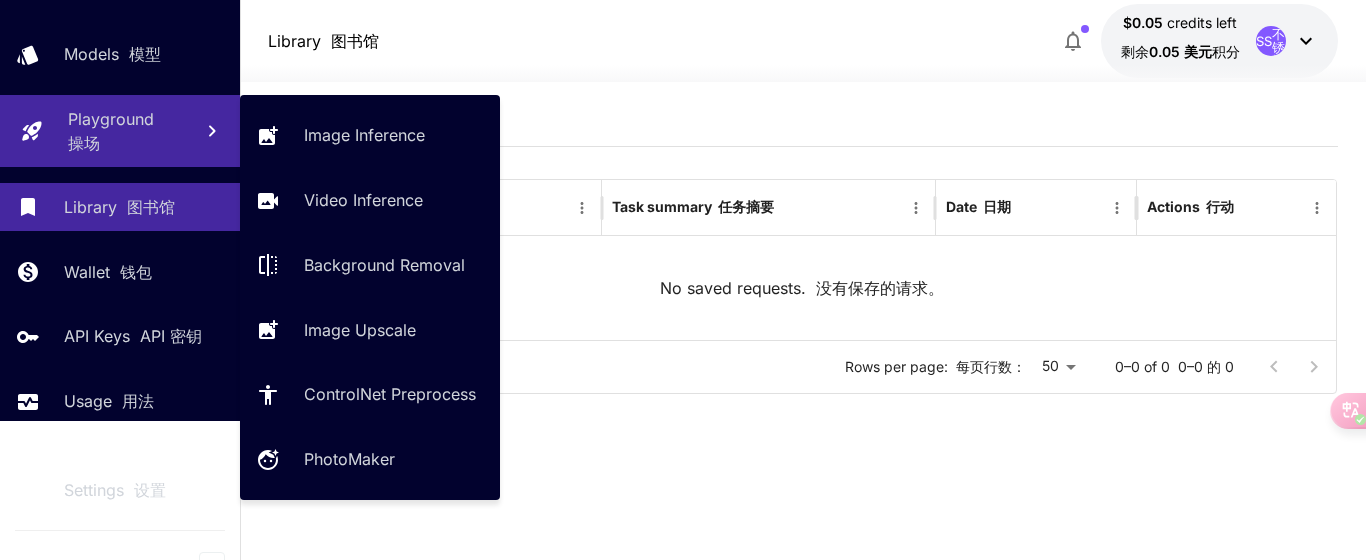 click on "Playground    操场" at bounding box center [122, 131] 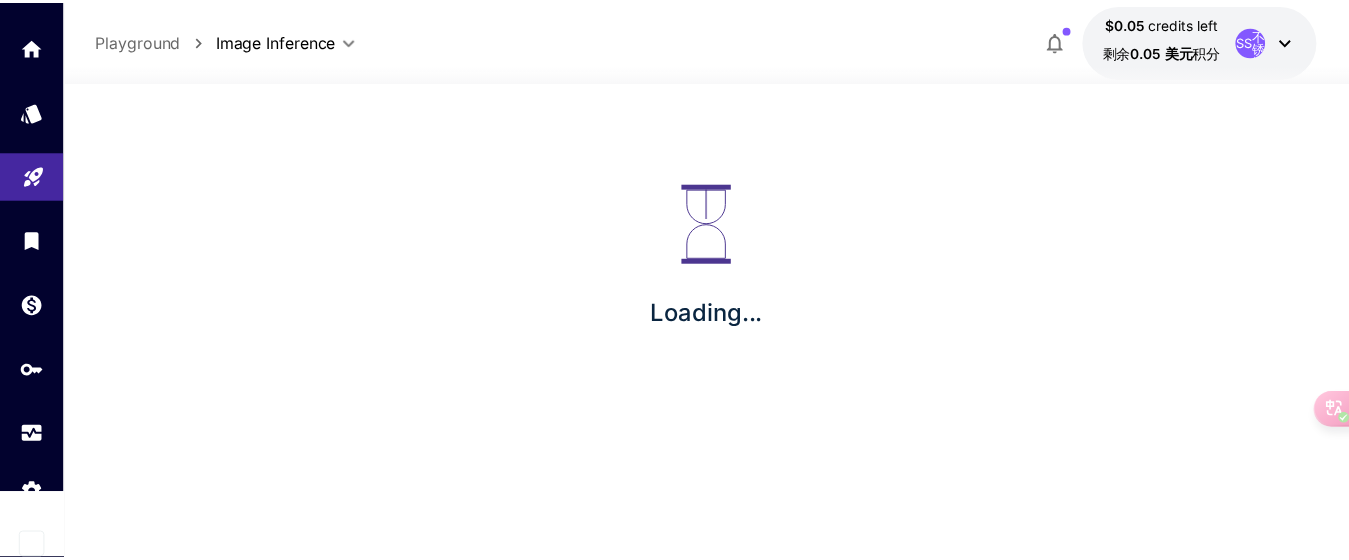 scroll, scrollTop: 66, scrollLeft: 0, axis: vertical 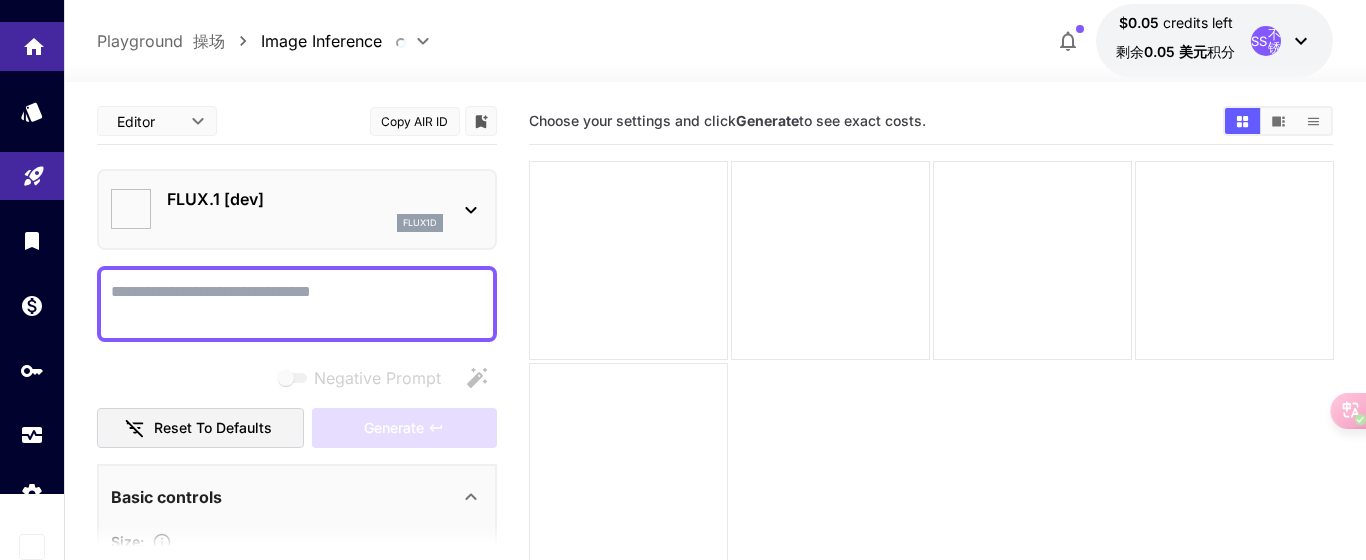 type on "**********" 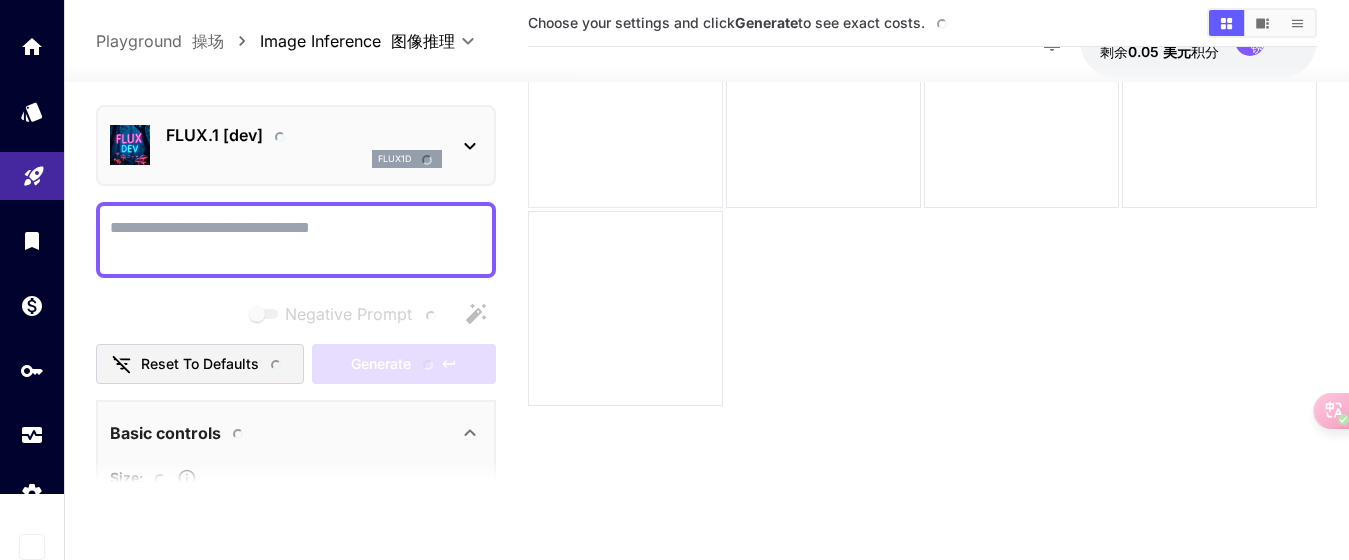 scroll, scrollTop: 158, scrollLeft: 0, axis: vertical 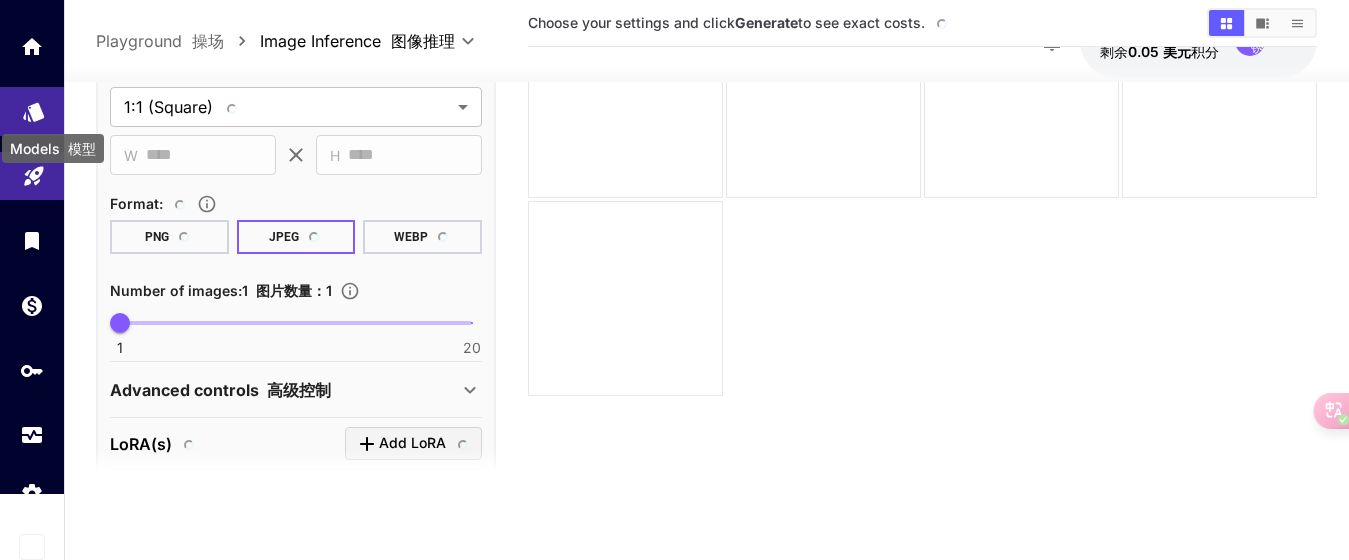 click 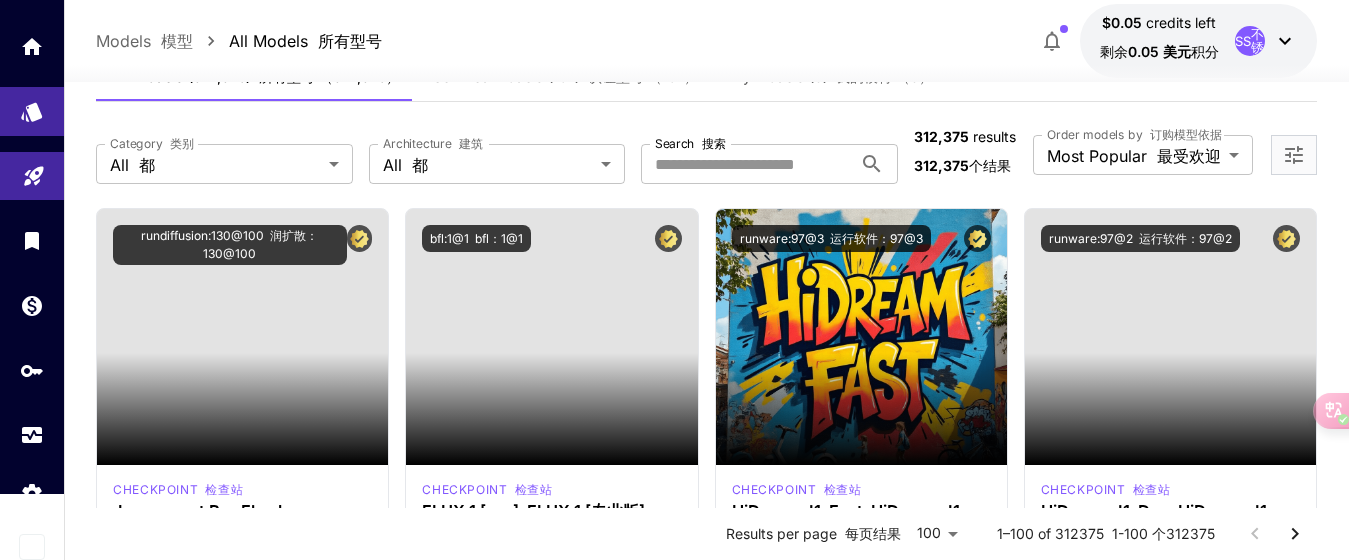 scroll, scrollTop: 0, scrollLeft: 0, axis: both 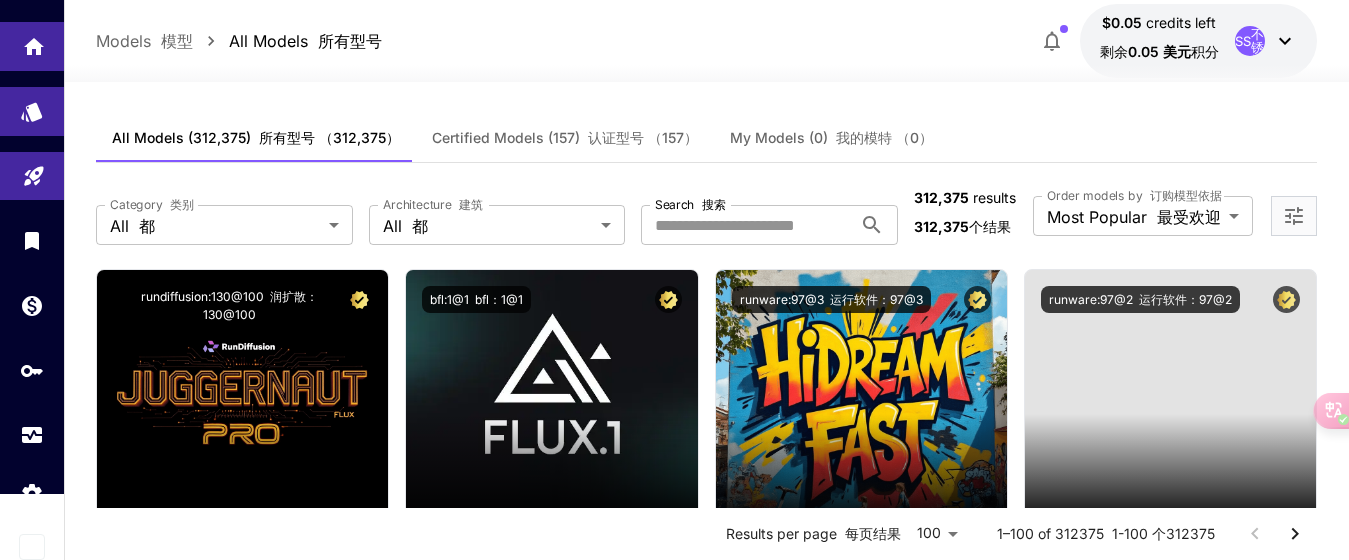 click 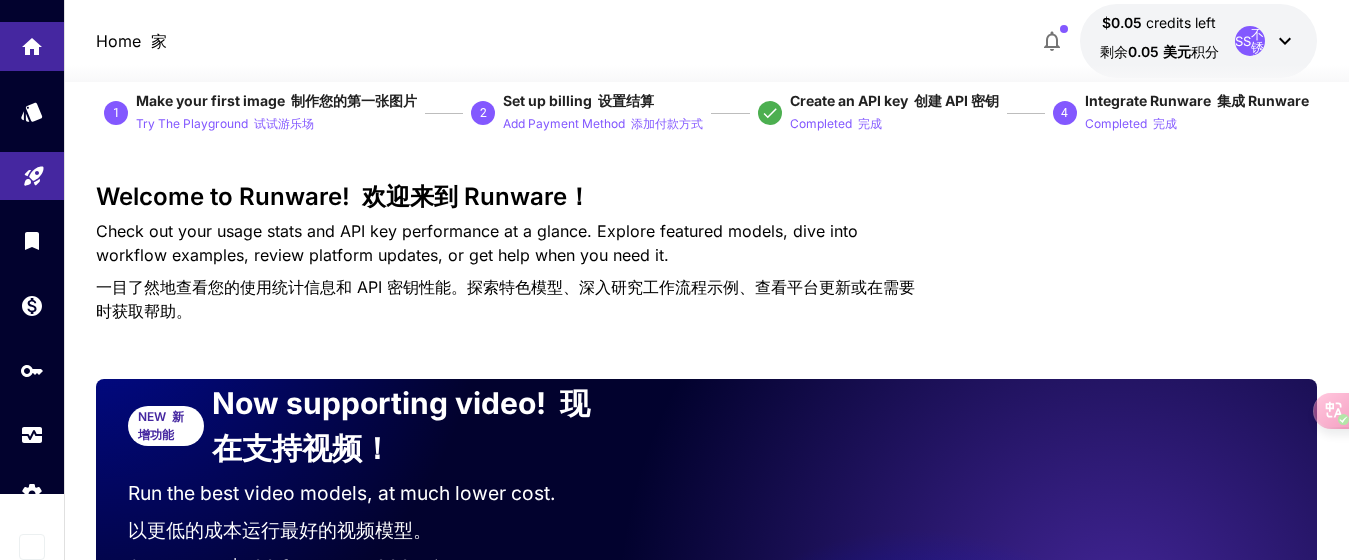 scroll, scrollTop: 0, scrollLeft: 0, axis: both 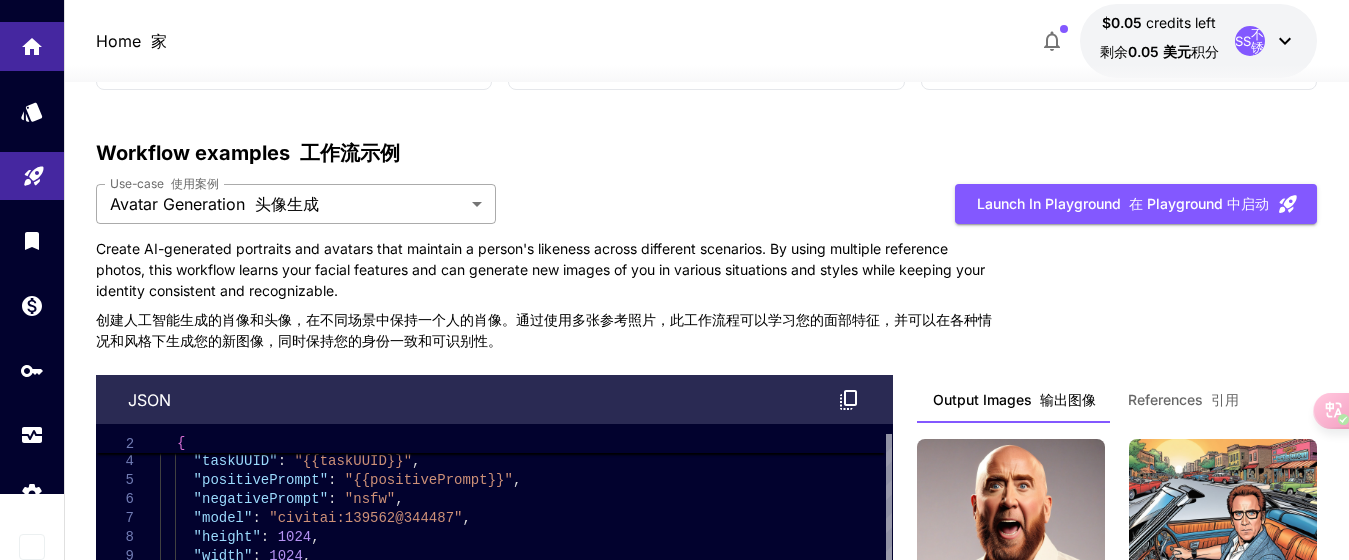 click on "Home    家 $0.05    credits left  剩余  0.05 美元   积分  SS    不锈钢 1 Make your first image    制作您的第一张图片 Try The Playground    试试游乐场 2 Set up billing    设置结算 Add Payment Method    添加付款方式 Create an API key    创建 API 密钥 Completed    完成 4 Integrate Runware    集成 Runware Completed    完成 Welcome to Runware!    欢迎来到 Runware！ Check out your usage stats and API key performance at a glance. Explore featured models, dive into workflow examples, review platform updates, or get help when you need it. 一目了然地查看您的使用统计信息和 API 密钥性能。探索特色模型、深入研究工作流程示例、查看平台更新或在需要时获取帮助。 NEW    新增功能 Now supporting video!    现在支持视频！ Run the best video models, at much lower cost. 以更低的成本运行最好的视频模型。 Save up to $350 for every 1000 Minimax assets. 3 试驾最佳视频模型" at bounding box center [674, -2649] 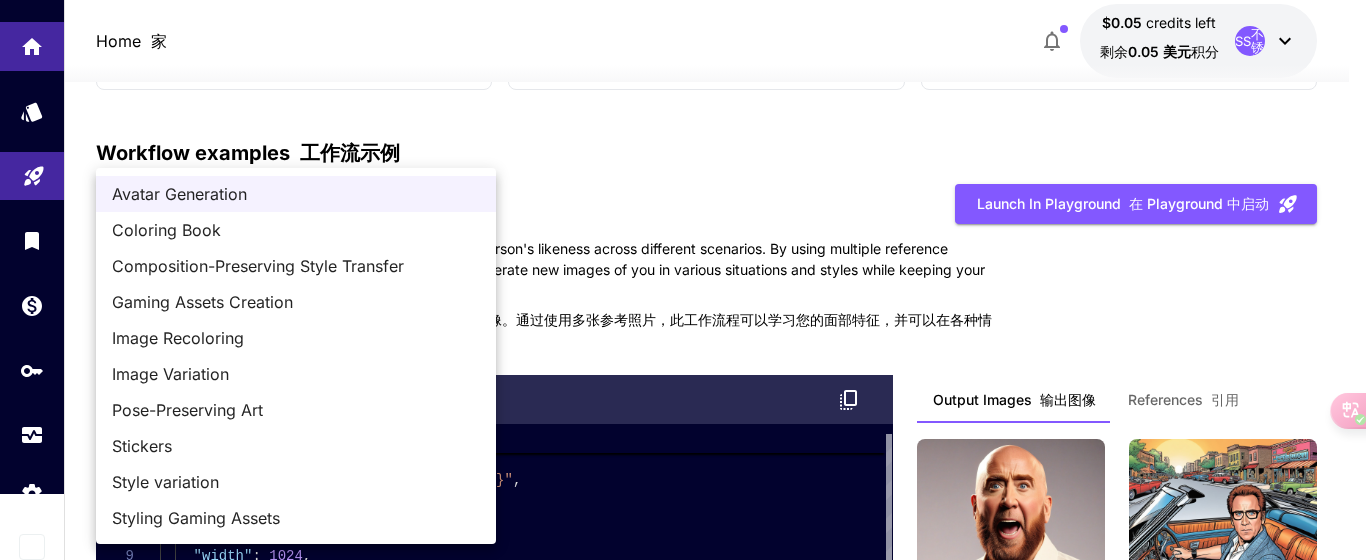 type 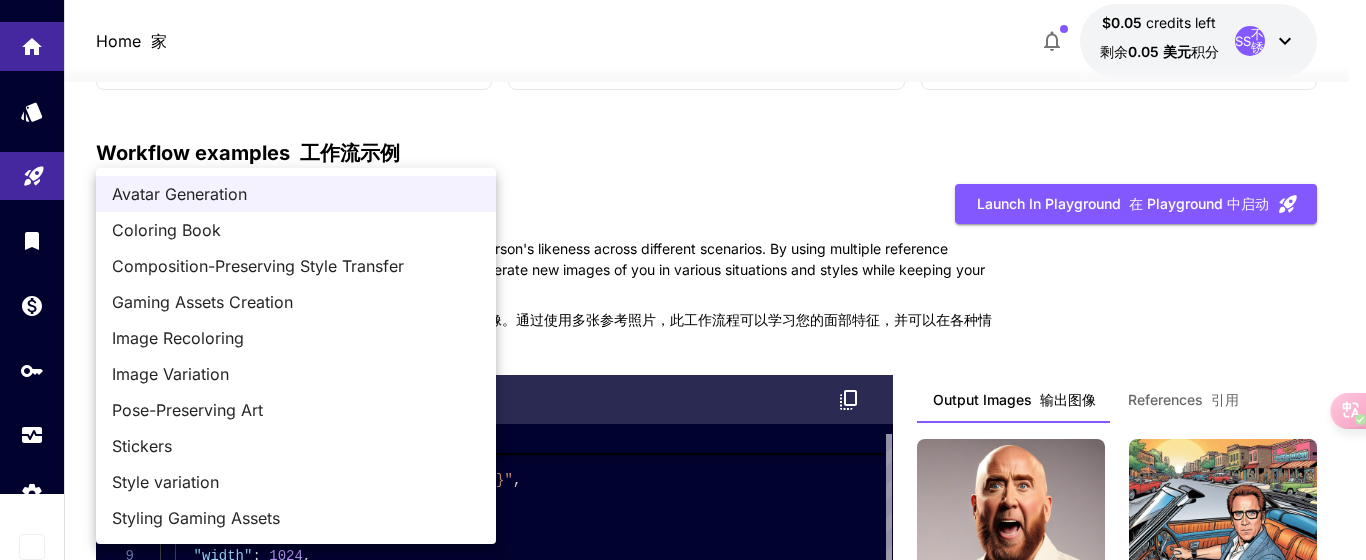 click on "Avatar Generation" at bounding box center (296, 194) 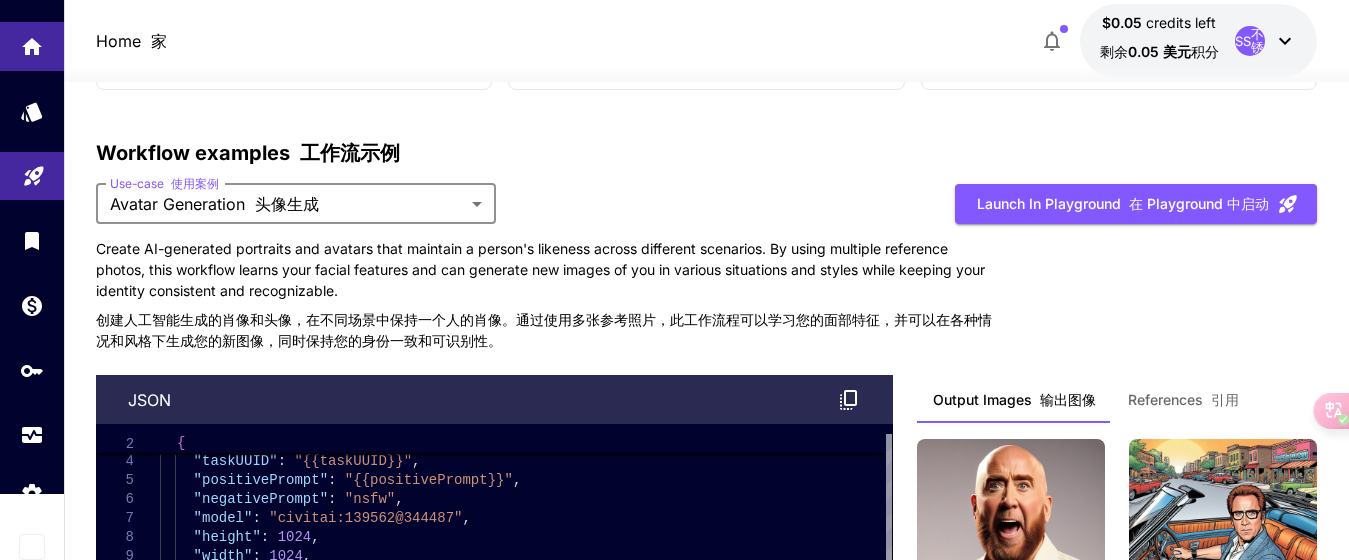 click on "Home    家 $0.05    credits left  剩余  0.05 美元   积分  SS    不锈钢 1 Make your first image    制作您的第一张图片 Try The Playground    试试游乐场 2 Set up billing    设置结算 Add Payment Method    添加付款方式 Create an API key    创建 API 密钥 Completed    完成 4 Integrate Runware    集成 Runware Completed    完成 Welcome to Runware!    欢迎来到 Runware！ Check out your usage stats and API key performance at a glance. Explore featured models, dive into workflow examples, review platform updates, or get help when you need it. 一目了然地查看您的使用统计信息和 API 密钥性能。探索特色模型、深入研究工作流程示例、查看平台更新或在需要时获取帮助。 NEW    新增功能 Now supporting video!    现在支持视频！ Run the best video models, at much lower cost. 以更低的成本运行最好的视频模型。 Save up to $500 for every 1000 PixVerse assets. 6 Featured models" at bounding box center [674, -2649] 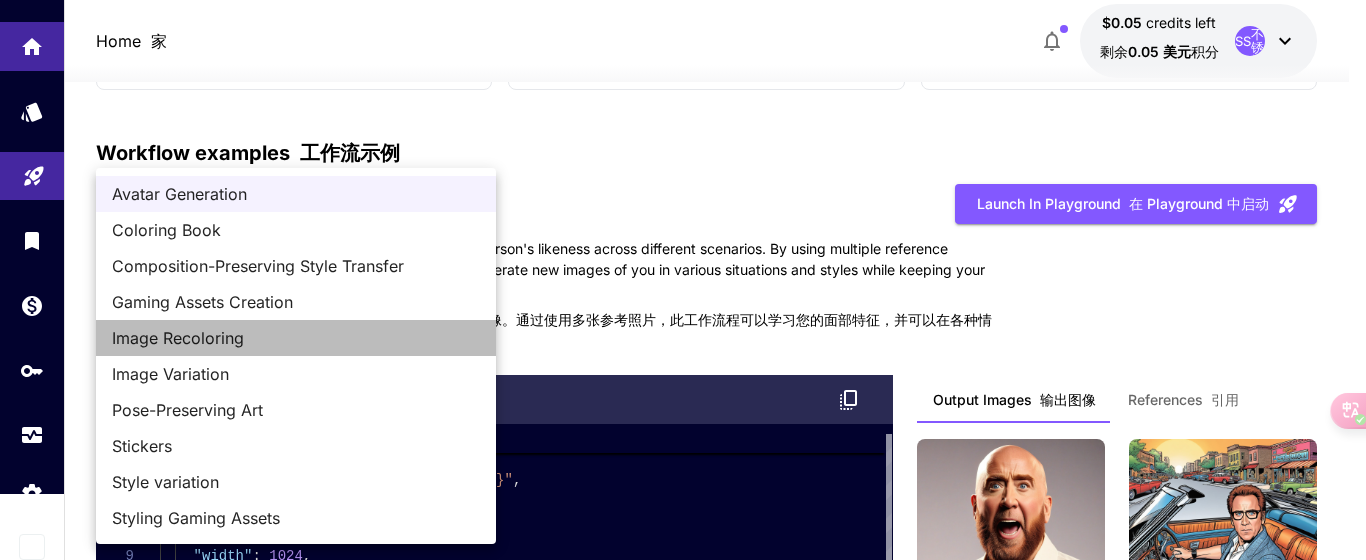 click on "Image Recoloring" at bounding box center [296, 338] 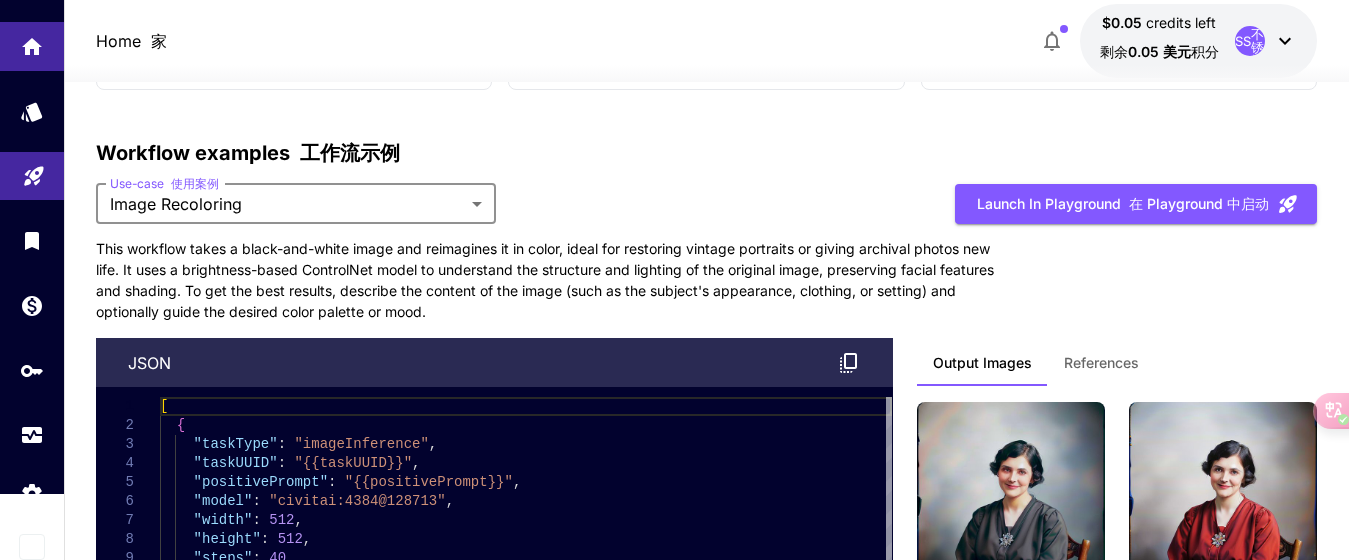 scroll, scrollTop: 6900, scrollLeft: 0, axis: vertical 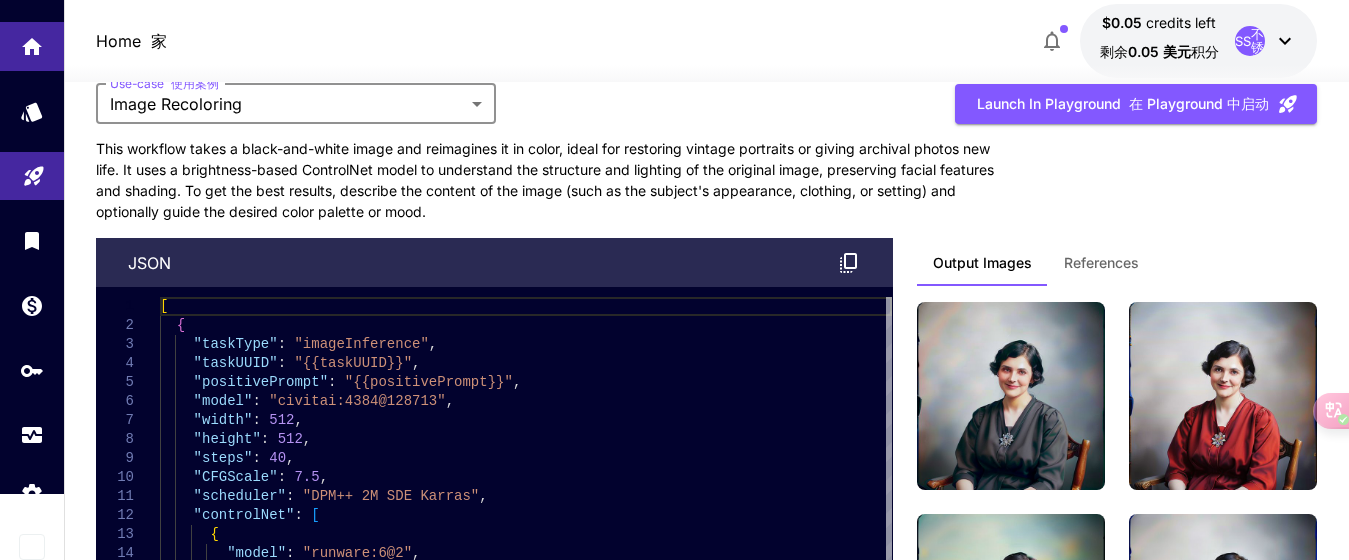 click on "This workflow takes a black-and-white image and reimagines it in color, ideal for restoring vintage portraits or giving archival photos new life. It uses a brightness-based ControlNet model to understand the structure and lighting of the original image, preserving facial features and shading. To get the best results, describe the content of the image (such as the subject's appearance, clothing, or setting) and optionally guide the desired color palette or mood." at bounding box center [546, 180] 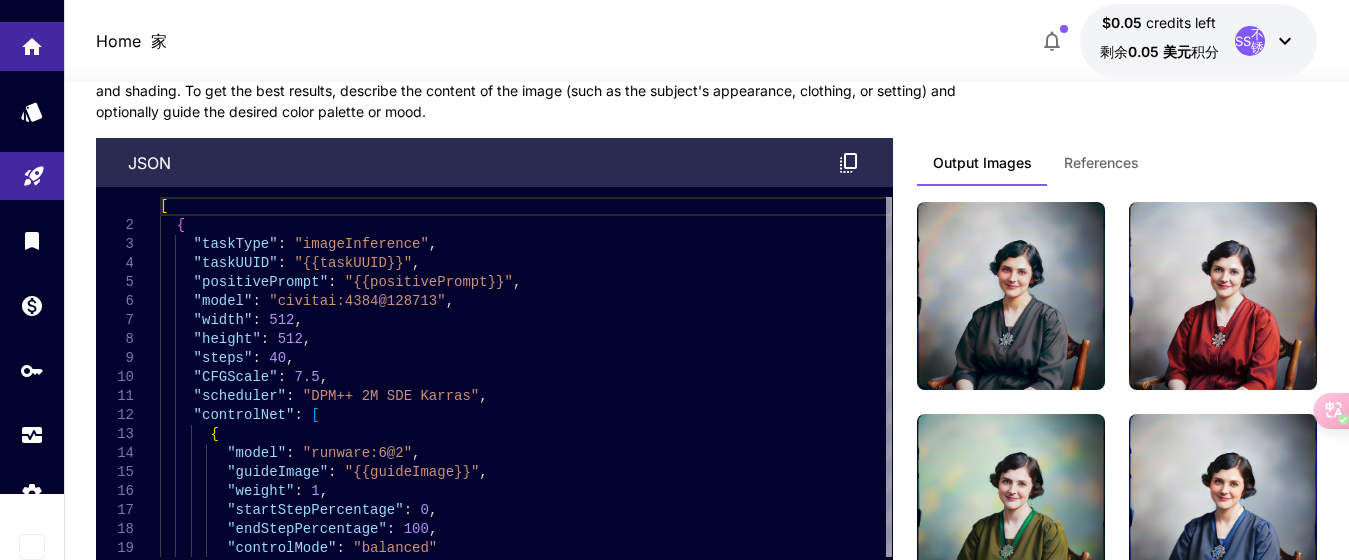 scroll, scrollTop: 6900, scrollLeft: 0, axis: vertical 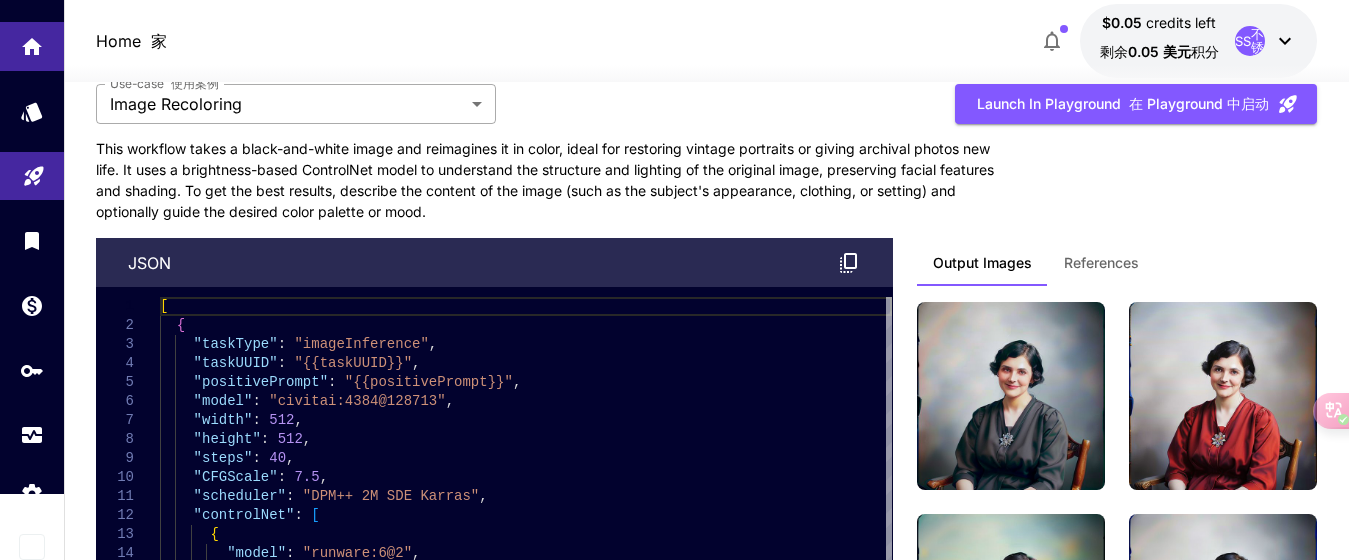 click on "Home    家 $0.05    credits left  剩余  0.05 美元   积分  SS    不锈钢 1 Make your first image    制作您的第一张图片 Try The Playground    试试游乐场 2 Set up billing    设置结算 Add Payment Method    添加付款方式 Create an API key    创建 API 密钥 Completed    完成 4 Integrate Runware    集成 Runware Completed    完成 Welcome to Runware!    欢迎来到 Runware！ Check out your usage stats and API key performance at a glance. Explore featured models, dive into workflow examples, review platform updates, or get help when you need it. 一目了然地查看您的使用统计信息和 API 密钥性能。探索特色模型、深入研究工作流程示例、查看平台更新或在需要时获取帮助。 NEW    新增功能 Now supporting video!    现在支持视频！ Run the best video models, at much lower cost. 以更低的成本运行最好的视频模型。 Save up to $500 for every 1000 Kling assets. 2 试驾最佳视频模型" at bounding box center [674, -2767] 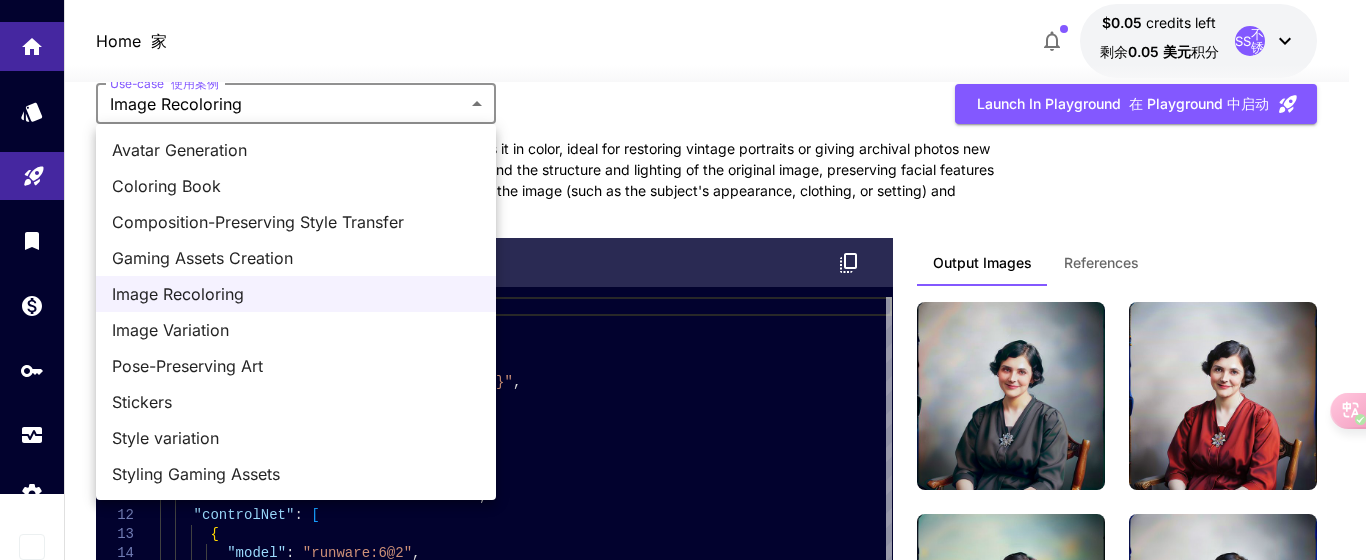 click on "Image Variation" at bounding box center [296, 330] 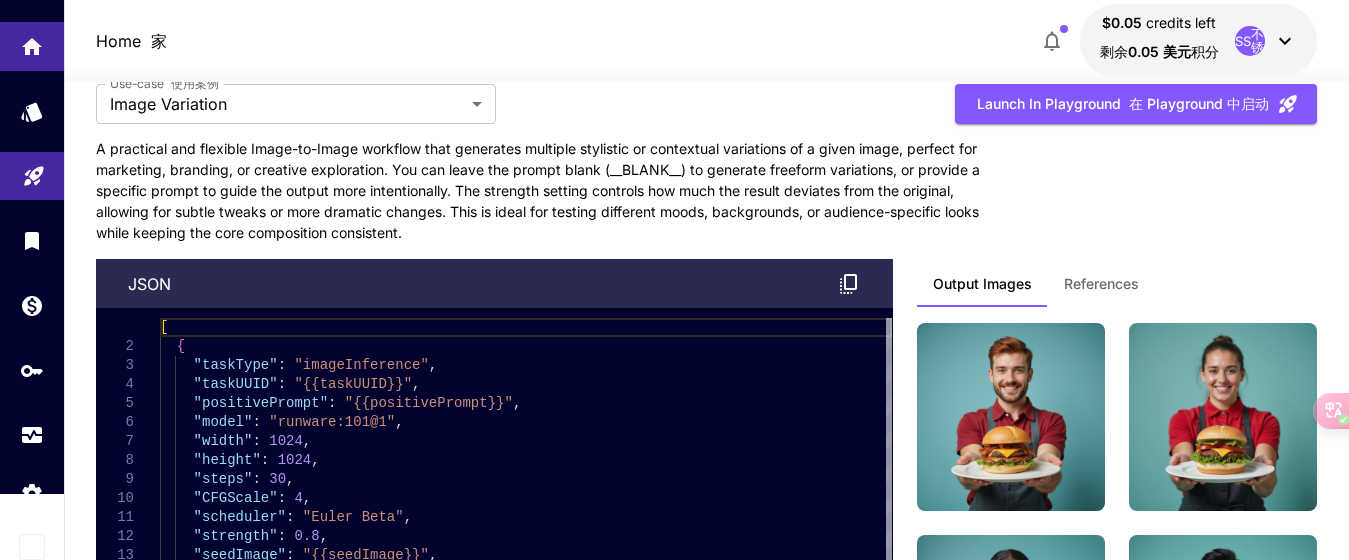 click on "**********" at bounding box center [706, 381] 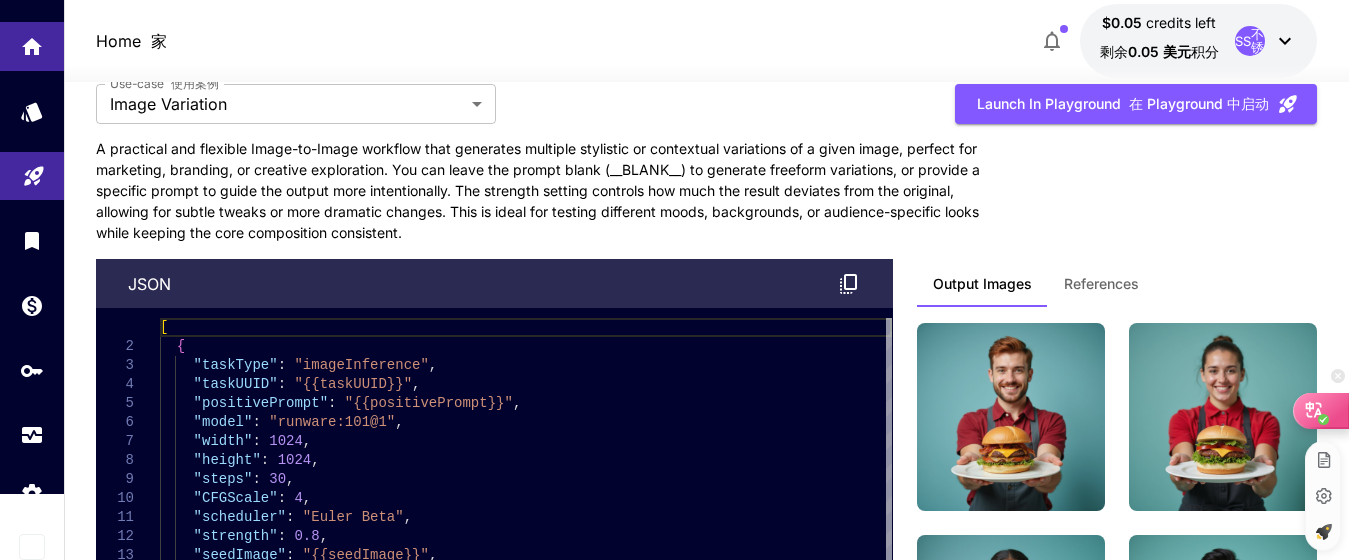 click 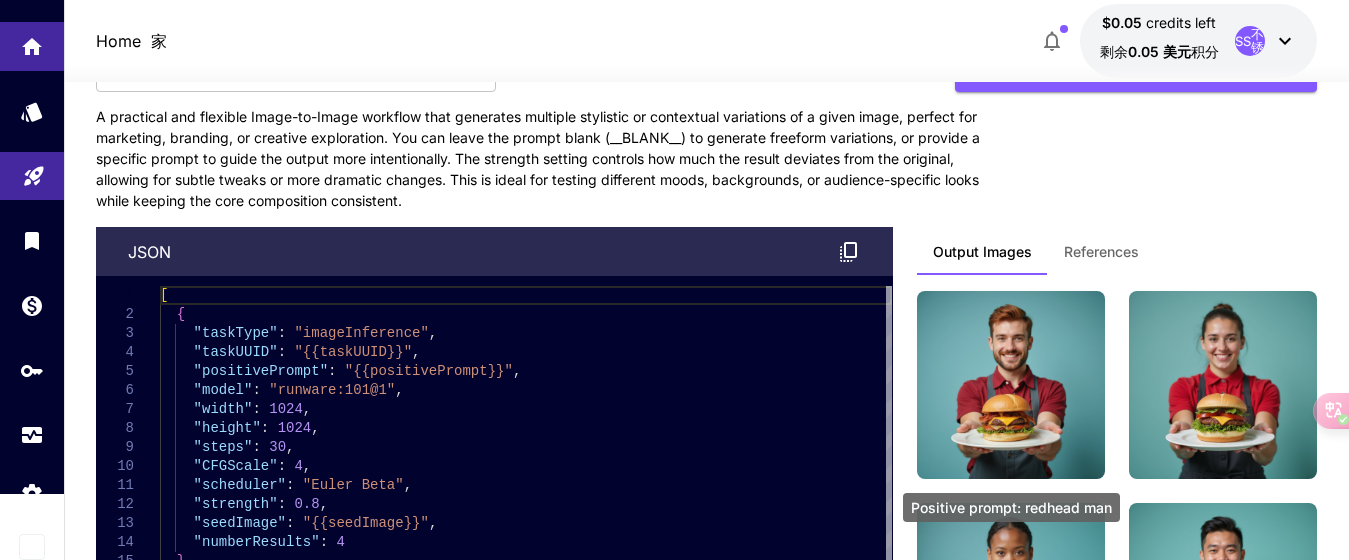 scroll, scrollTop: 6900, scrollLeft: 0, axis: vertical 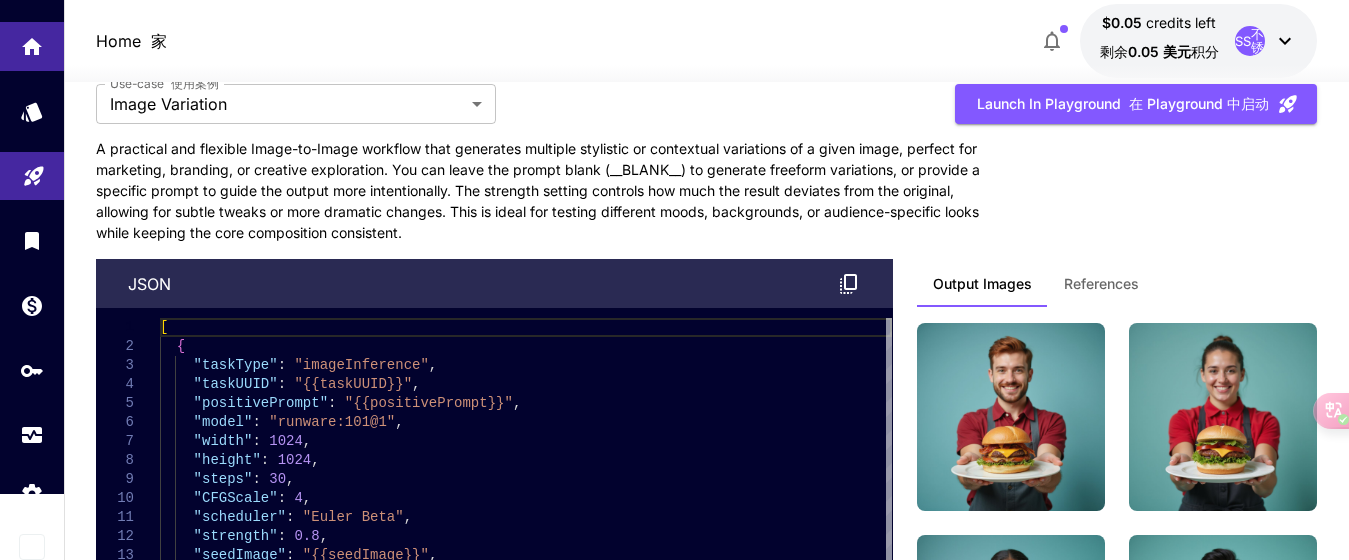 click on "A practical and flexible Image-to-Image workflow that generates multiple stylistic or contextual variations of a given image, perfect for marketing, branding, or creative exploration. You can leave the prompt blank (__BLANK__) to generate freeform variations, or provide a specific prompt to guide the output more intentionally. The strength setting controls how much the result deviates from the original, allowing for subtle tweaks or more dramatic changes. This is ideal for testing different moods, backgrounds, or audience-specific looks while keeping the core composition consistent." at bounding box center (546, 190) 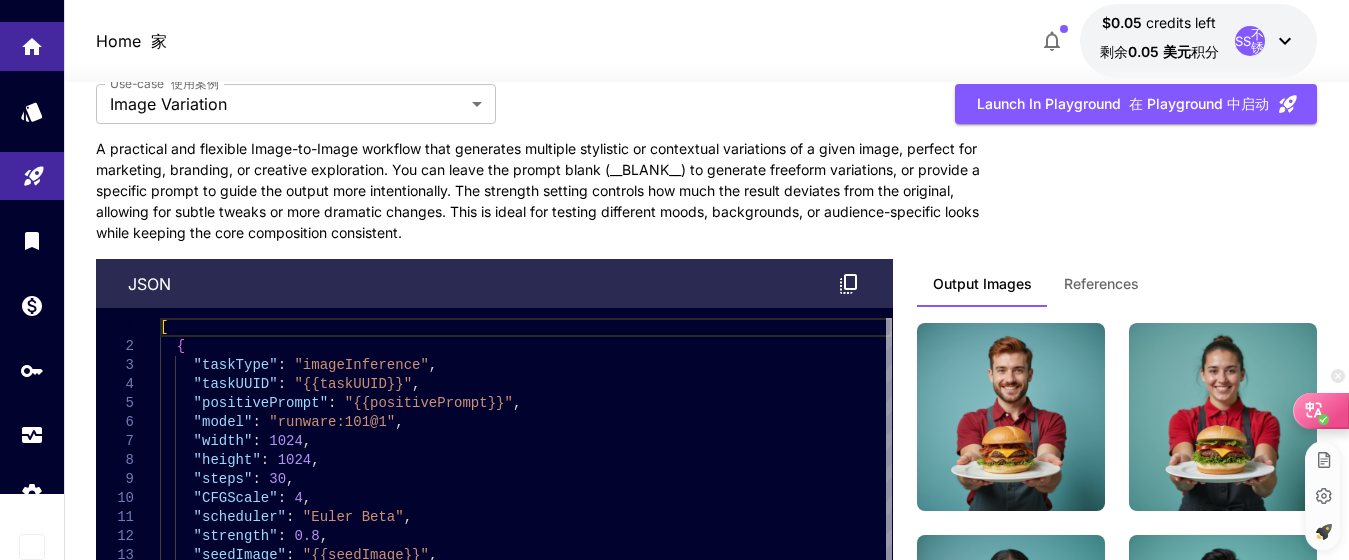 click 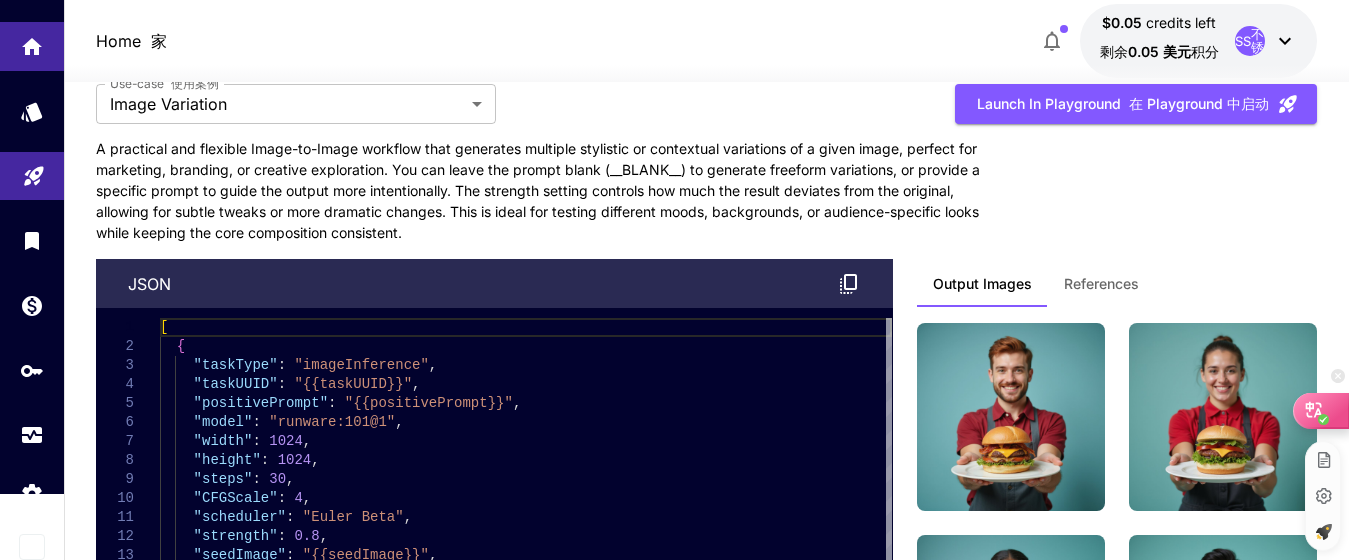 click 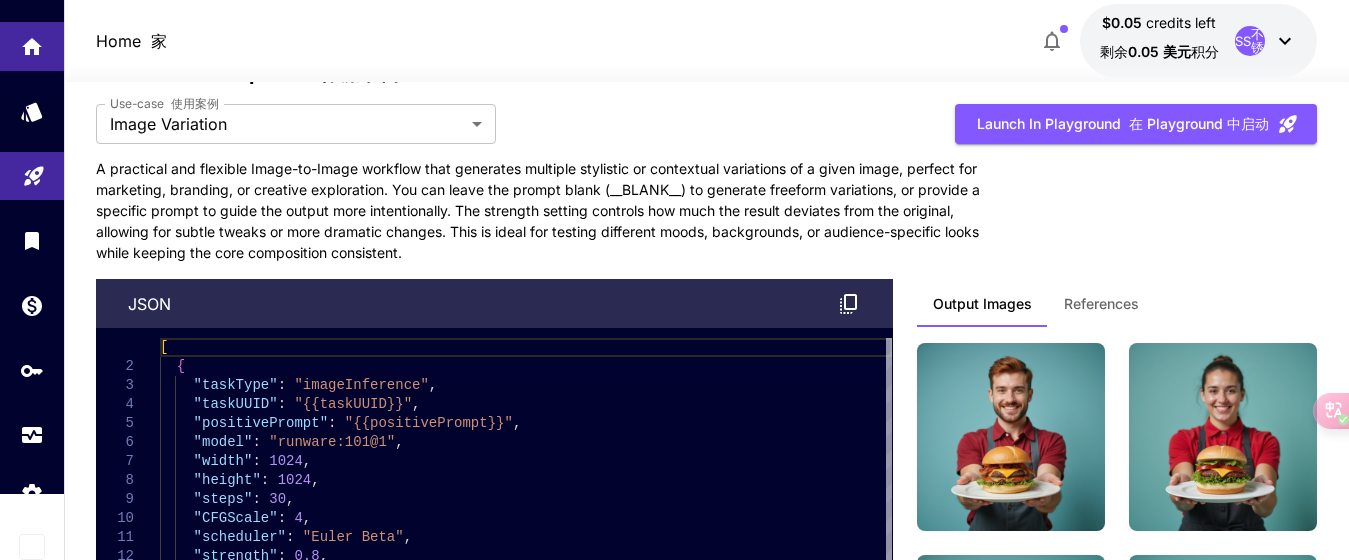 scroll, scrollTop: 6800, scrollLeft: 0, axis: vertical 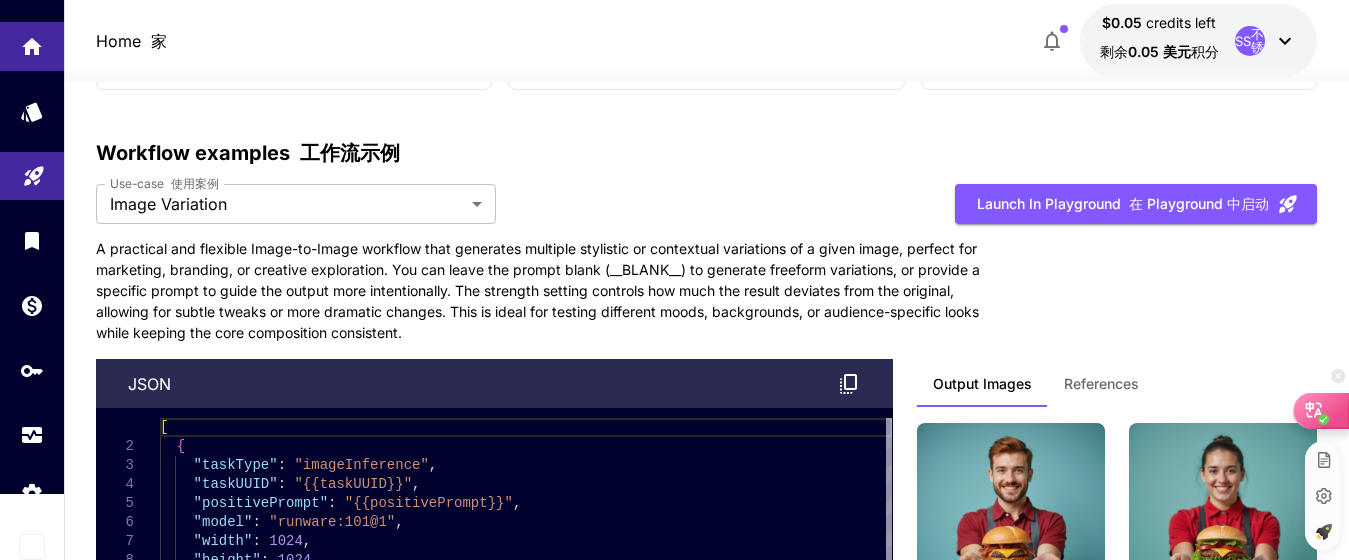 click 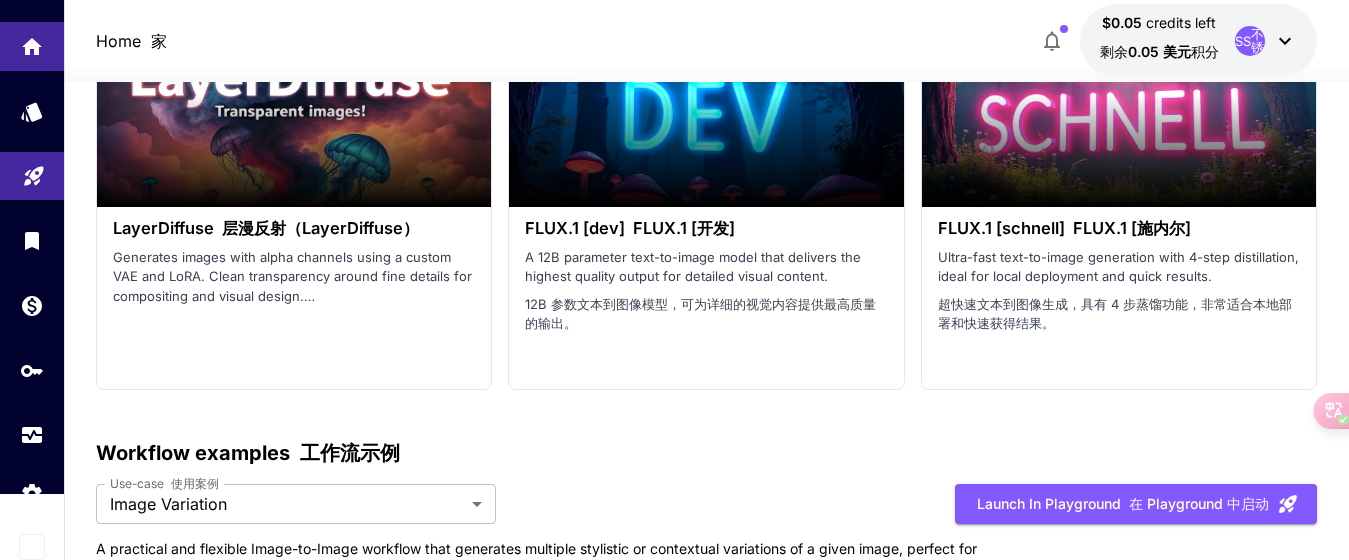 scroll, scrollTop: 6800, scrollLeft: 0, axis: vertical 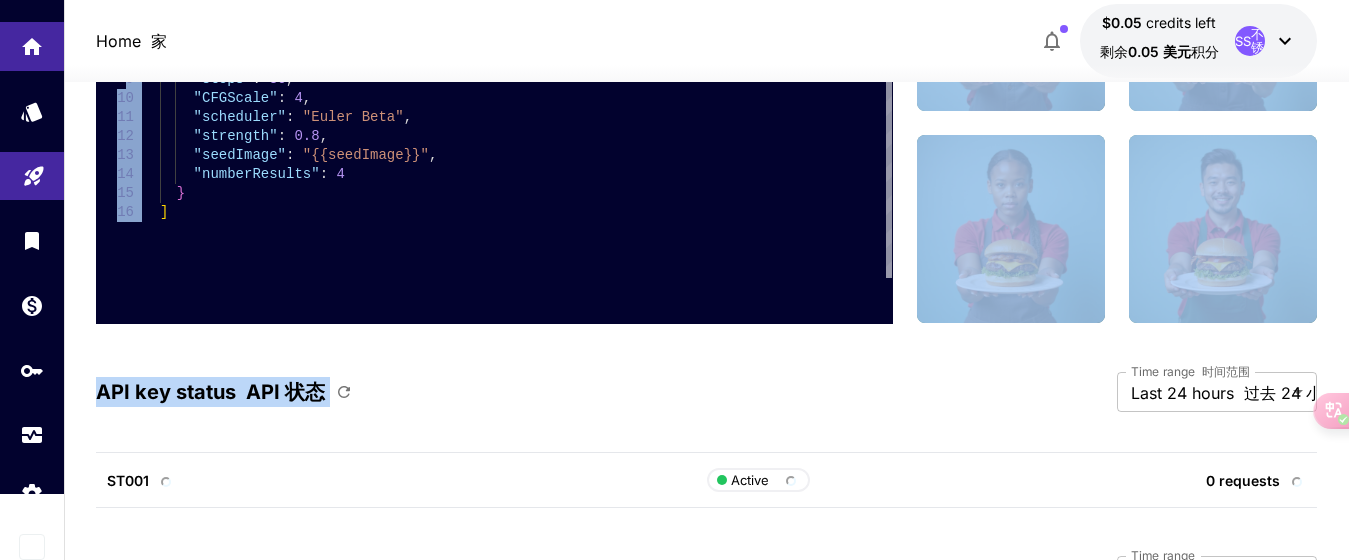 drag, startPoint x: 99, startPoint y: 153, endPoint x: 758, endPoint y: 364, distance: 691.9552 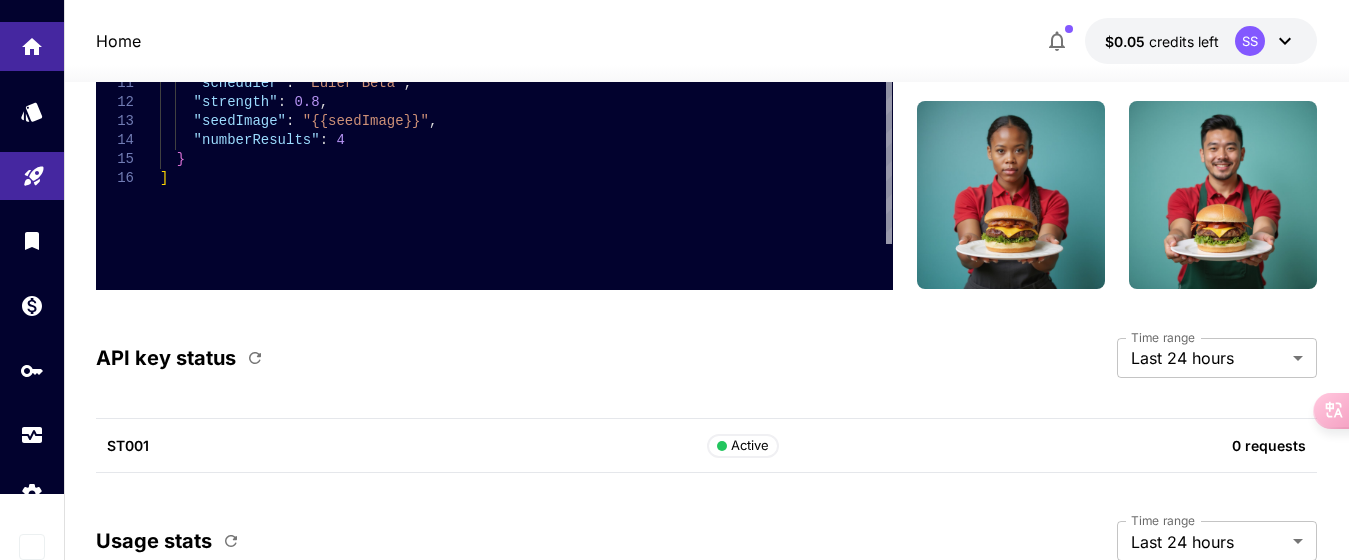 scroll, scrollTop: 6491, scrollLeft: 0, axis: vertical 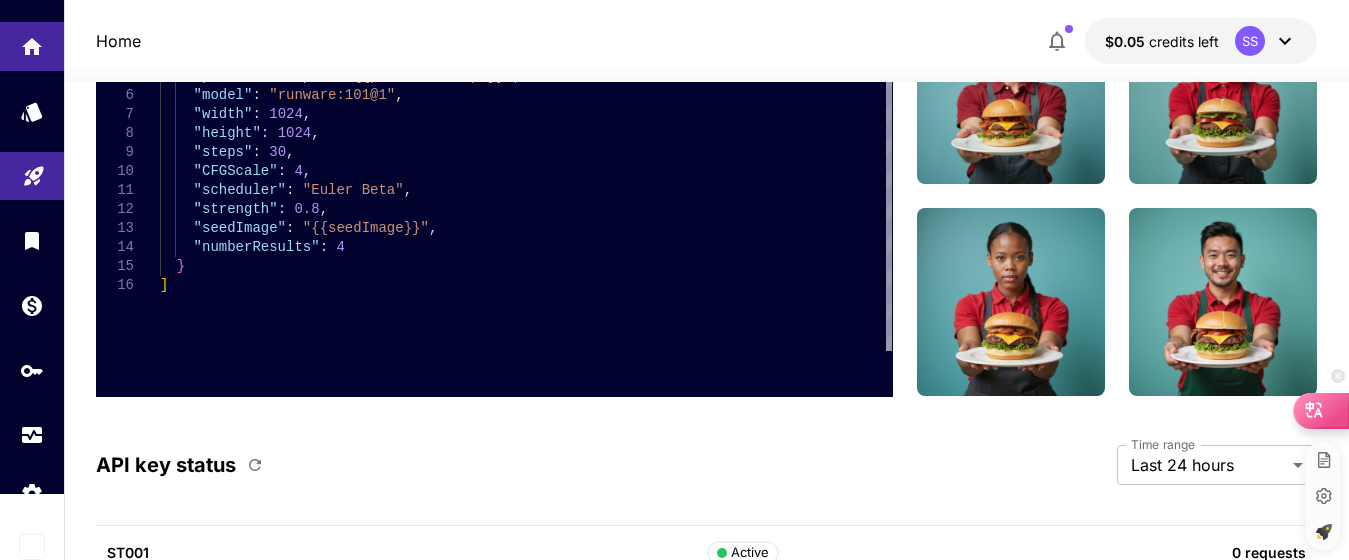 click at bounding box center [1321, 410] 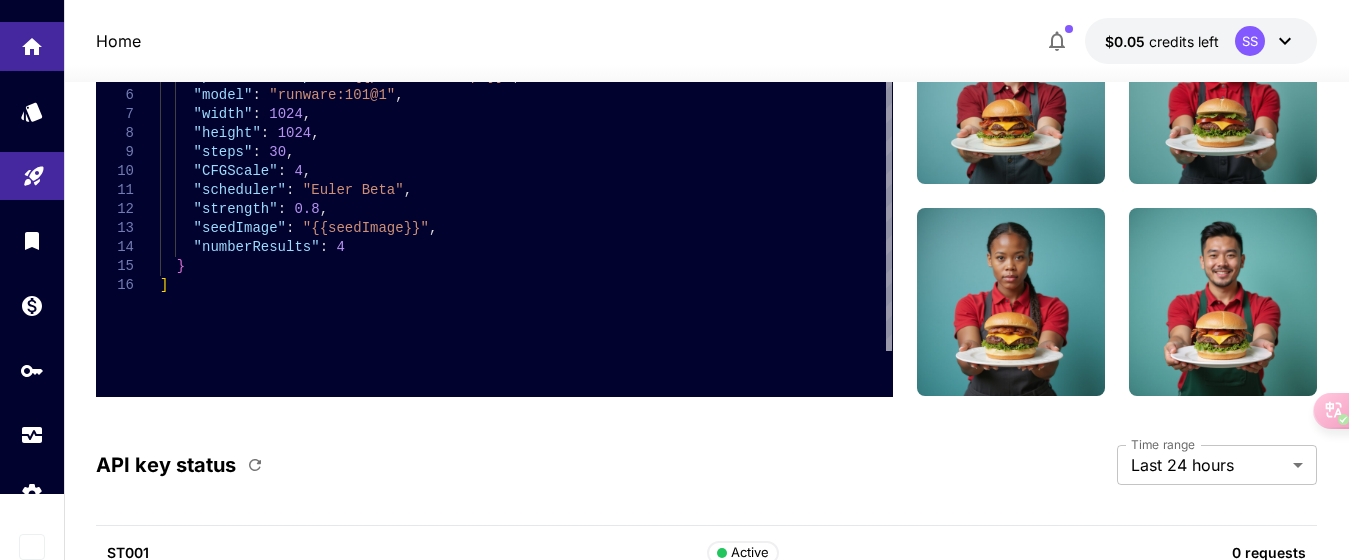 click on "[    {      "taskType" :   "imageInference" ,      "taskUUID" :   "{{taskUUID}}" ,      "positivePrompt" :   "{{positivePrompt}}" ,      "model" :   "runware:101@1" ,      "width" :   1024 ,      "height" :   1024 ,      "steps" :   30 ,      "CFGScale" :   4 ,      "scheduler" :   "Euler Beta" ,      "strength" :   0.8 ,      "seedImage" :   "{{seedImage}}" ,      "numberResults" :   4    } ]" at bounding box center [526, 171] 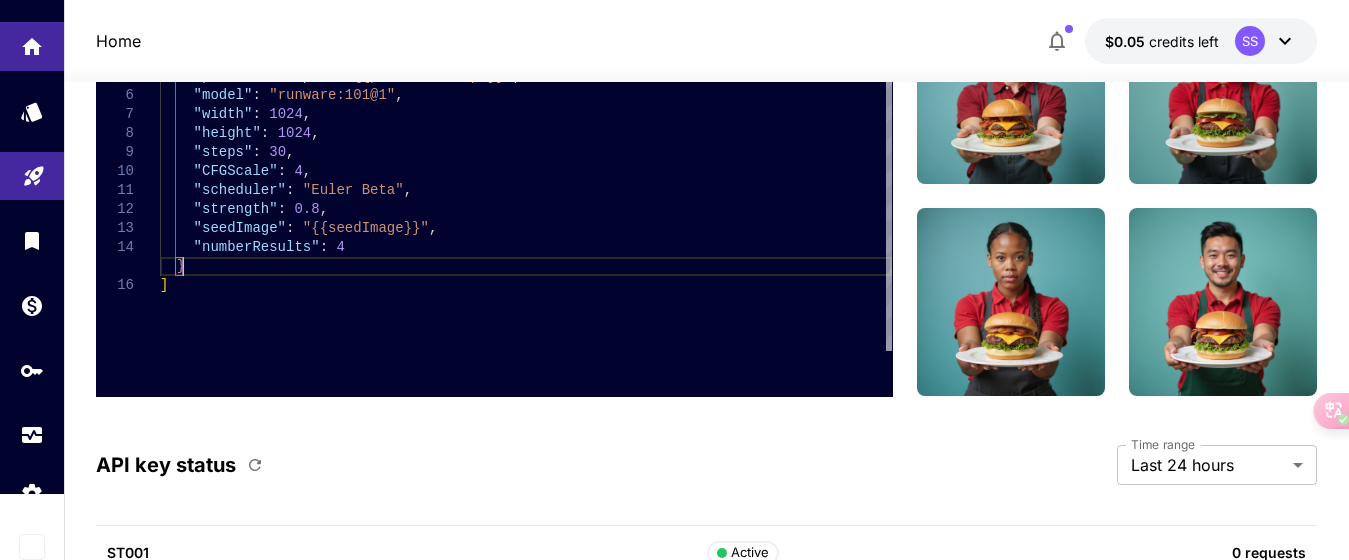 scroll, scrollTop: 0, scrollLeft: 0, axis: both 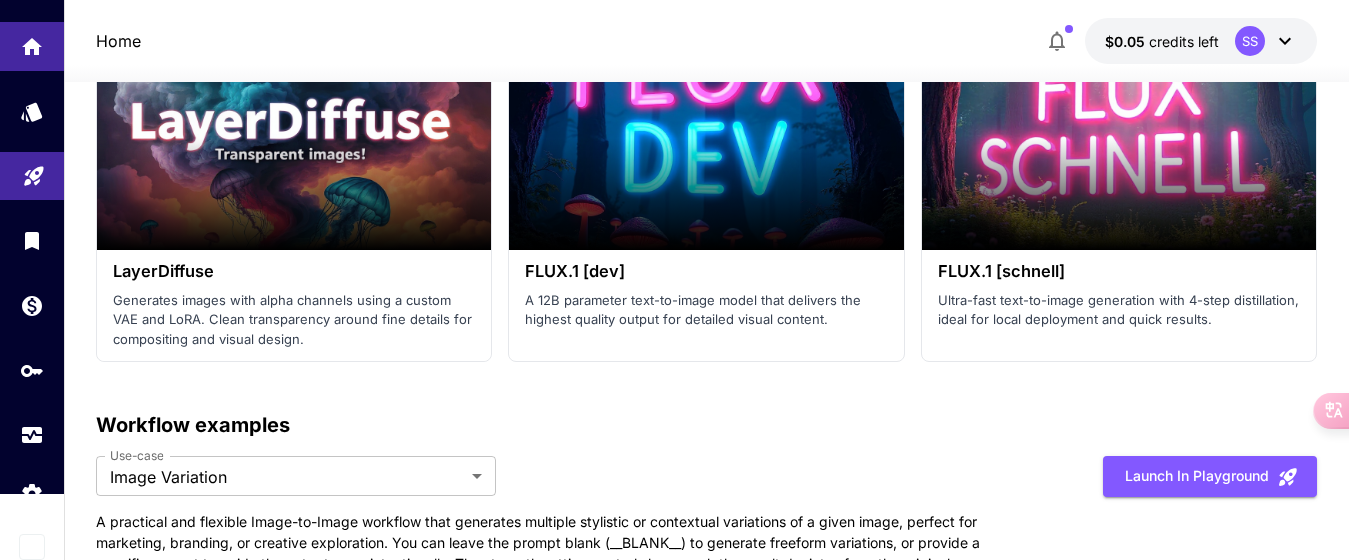 type on "**********" 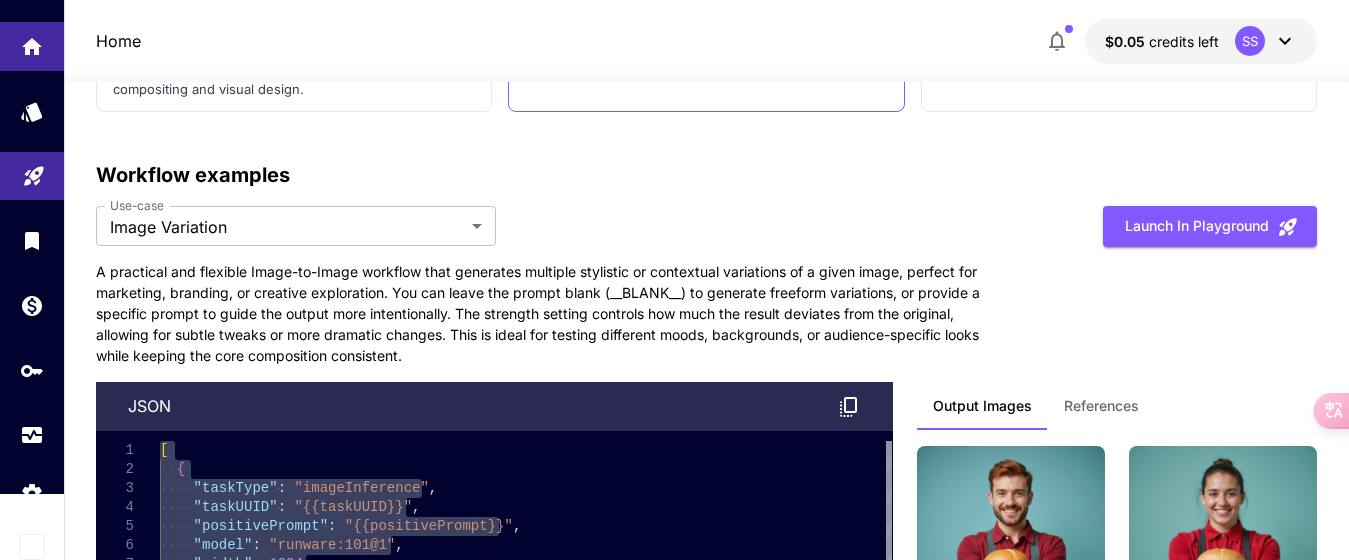 scroll, scrollTop: 6091, scrollLeft: 0, axis: vertical 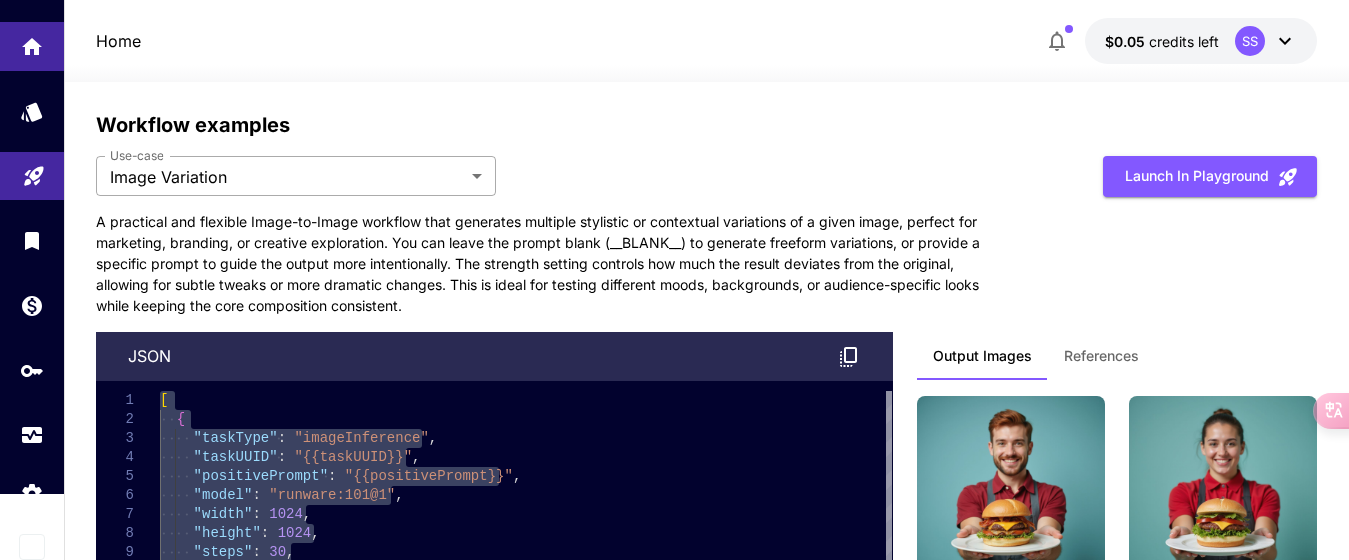 click on "Home $0.05    credits left  SS 1 Make your first image Try The Playground 2 Set up billing Add Payment Method Create an API key Completed 4 Integrate Runware Completed Welcome to Runware! Check out your usage stats and API key performance at a glance. Explore featured models, dive into workflow examples, review platform updates, or get help when you need it. NEW Now supporting video! Run the best video models, at much lower cost. Save up to $500 for every 1000 PixVerse assets. 1 Test drive the best video models Featured models New releases MiniMax KlingAI ByteDance Google Veo PixVerse Vidu Launch in Playground minimax:3@1                             MiniMax 02 Hailuo Most polished and dynamic model with vibrant, theatrical visuals and fluid motion. Ideal for viral content and commercial-style footage. Launch in Playground bytedance:2@1                             Seedance 1.0 Pro Launch in Playground bytedance:1@1" at bounding box center [674, -2316] 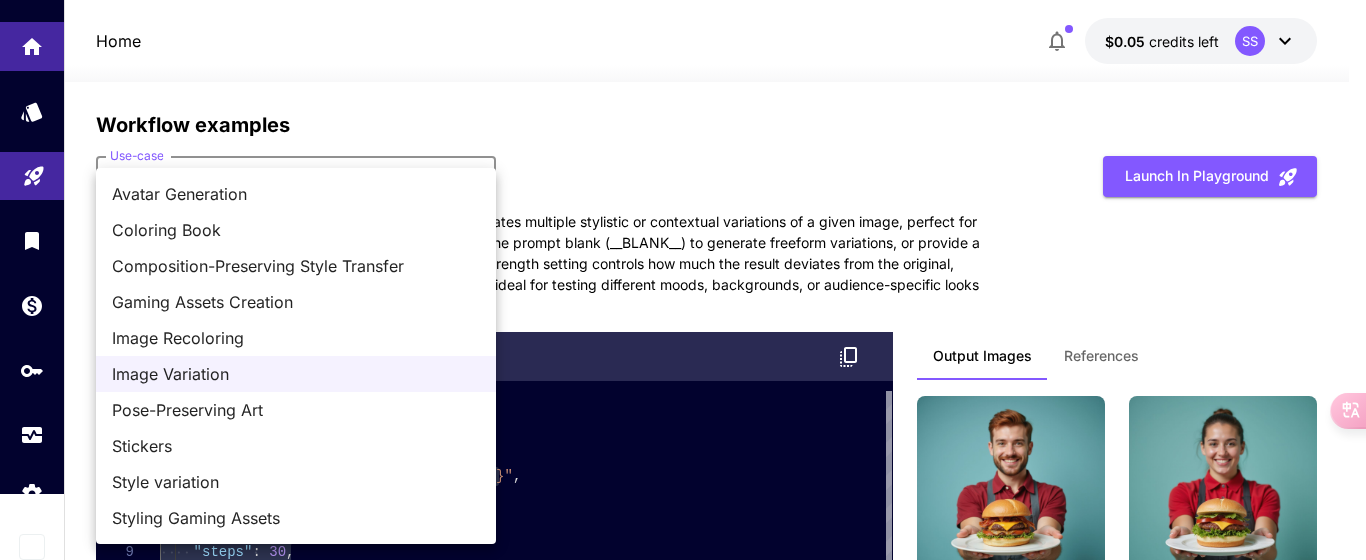 type 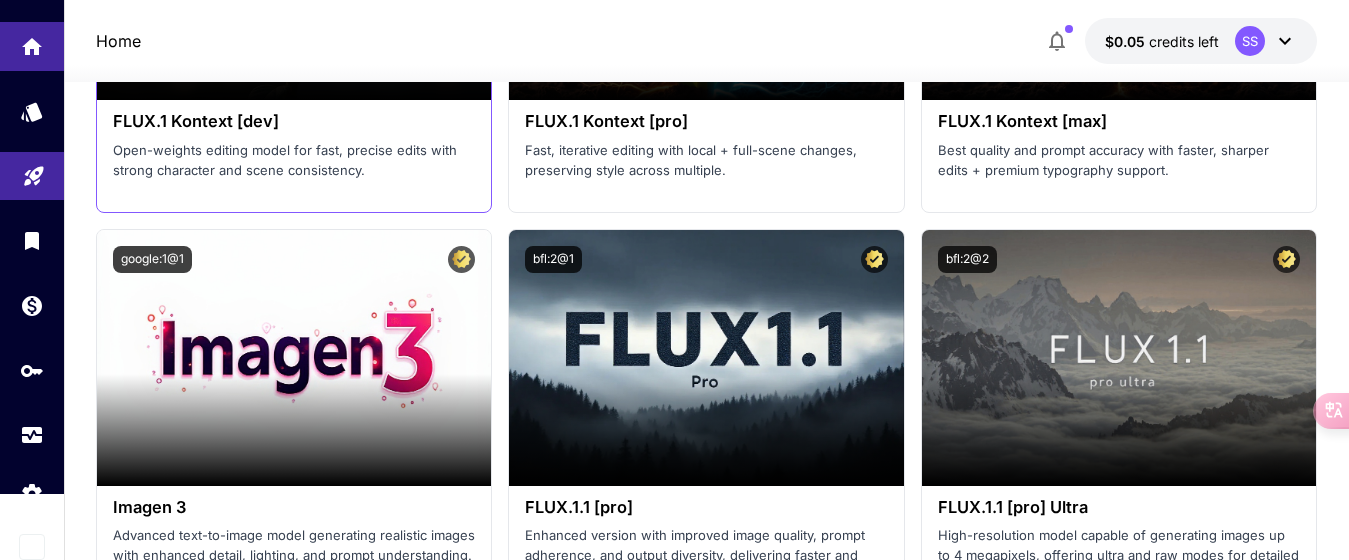 scroll, scrollTop: 4791, scrollLeft: 0, axis: vertical 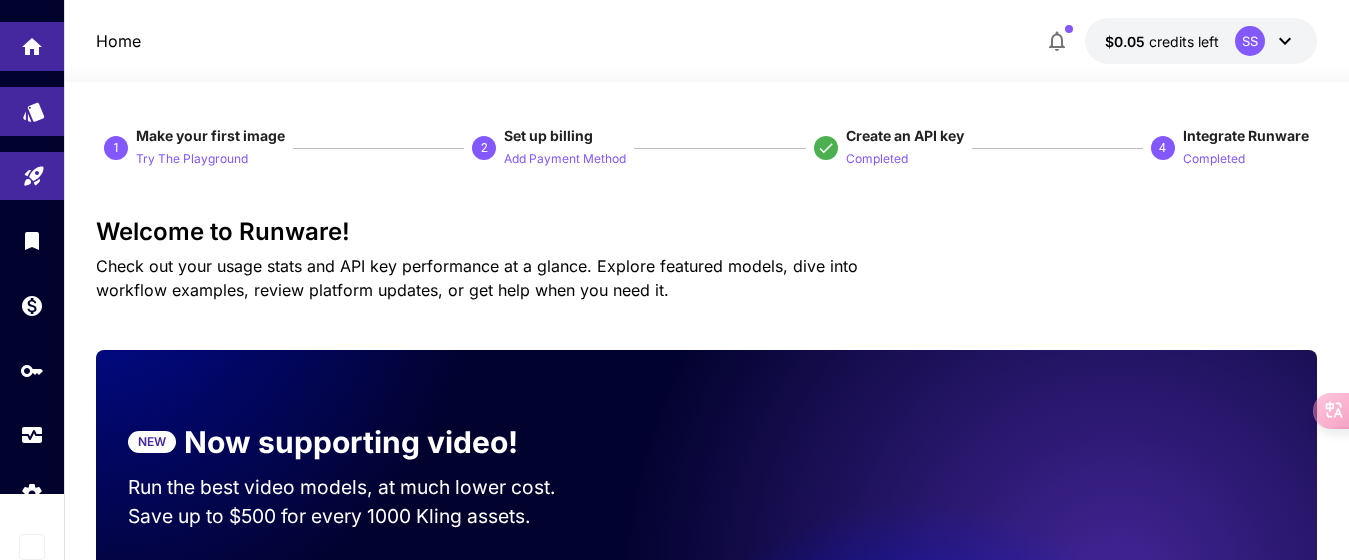 click at bounding box center [32, 111] 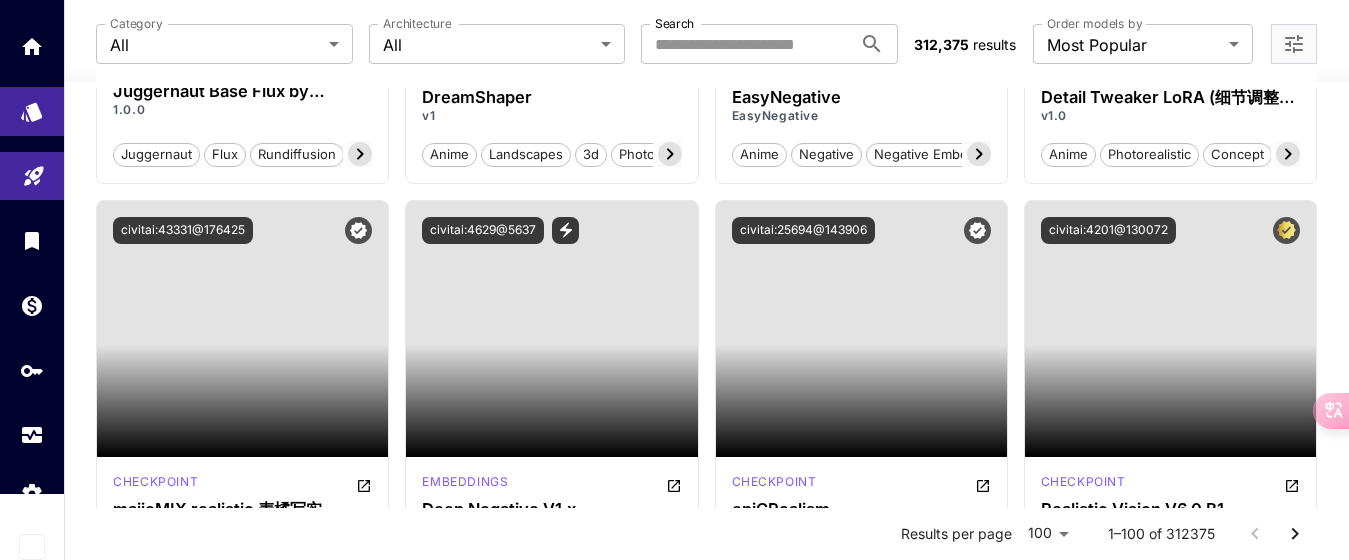 scroll, scrollTop: 2500, scrollLeft: 0, axis: vertical 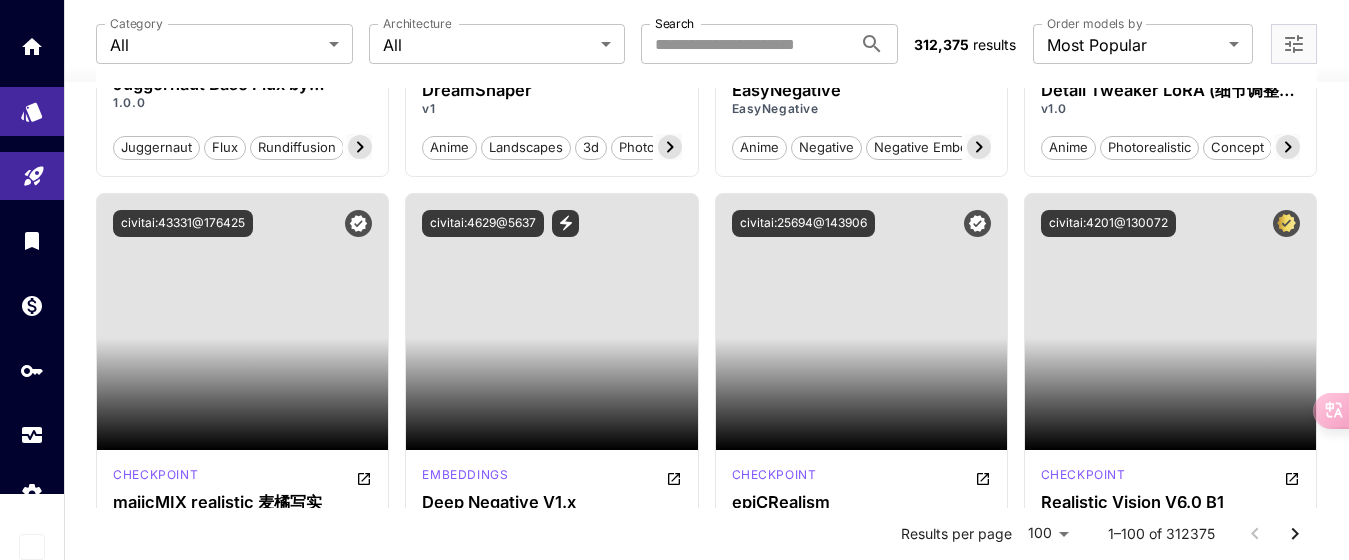 click 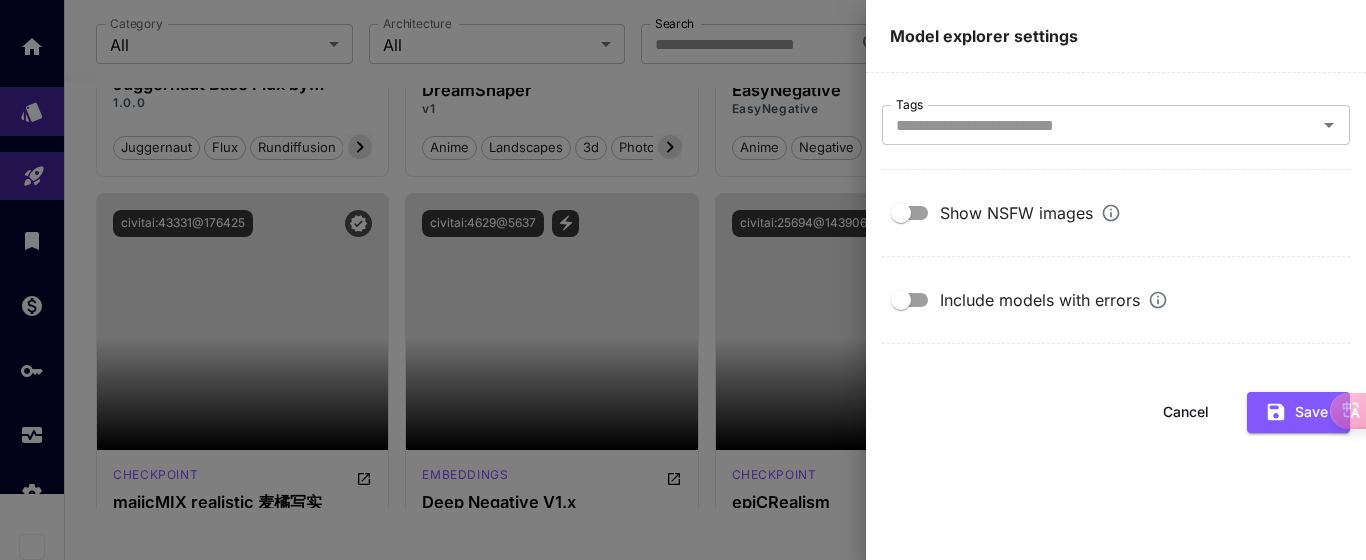 click at bounding box center [683, 280] 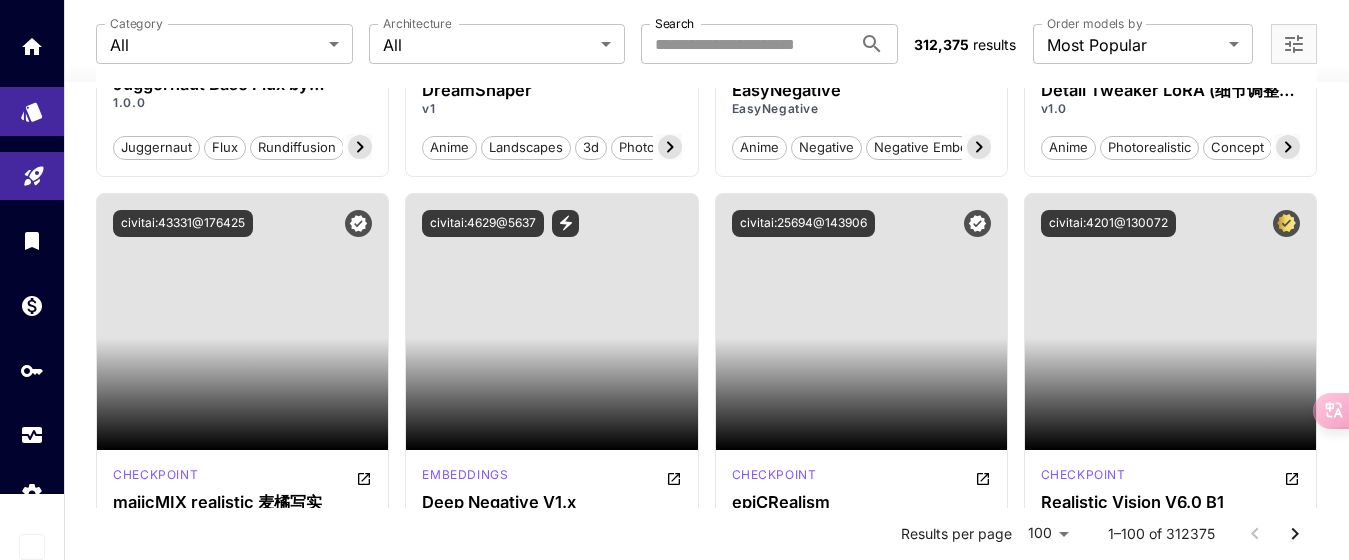 click 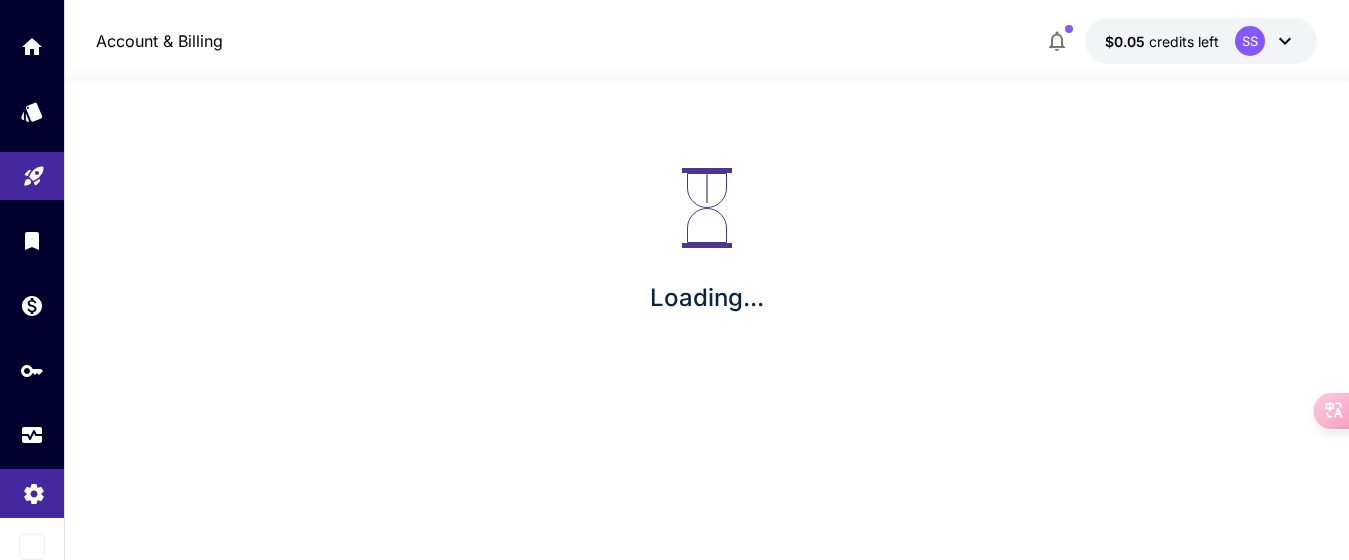 scroll, scrollTop: 0, scrollLeft: 0, axis: both 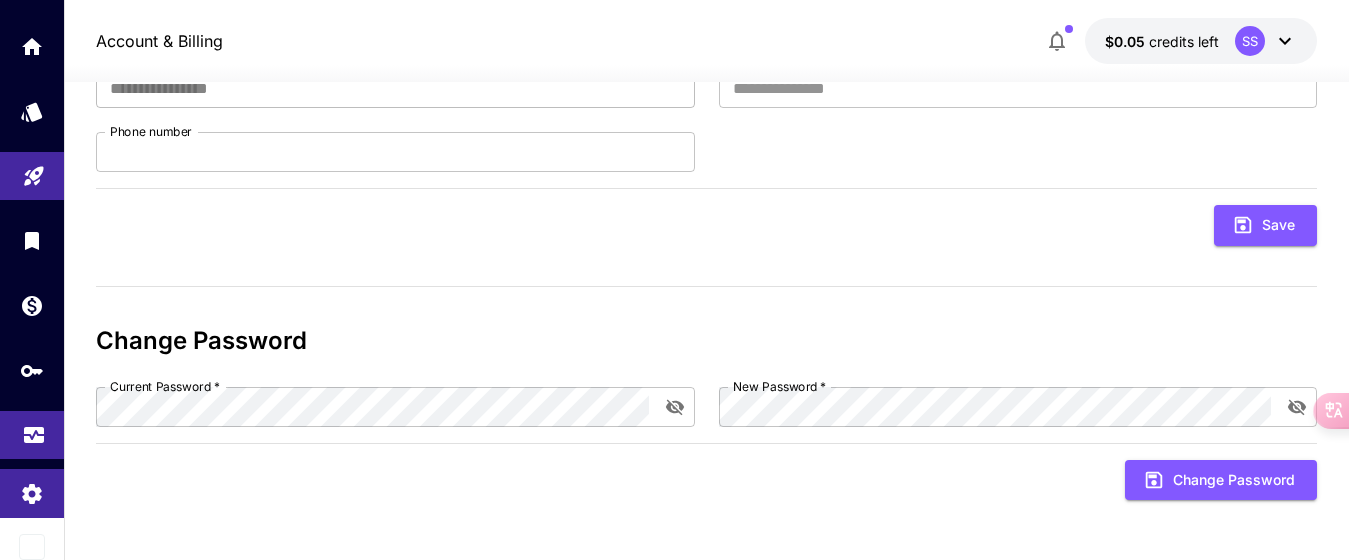 click at bounding box center (32, 435) 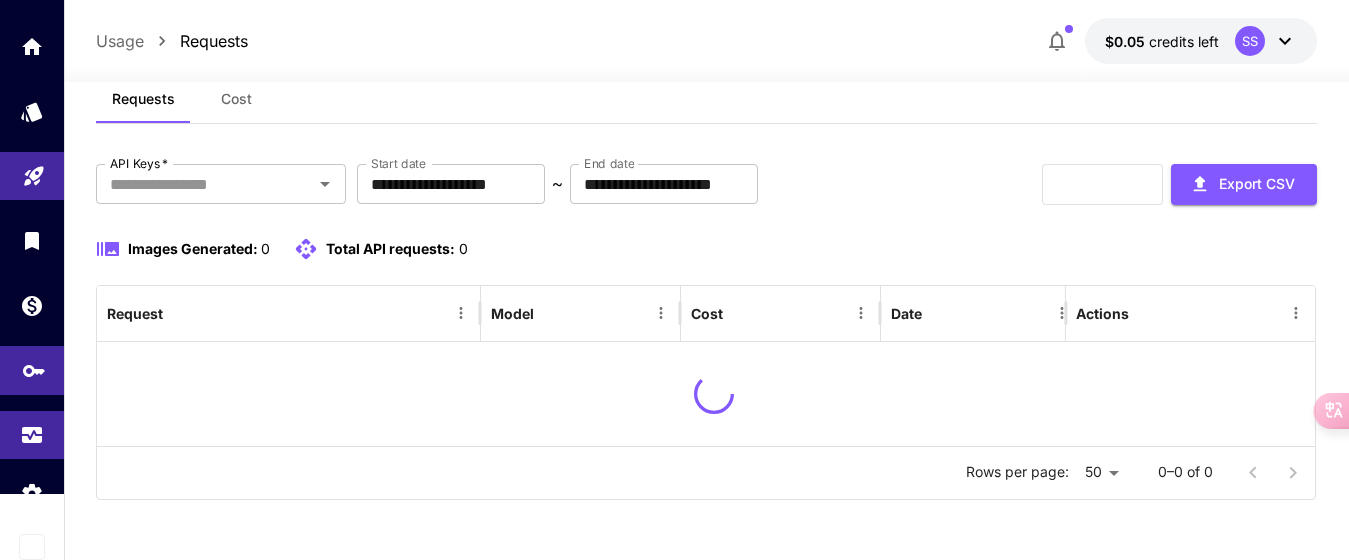 scroll, scrollTop: 0, scrollLeft: 0, axis: both 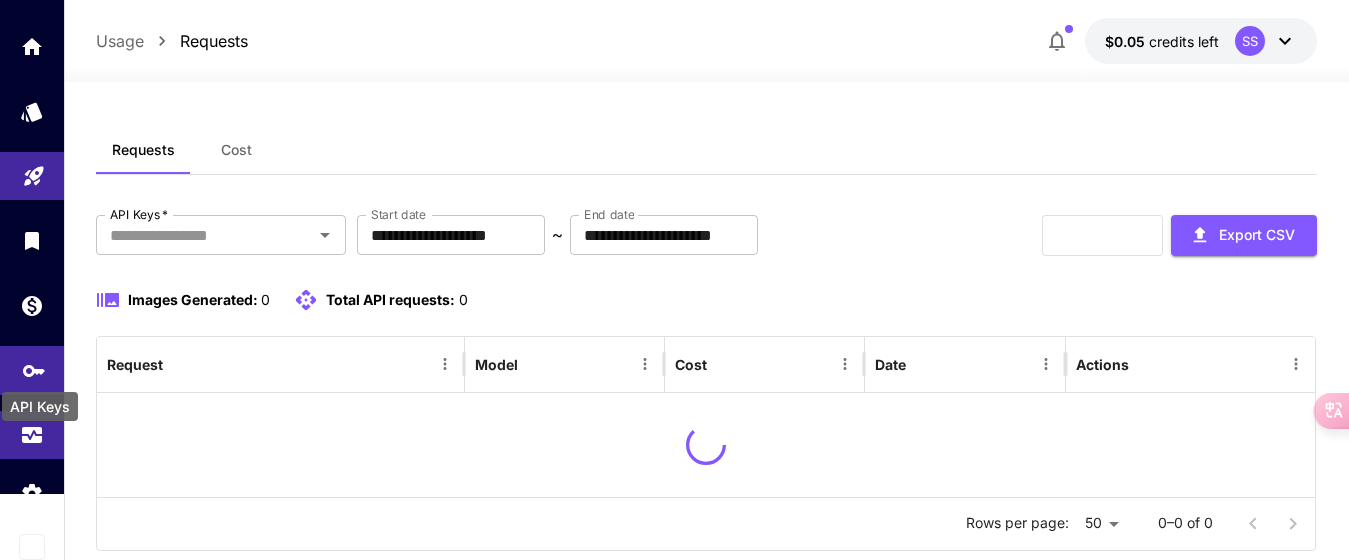 click 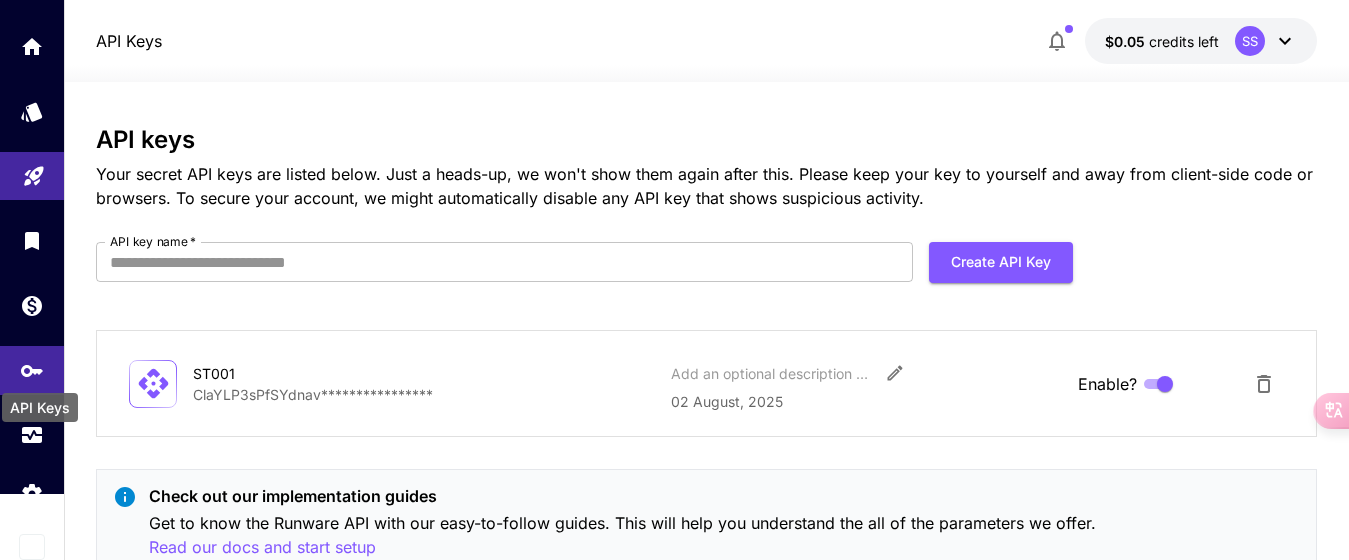 drag, startPoint x: 38, startPoint y: 413, endPoint x: 37, endPoint y: 424, distance: 11.045361 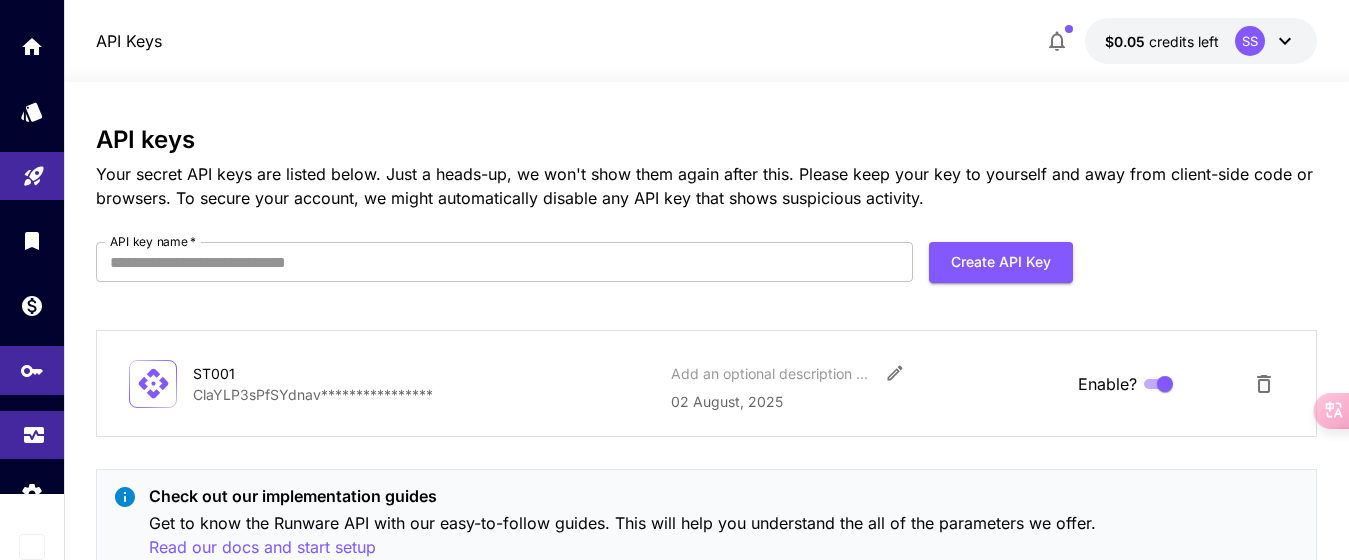 drag, startPoint x: 37, startPoint y: 424, endPoint x: 33, endPoint y: 443, distance: 19.416489 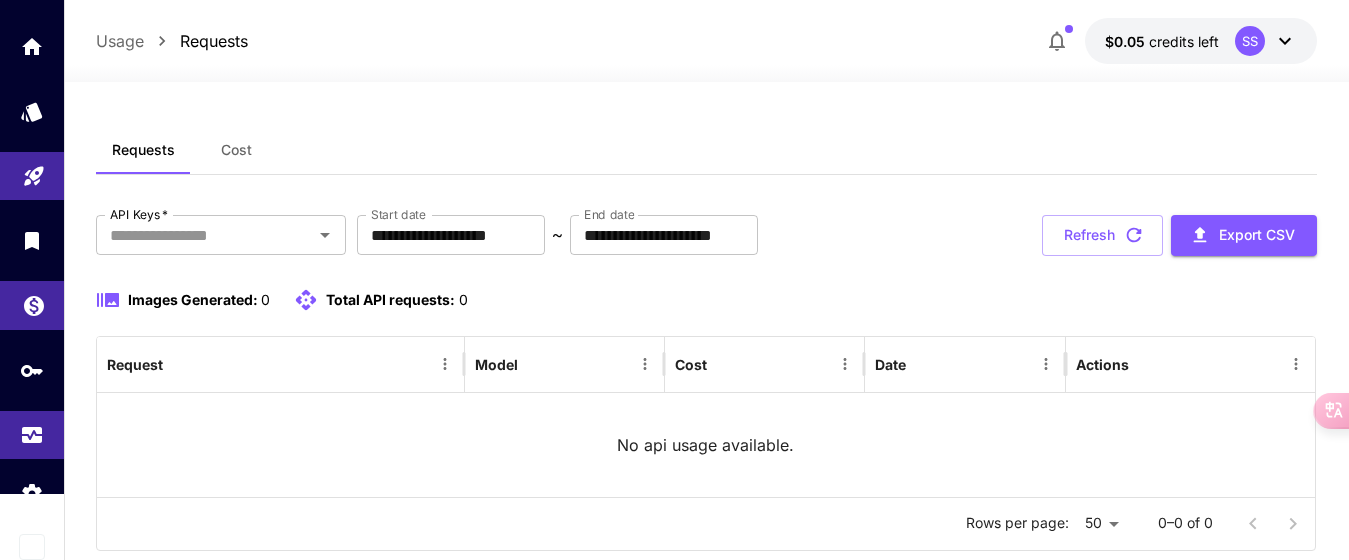 click at bounding box center (32, 305) 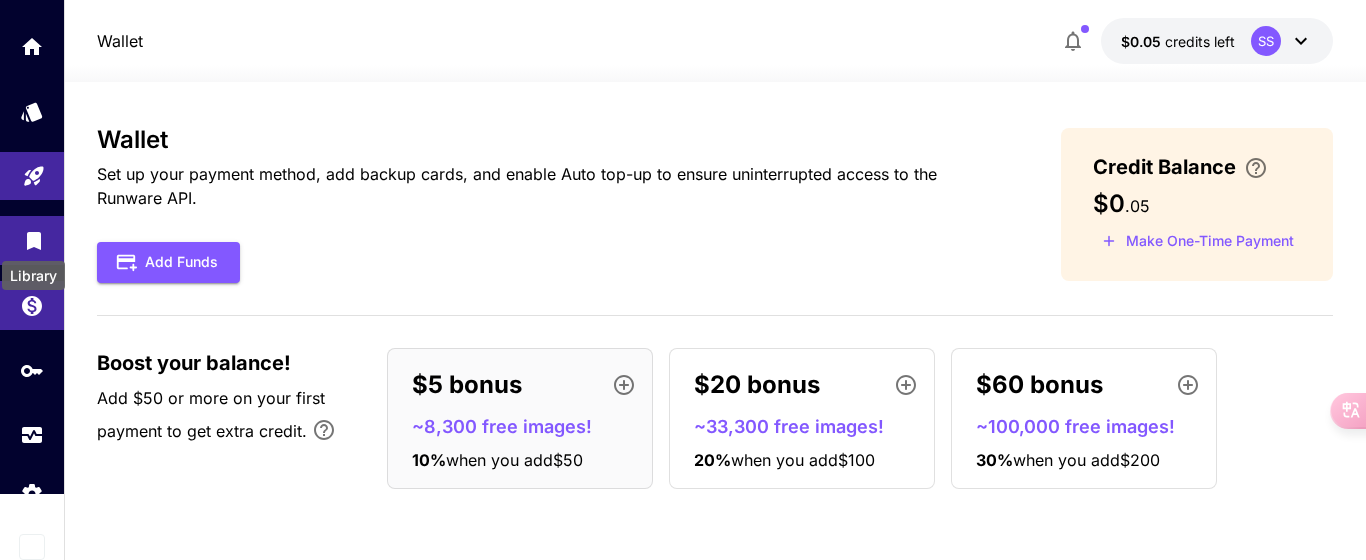 click 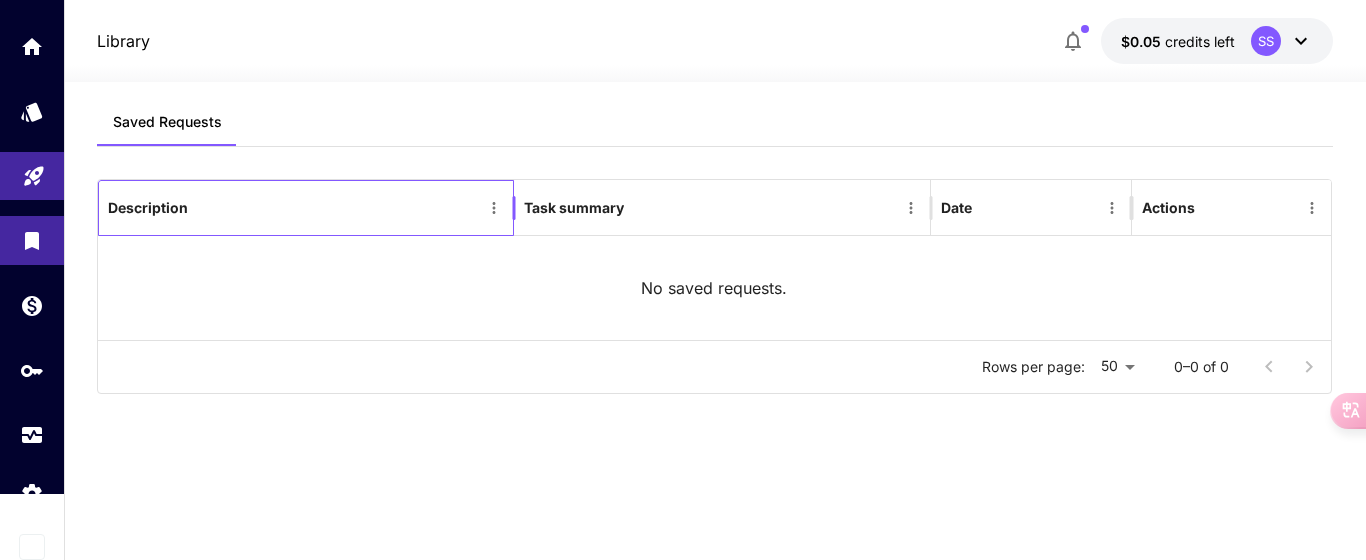 click on "Description" at bounding box center (148, 207) 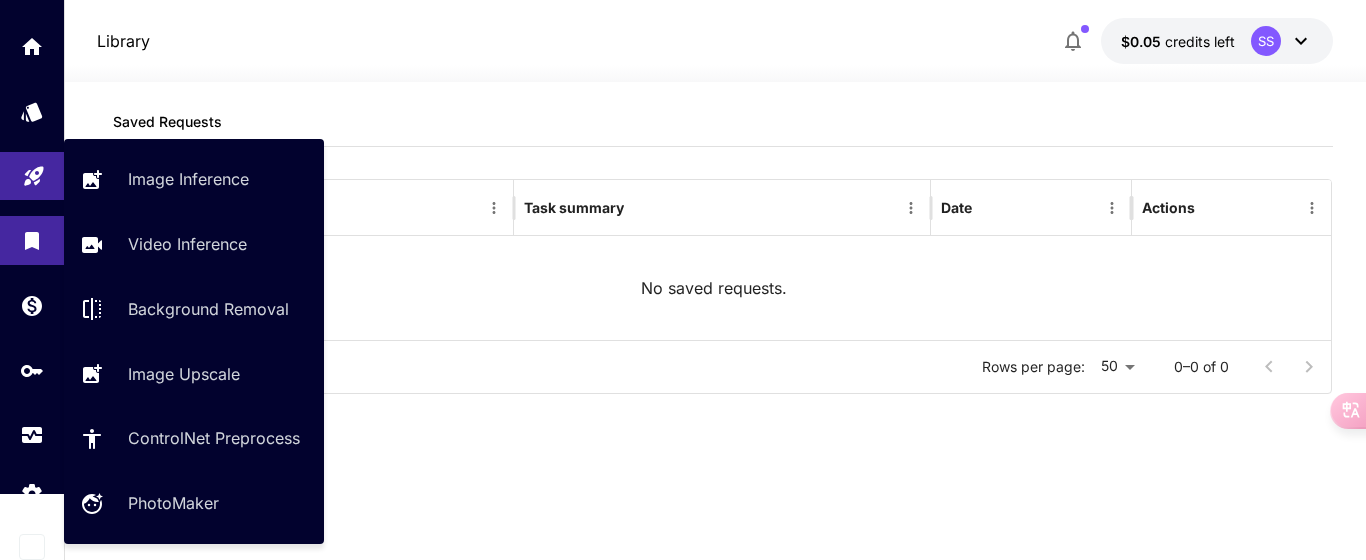 click at bounding box center [32, 176] 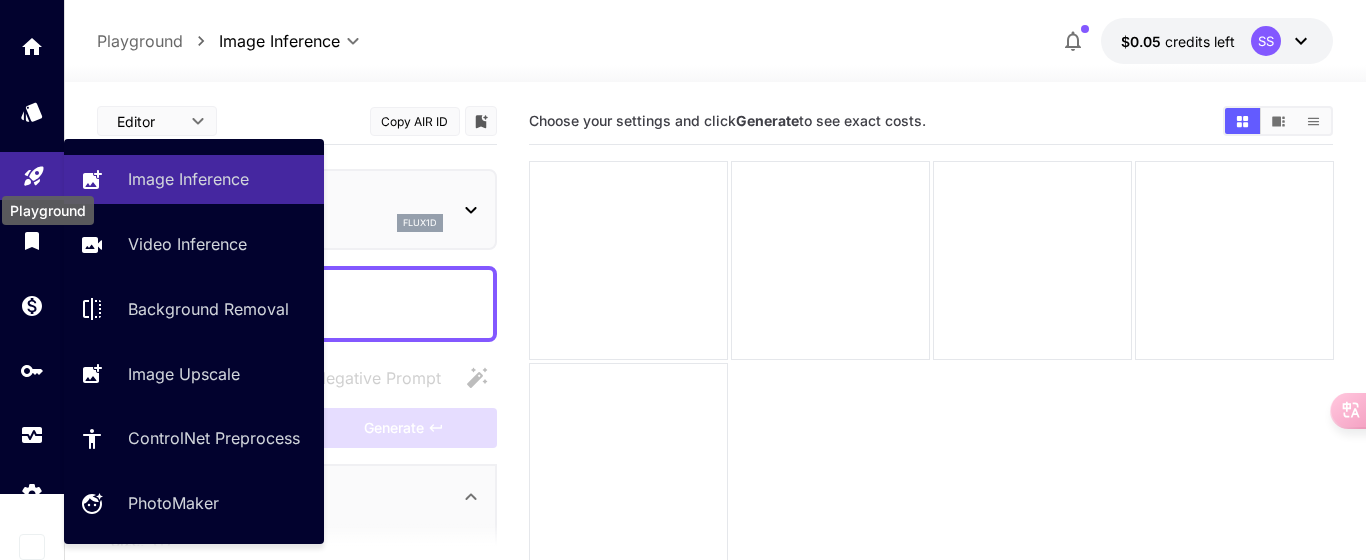 click 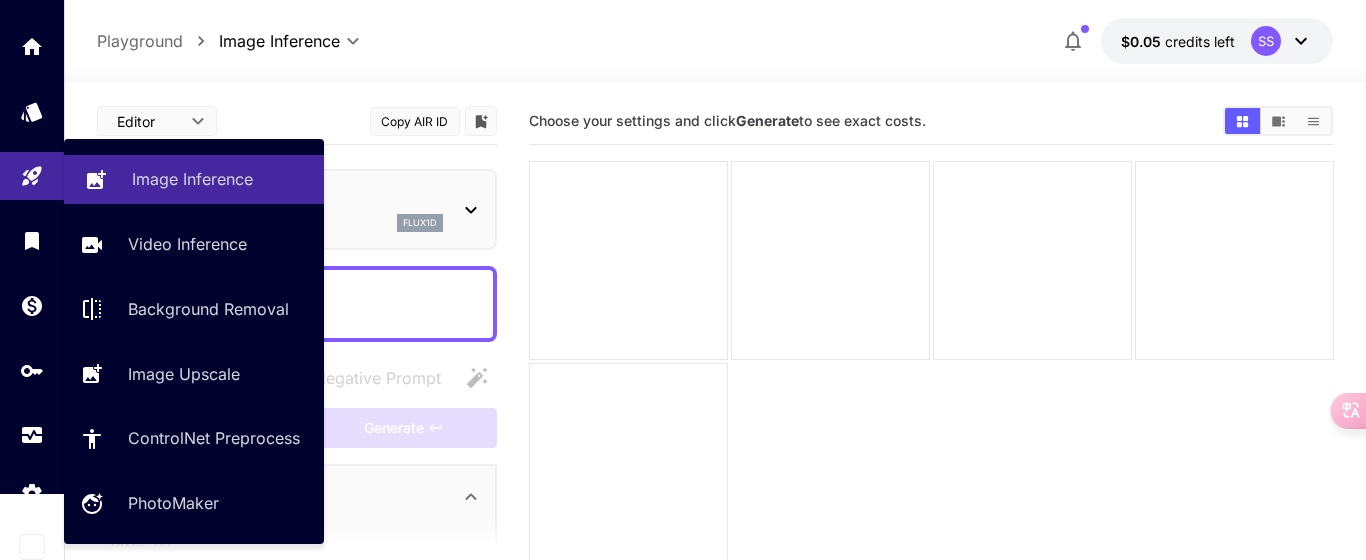 click on "Image Inference" at bounding box center (194, 179) 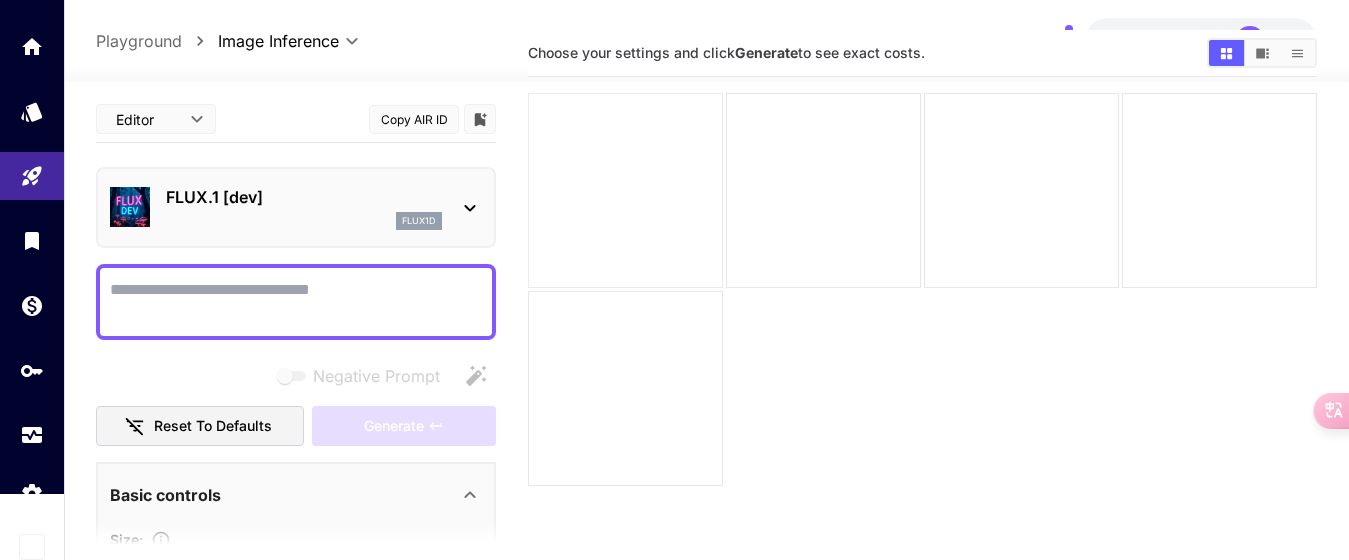 scroll, scrollTop: 158, scrollLeft: 0, axis: vertical 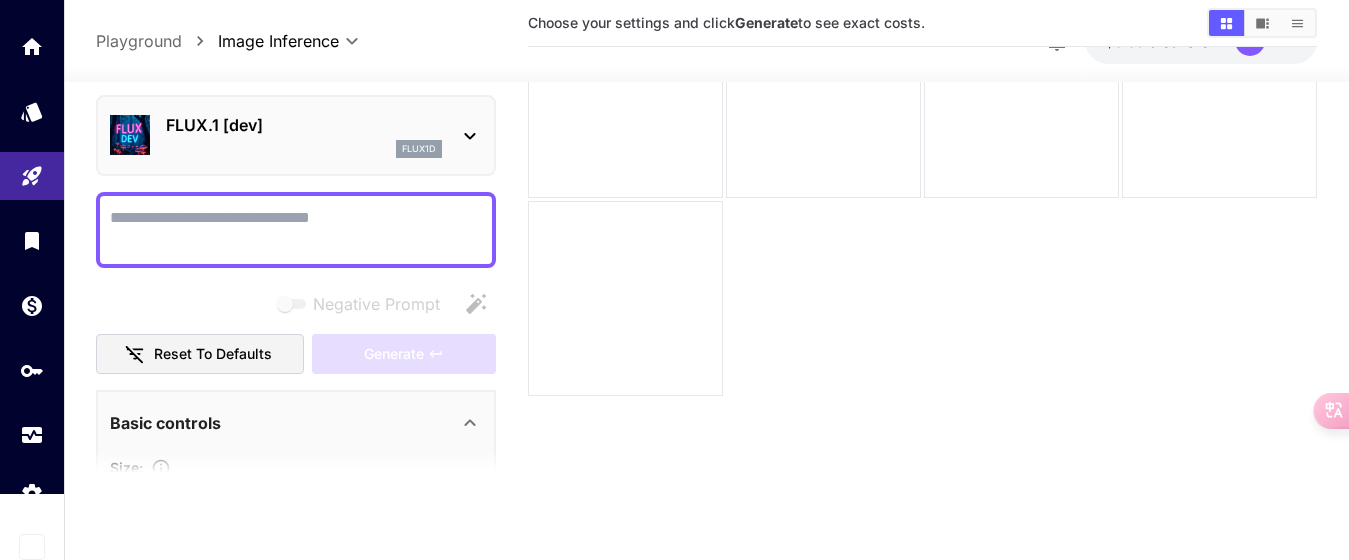 click on "Negative Prompt" at bounding box center (296, 230) 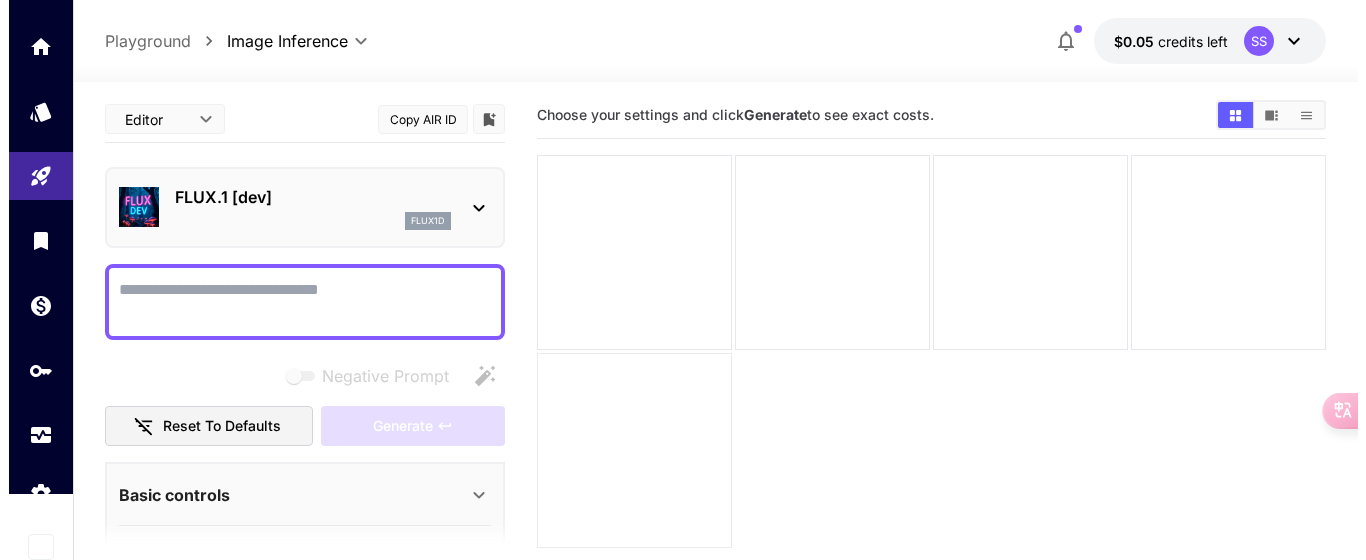 scroll, scrollTop: 0, scrollLeft: 0, axis: both 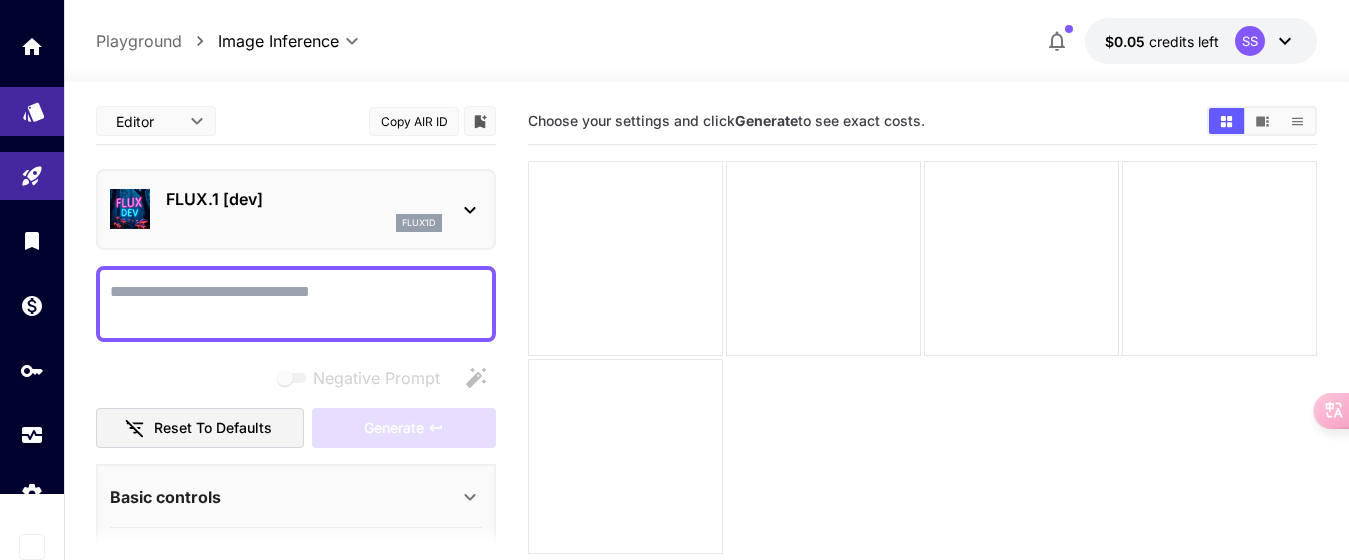 click at bounding box center (32, 111) 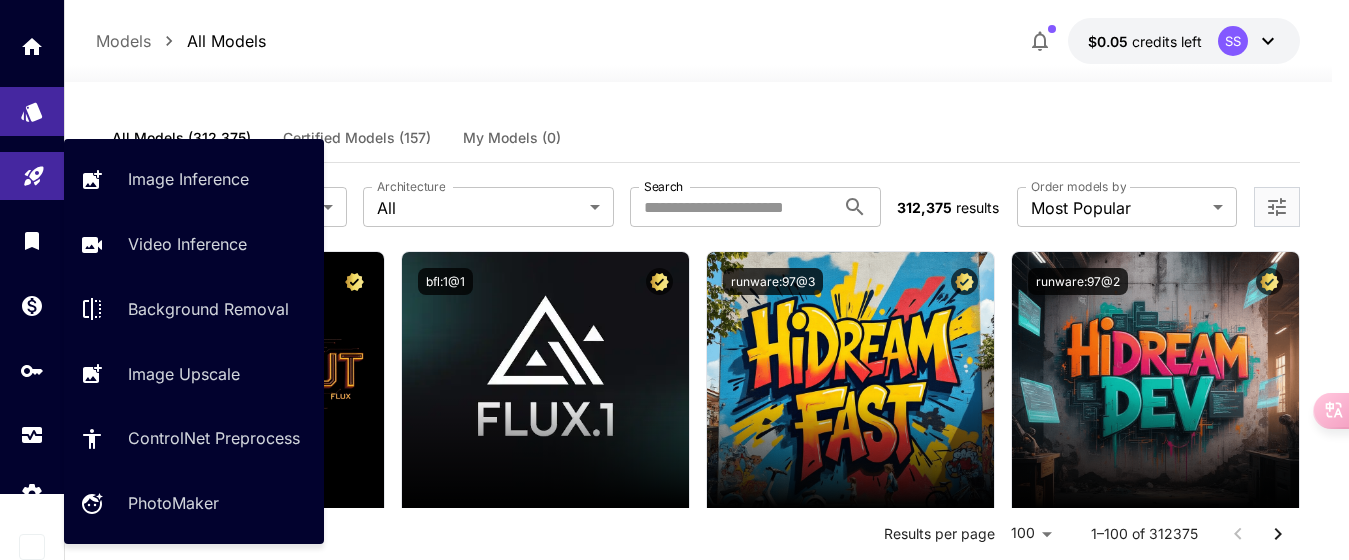 click at bounding box center (32, 176) 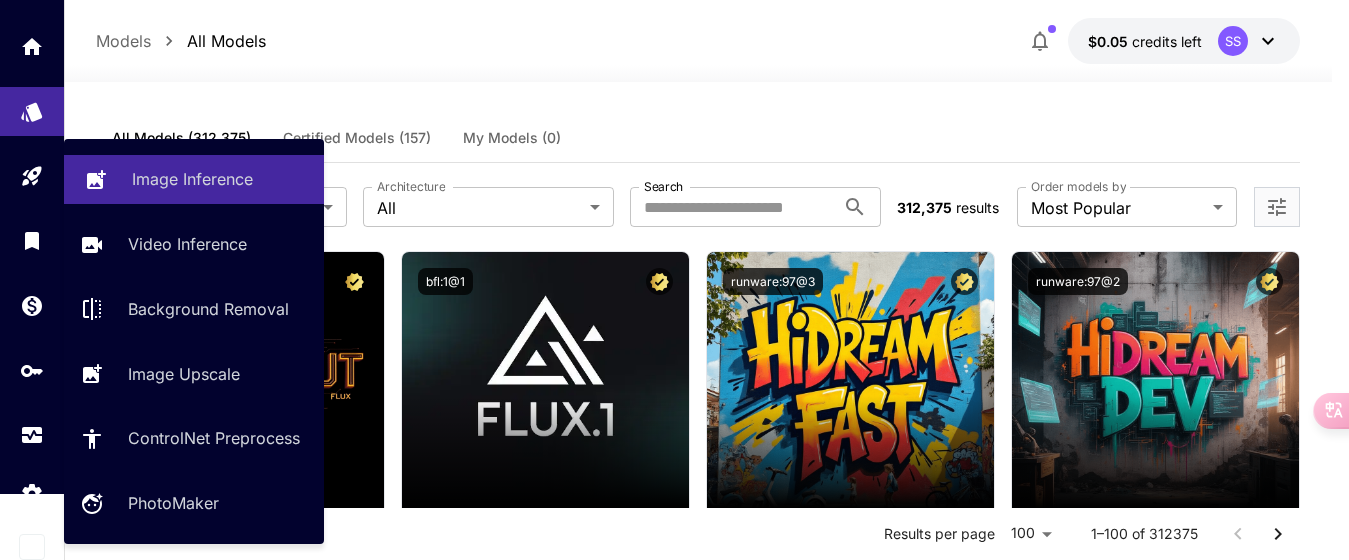 click on "Image Inference" at bounding box center (192, 179) 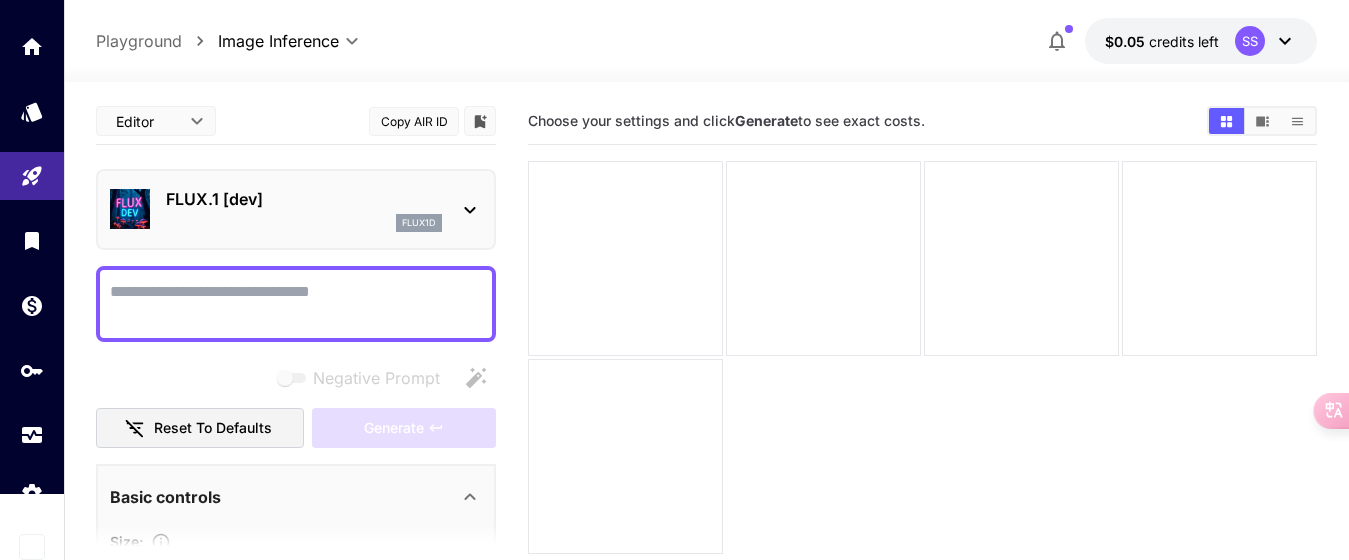 click 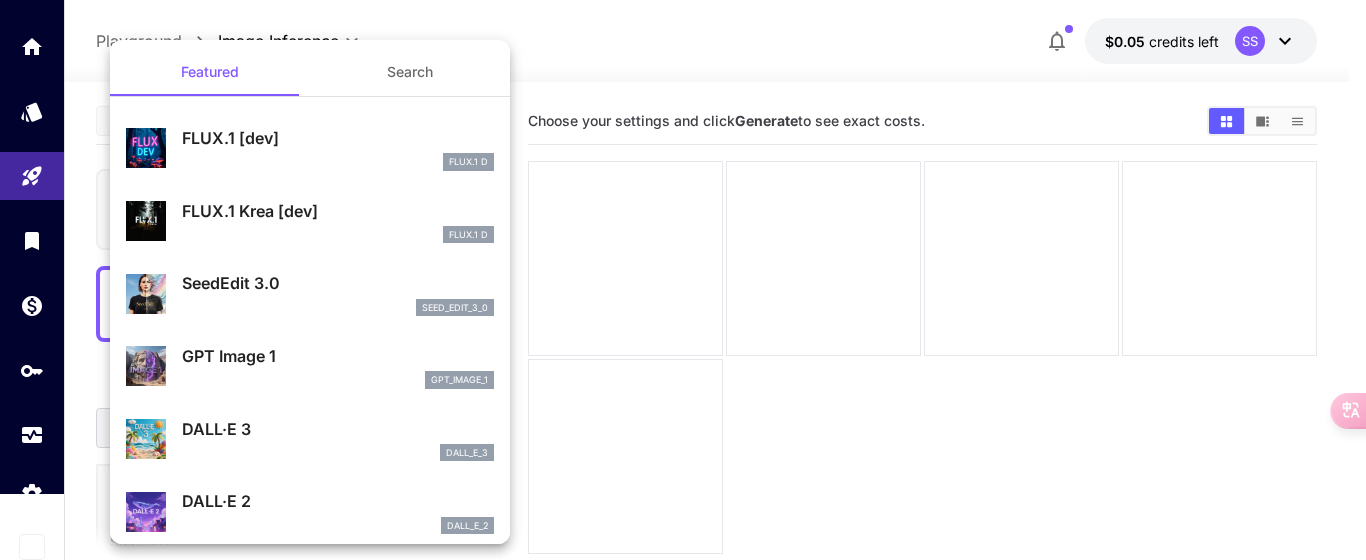 click at bounding box center (683, 280) 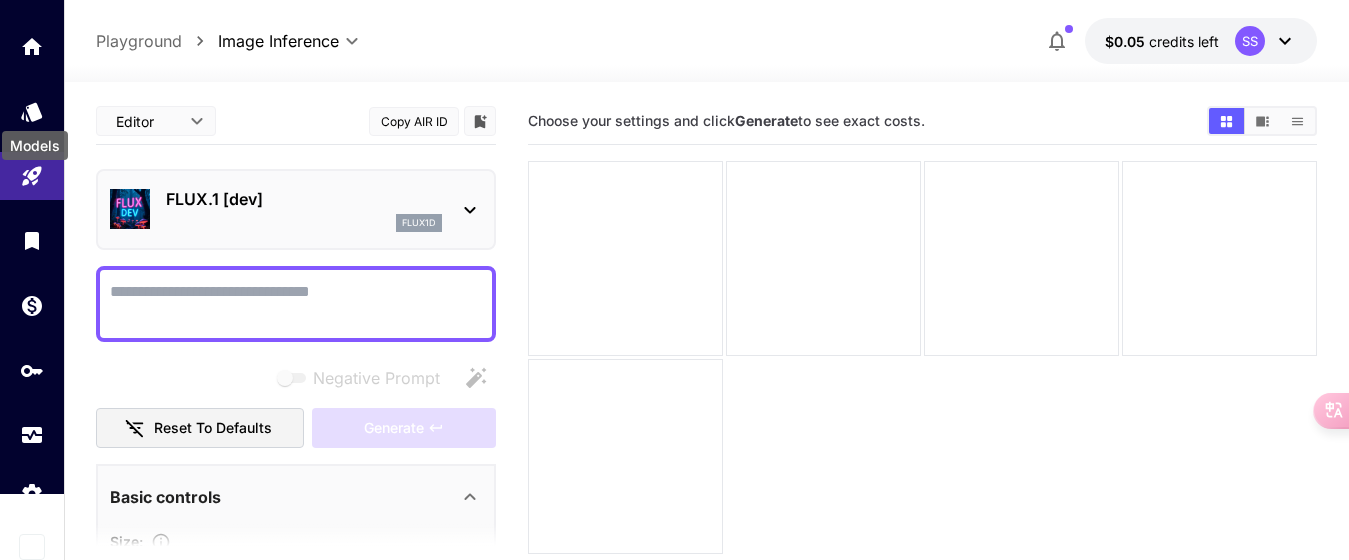 click 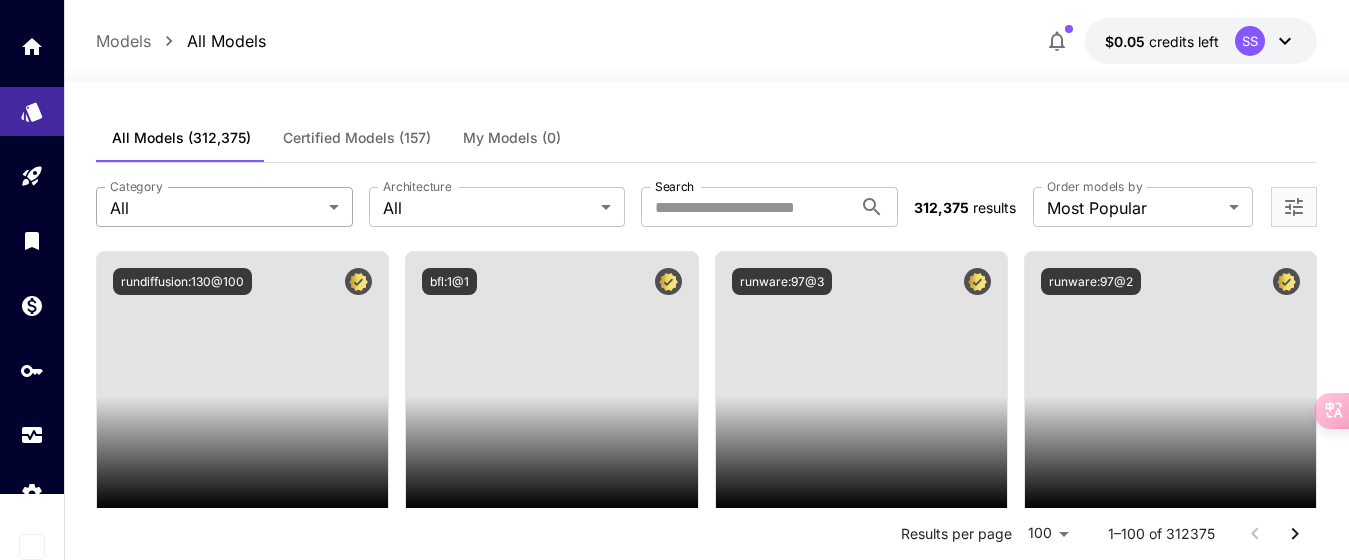 click on "**********" at bounding box center (674, 9553) 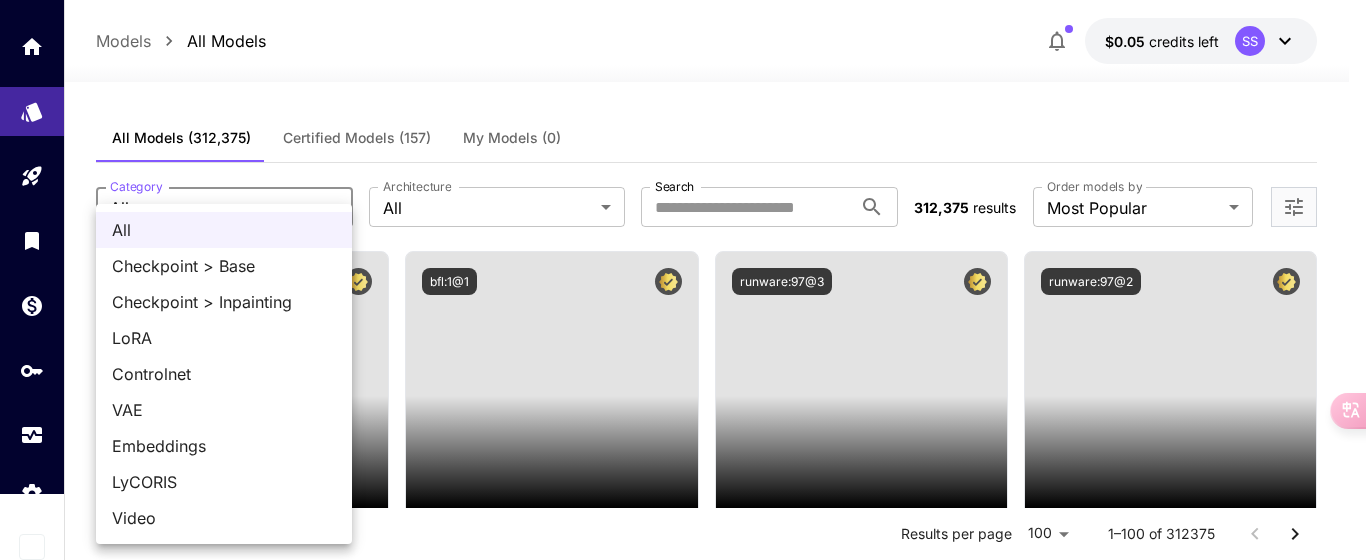 click at bounding box center (683, 280) 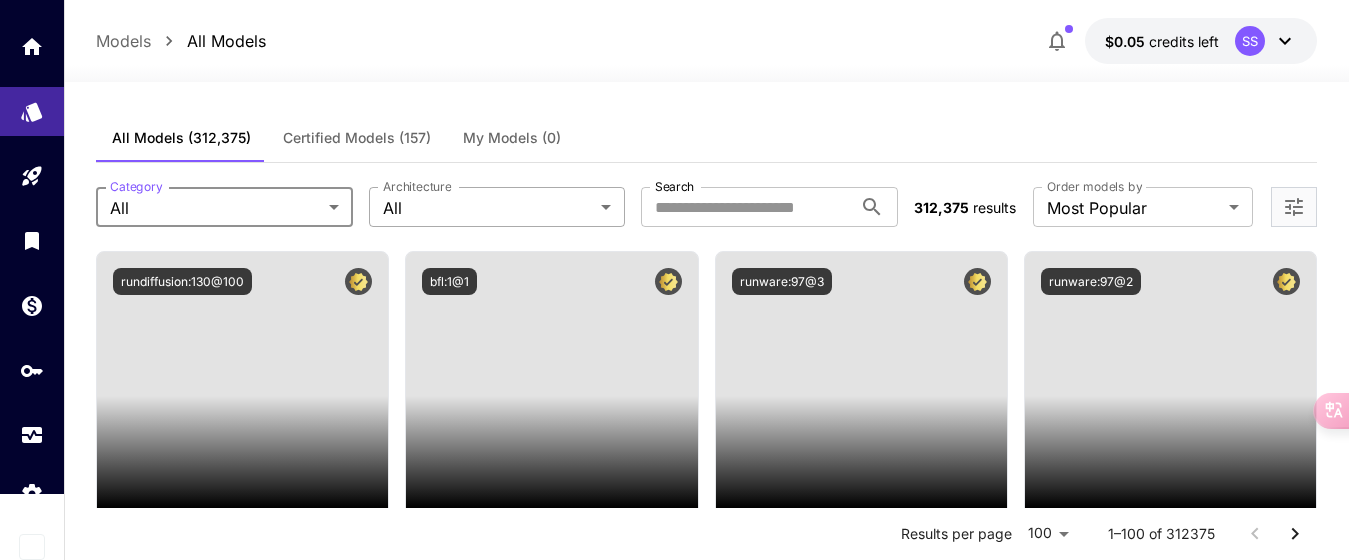 click on "**********" at bounding box center (674, 9553) 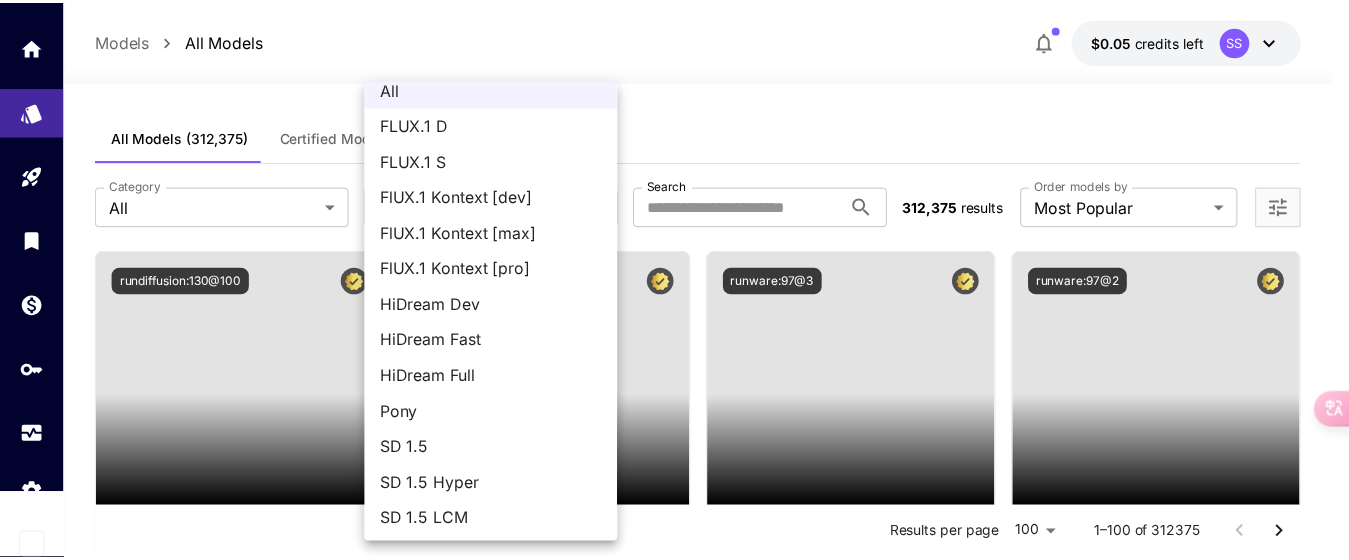 scroll, scrollTop: 0, scrollLeft: 0, axis: both 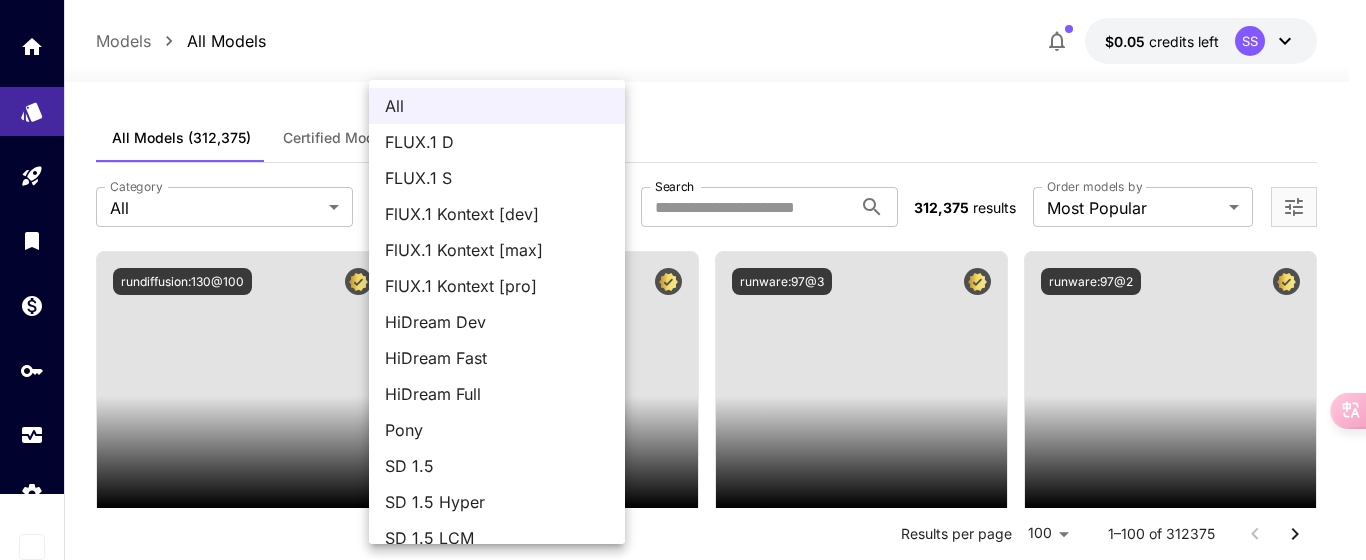 click at bounding box center (683, 280) 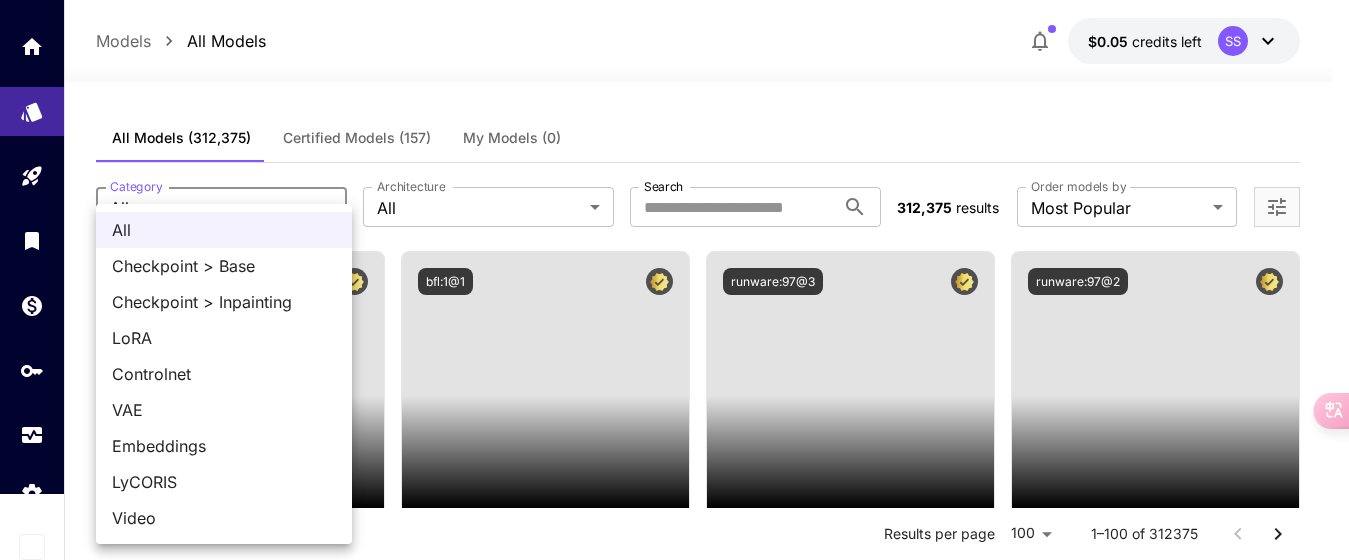 click on "**********" at bounding box center (674, 9553) 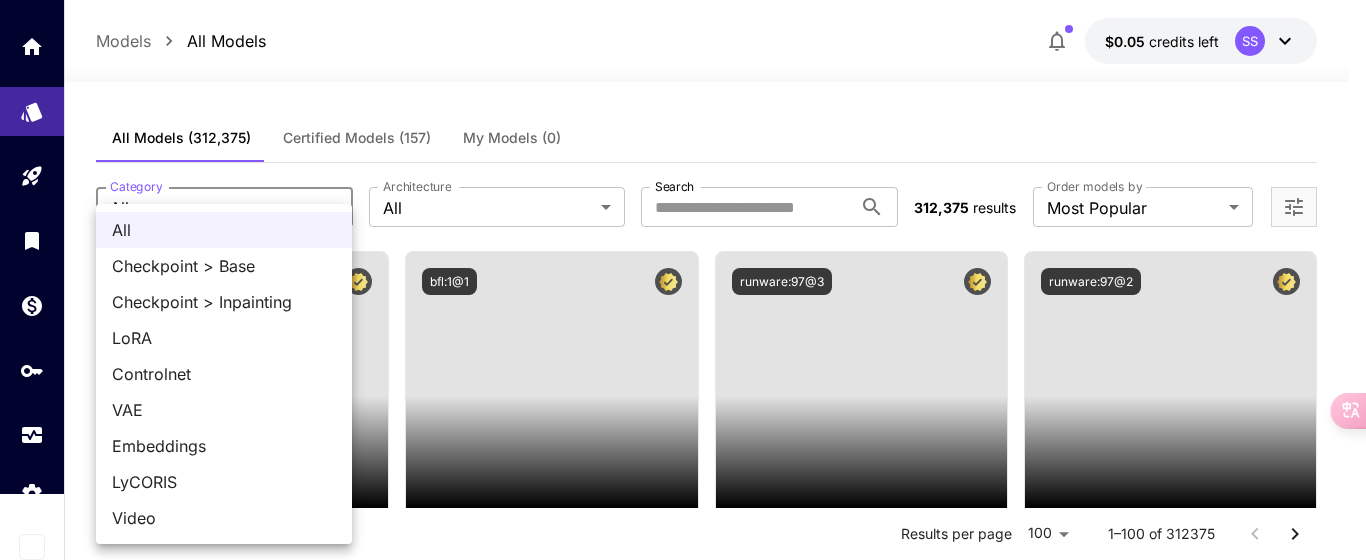 click on "All" at bounding box center (224, 230) 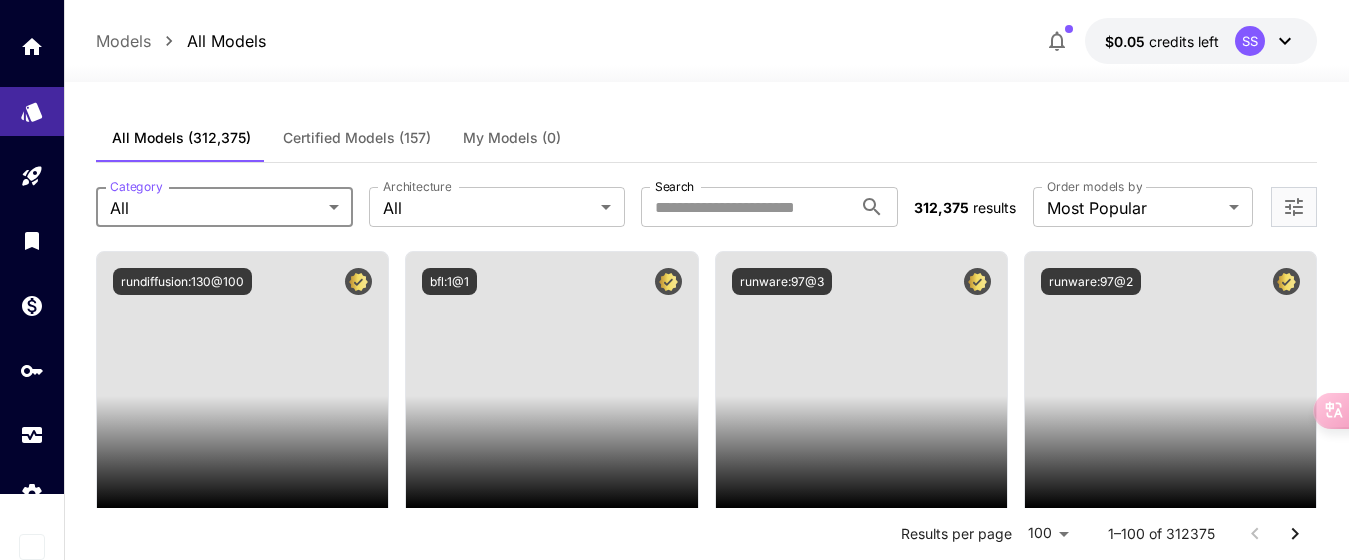 click on "**********" at bounding box center [674, 9553] 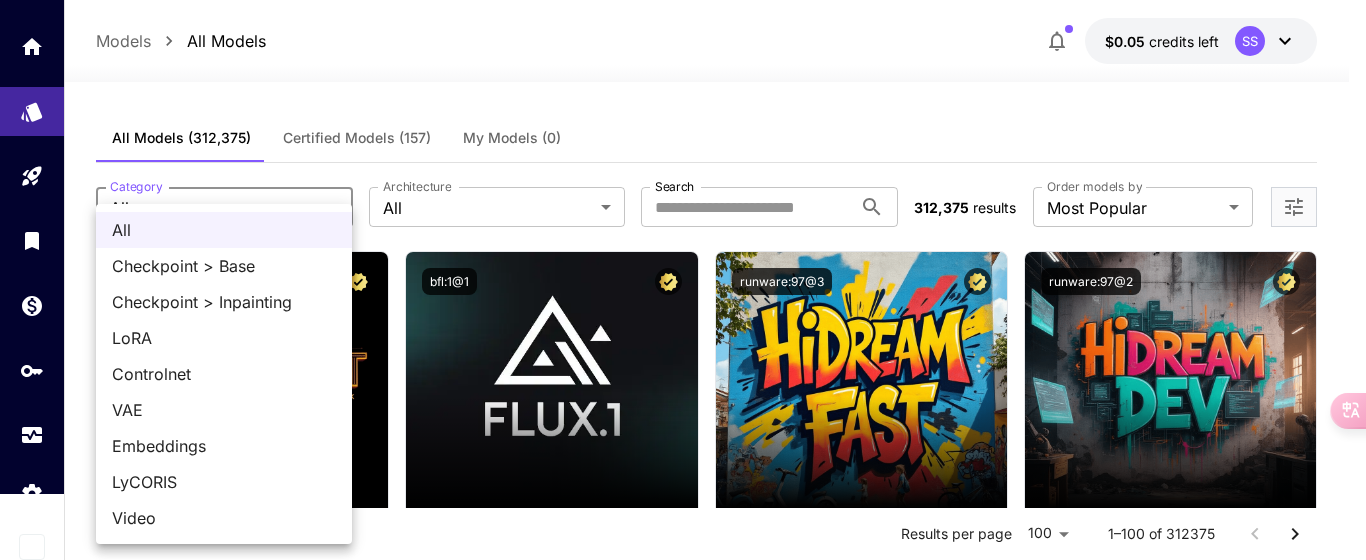 type 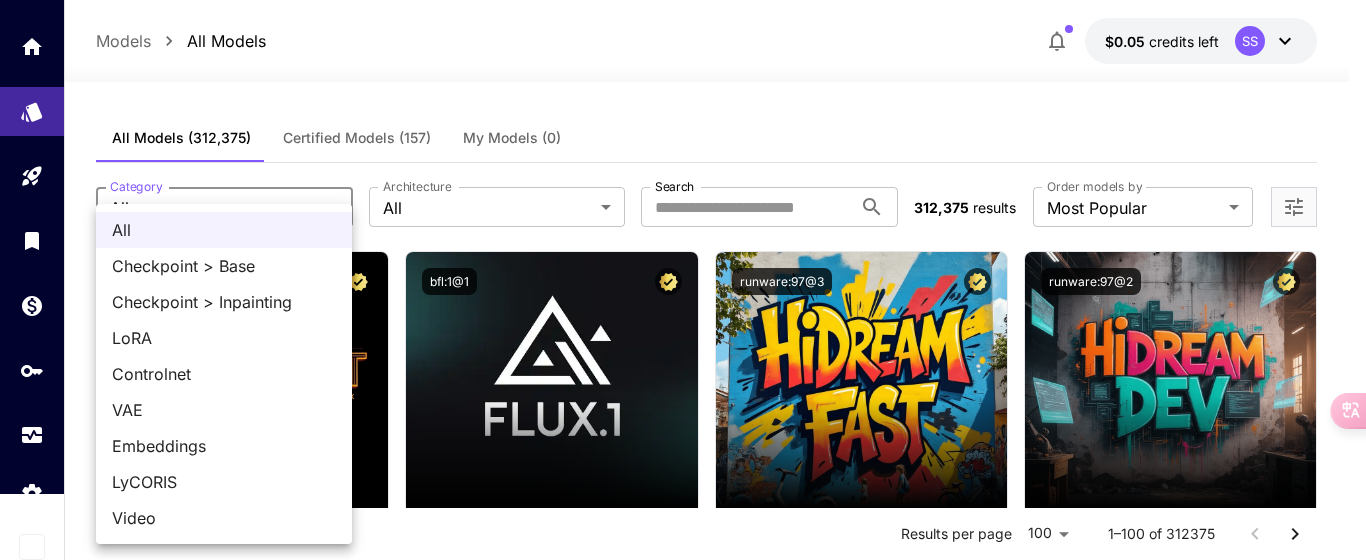 click at bounding box center (683, 280) 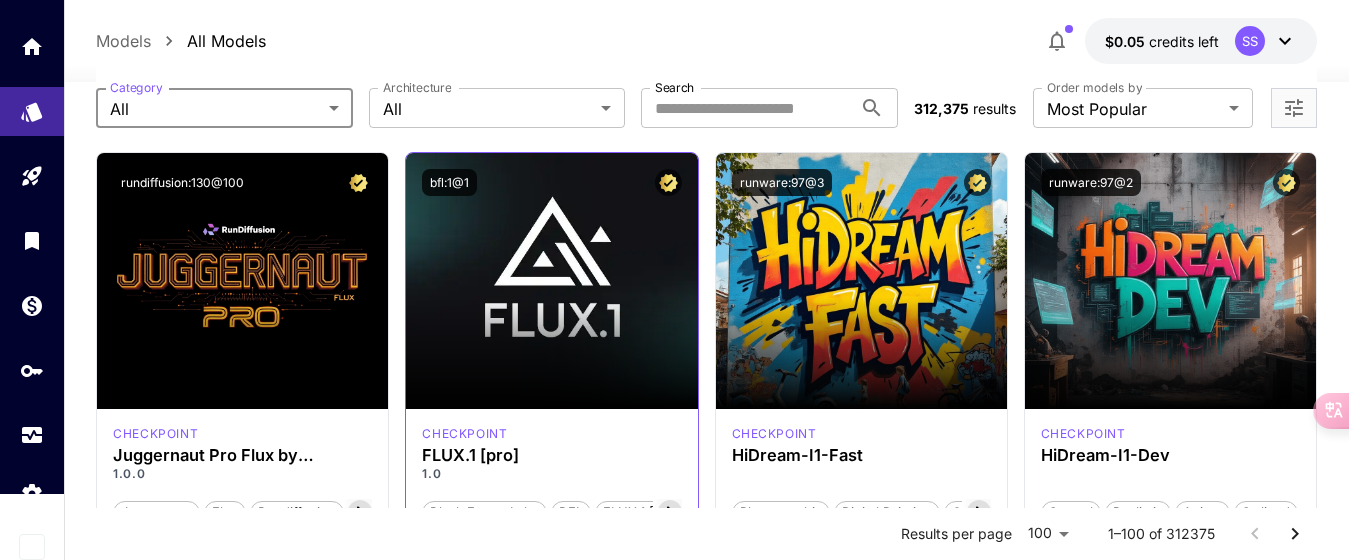 scroll, scrollTop: 100, scrollLeft: 0, axis: vertical 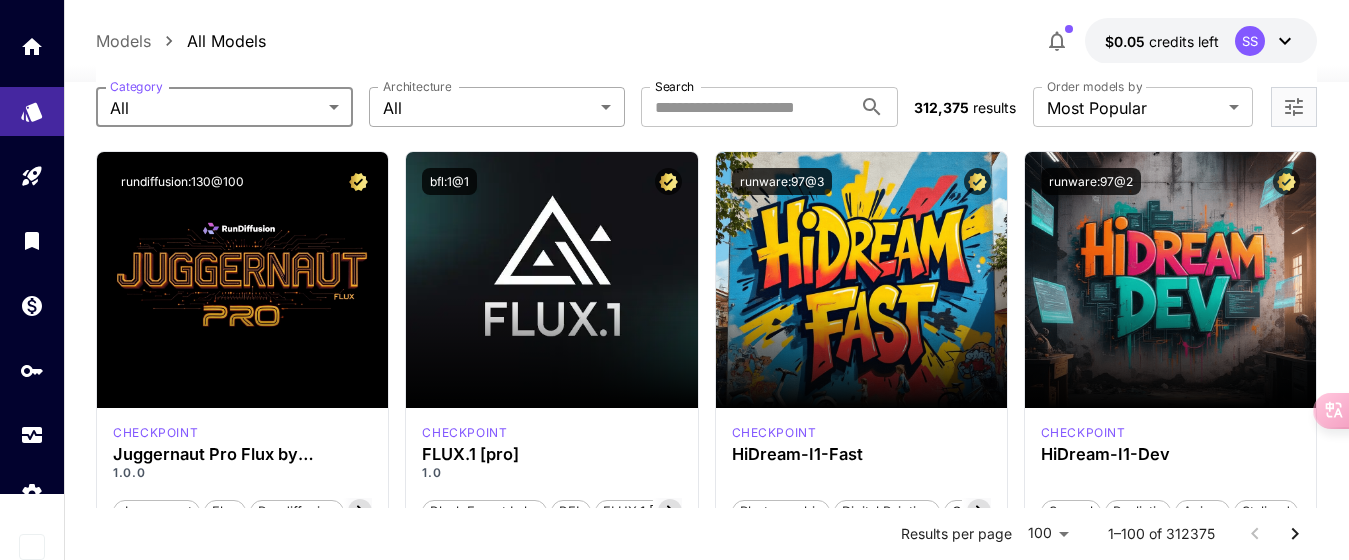 click on "**********" at bounding box center [674, 9453] 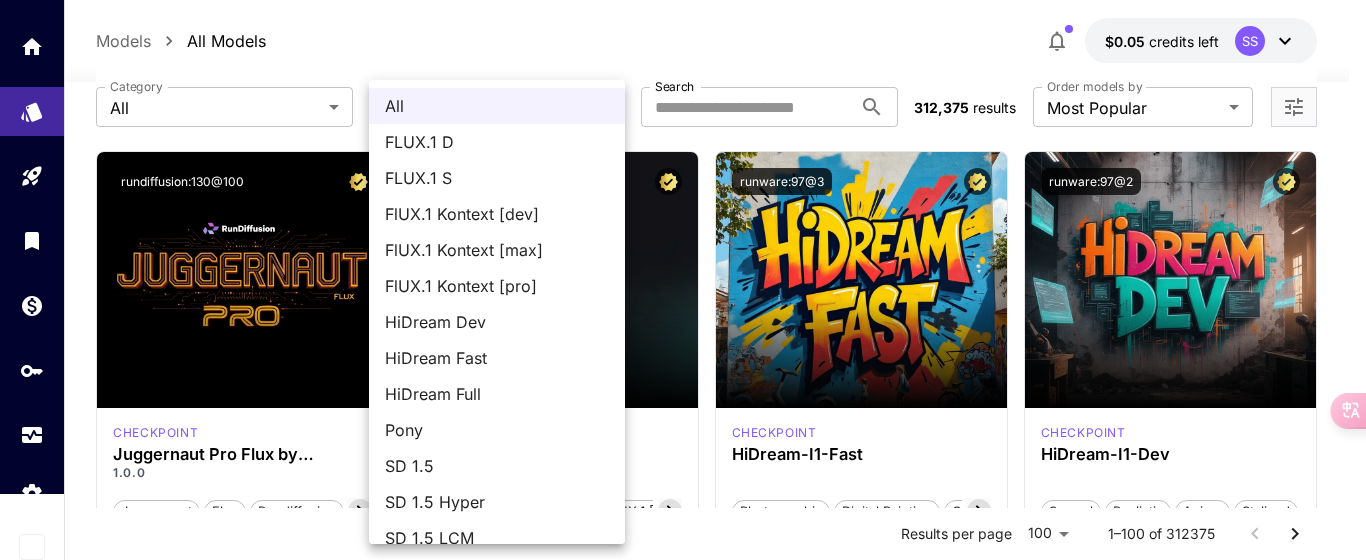 type 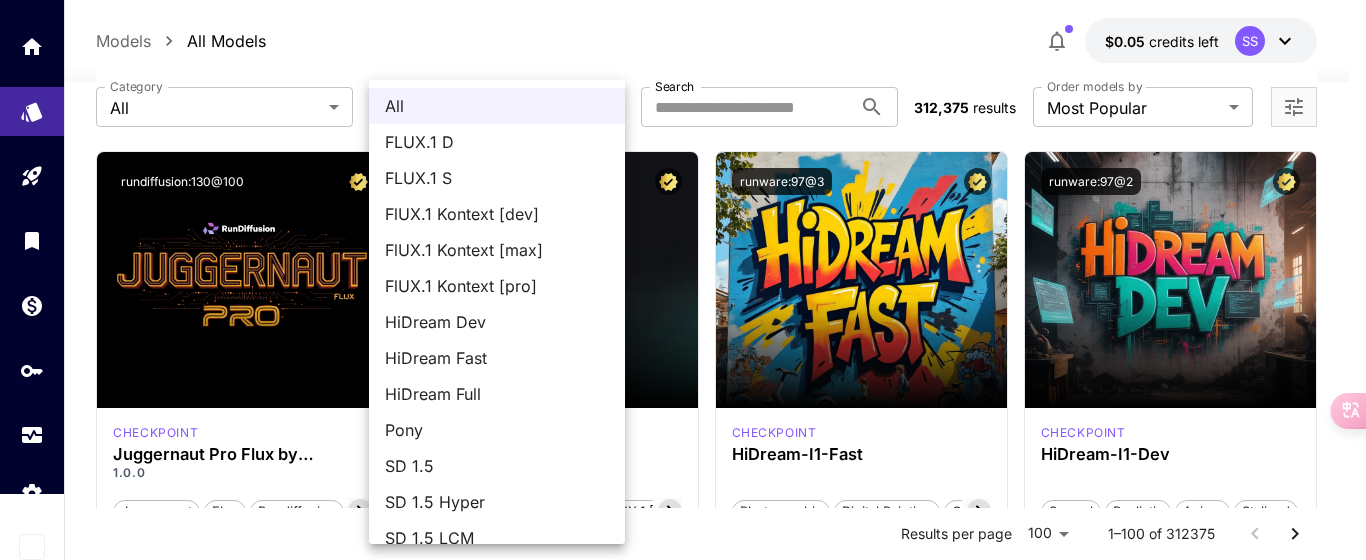 click at bounding box center (683, 280) 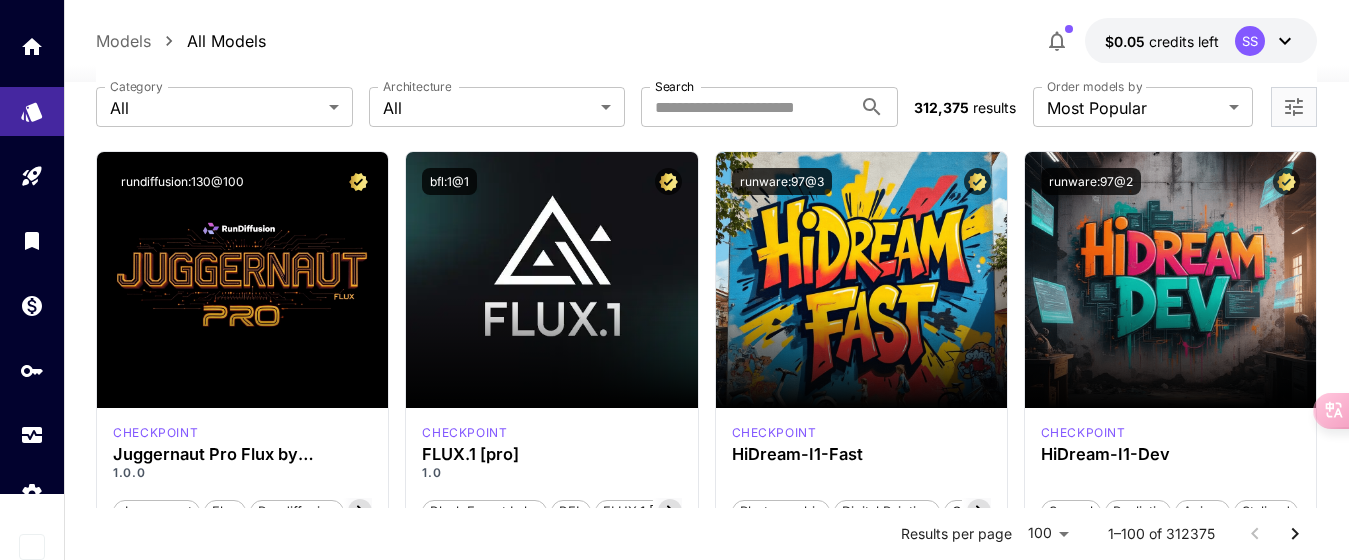 click on "All FLUX.1 D FLUX.1 S FlUX.1 Kontext [dev] FlUX.1 Kontext [max] FlUX.1 Kontext [pro] HiDream Dev HiDream Fast HiDream Full Pony SD 1.5 SD 1.5 Hyper SD 1.5 LCM SD 3 SDXL 1.0 SDXL 1.0 LCM SDXL Distilled SDXL Hyper SDXL Lightning SDXL Turbo" at bounding box center [674, 280] 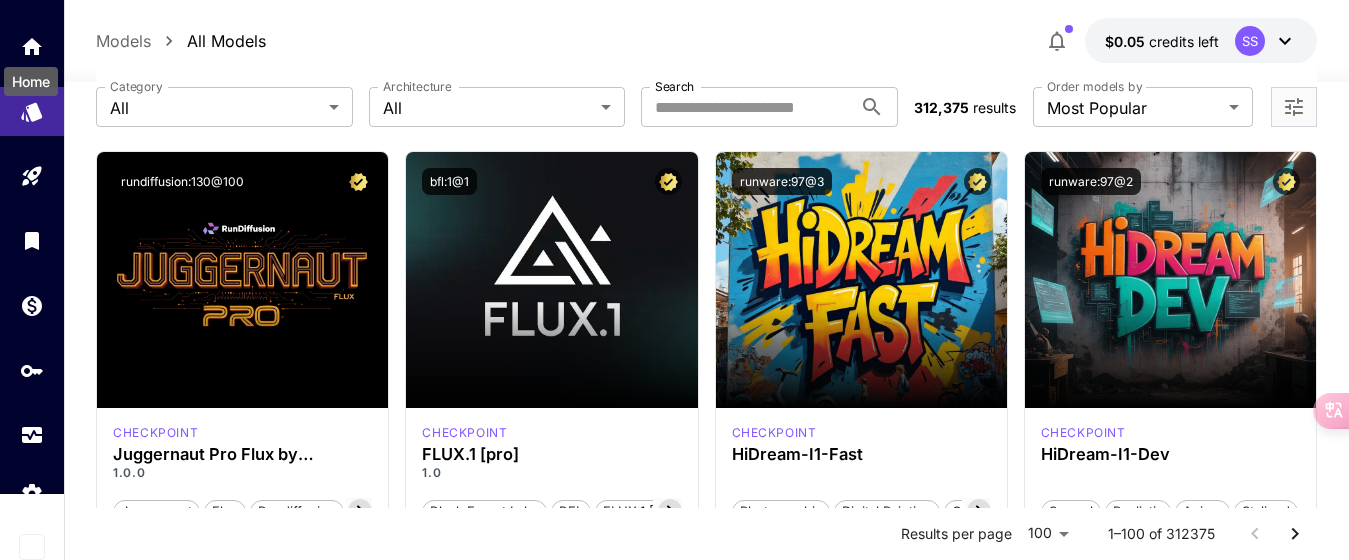 click 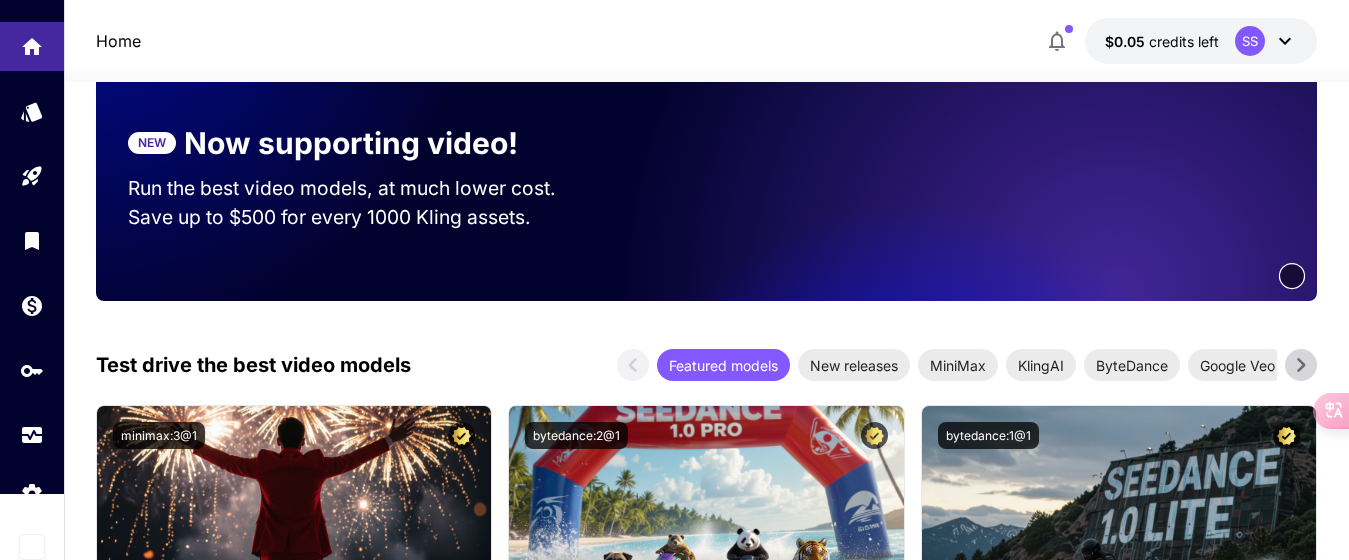 scroll, scrollTop: 300, scrollLeft: 0, axis: vertical 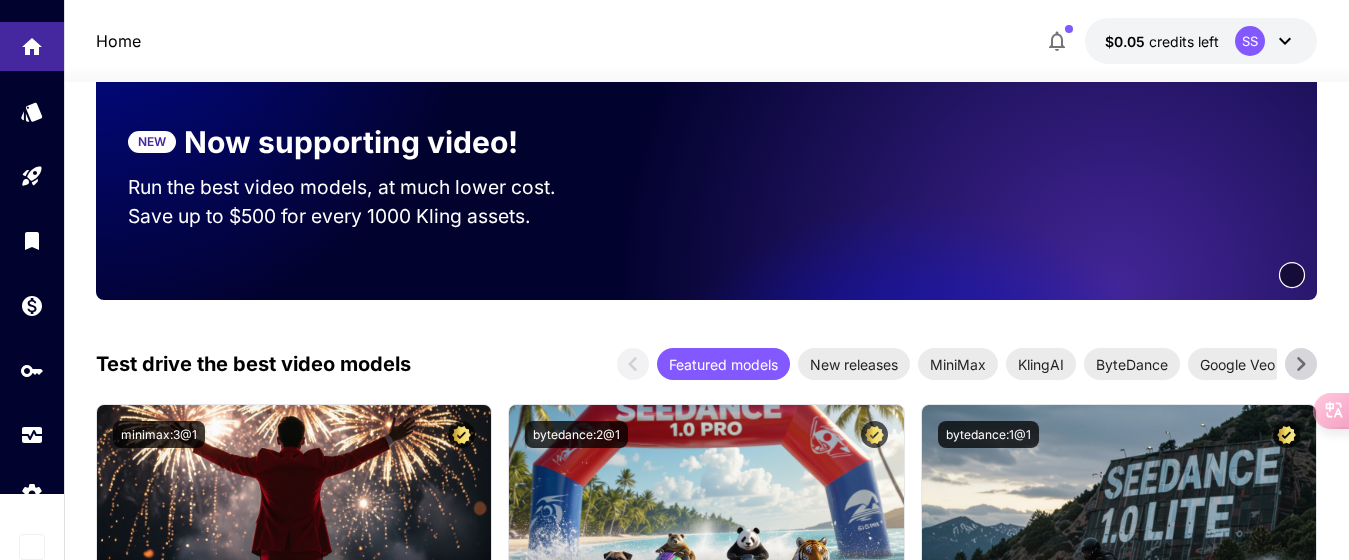 click on "Run the best video models, at much lower cost." at bounding box center (361, 187) 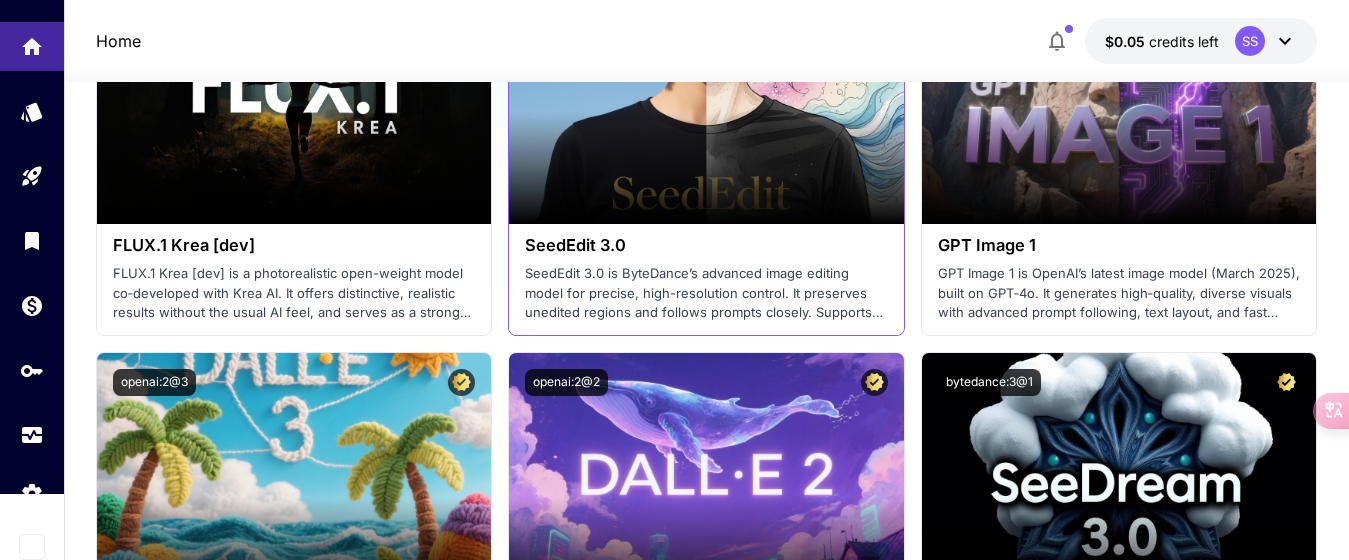 scroll, scrollTop: 3600, scrollLeft: 0, axis: vertical 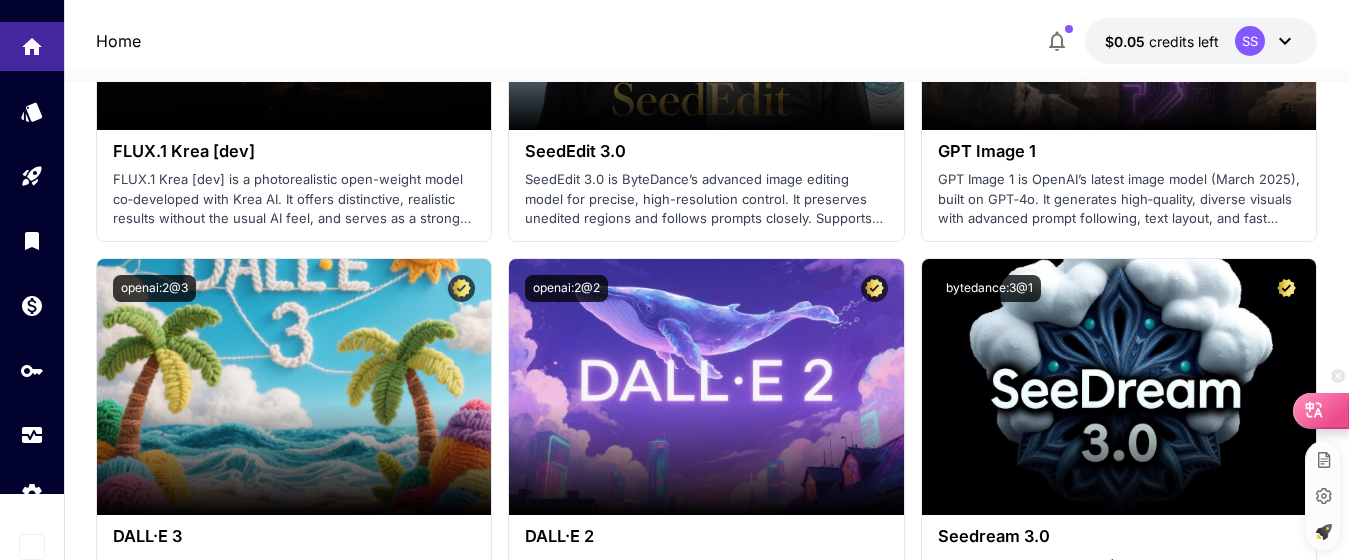 click at bounding box center (1321, 410) 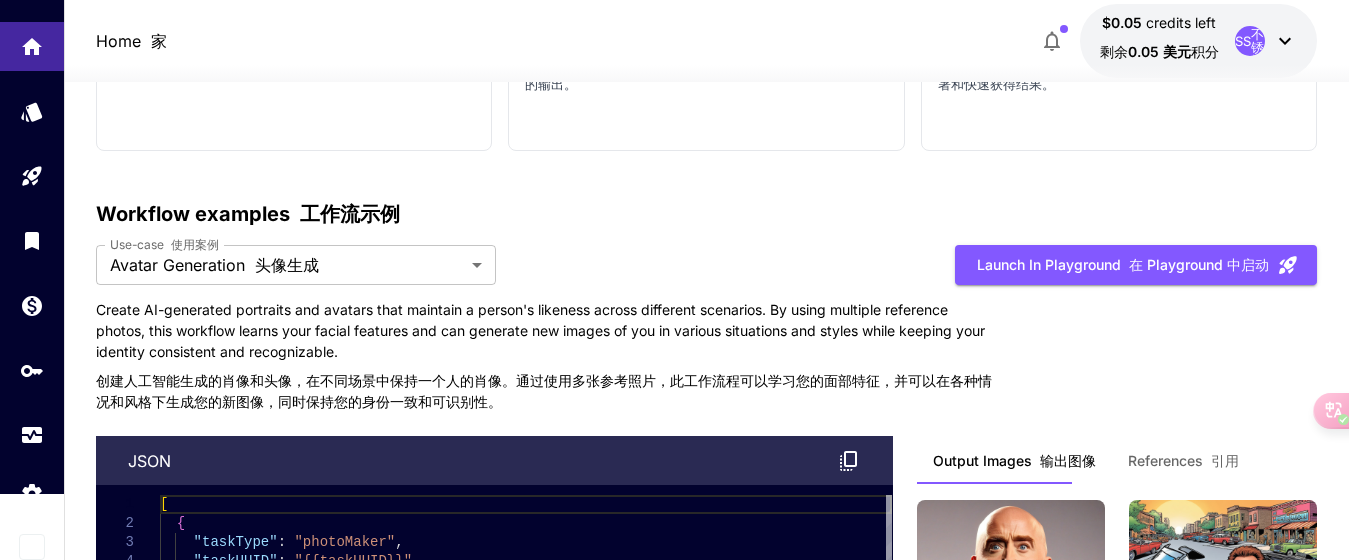 scroll, scrollTop: 6500, scrollLeft: 0, axis: vertical 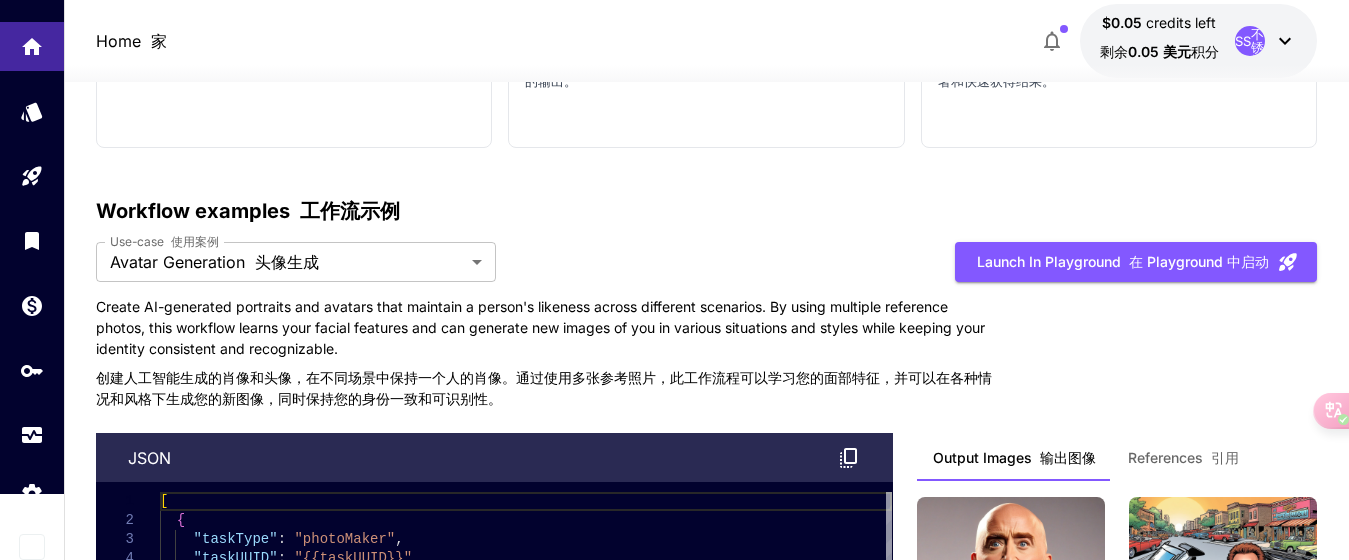 click on "Home    家 $0.05    credits left  剩余  0.05 美元   积分  SS    不锈钢 1 Make your first image Try The Playground 2 Set up billing Add Payment Method Create an API key Completed 4 Integrate Runware Completed Welcome to Runware! Check out your usage stats and API key performance at a glance. Explore featured models, dive into workflow examples, review platform updates, or get help when you need it. NEW Now supporting video! Run the best video models, at much lower cost. Save up to $350 for every 1000 Minimax assets. 1 Test drive the best video models Featured models New releases MiniMax KlingAI ByteDance Google Veo PixVerse Vidu Launch in Playground minimax:3@1                             MiniMax 02 Hailuo Most polished and dynamic model with vibrant, theatrical visuals and fluid motion. Ideal for viral content and commercial-style footage. Launch in Playground bytedance:2@1                             Seedance 1.0 Pro Launch in Playground bytedance:1@1" at bounding box center [674, -2470] 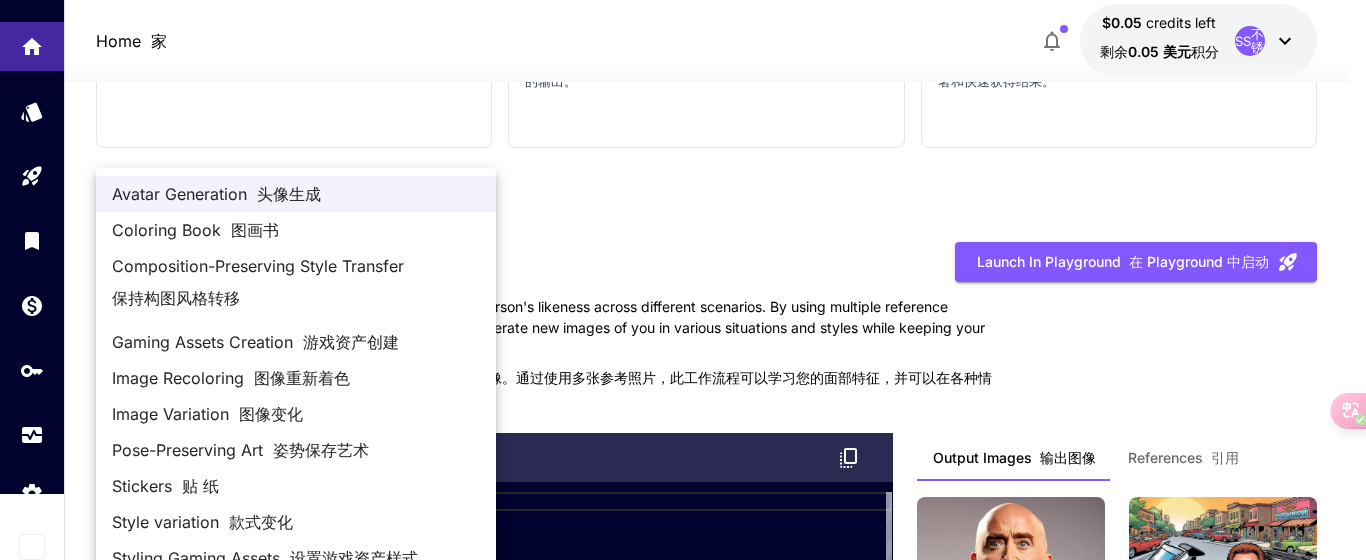 click at bounding box center (683, 280) 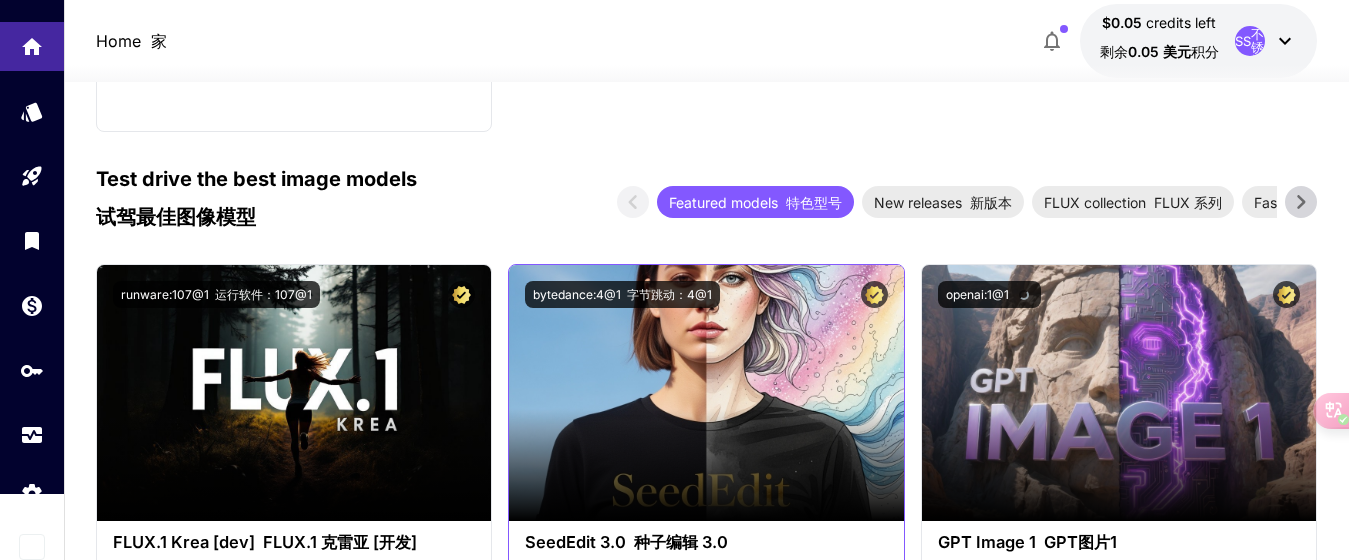 scroll, scrollTop: 3601, scrollLeft: 0, axis: vertical 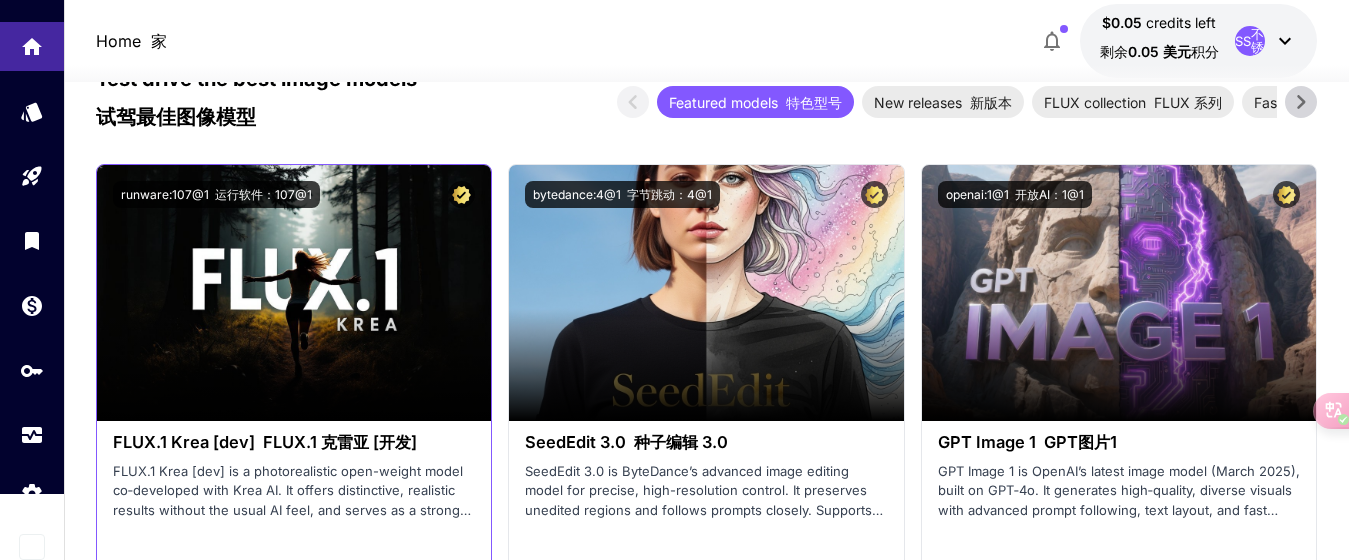 click on "FLUX.1 Krea [dev] is a photorealistic open-weight model co‑developed with Krea AI. It offers distinctive, realistic results without the usual AI feel, and serves as a strong base for custom generations. FLUX.1 Krea [dev] 是与 Krea AI 共同开发的逼真的开放重量模型。它提供独特、逼真的结果，没有通常的人工智能感觉，并作为自定义生成的坚实基础。" at bounding box center [294, 491] 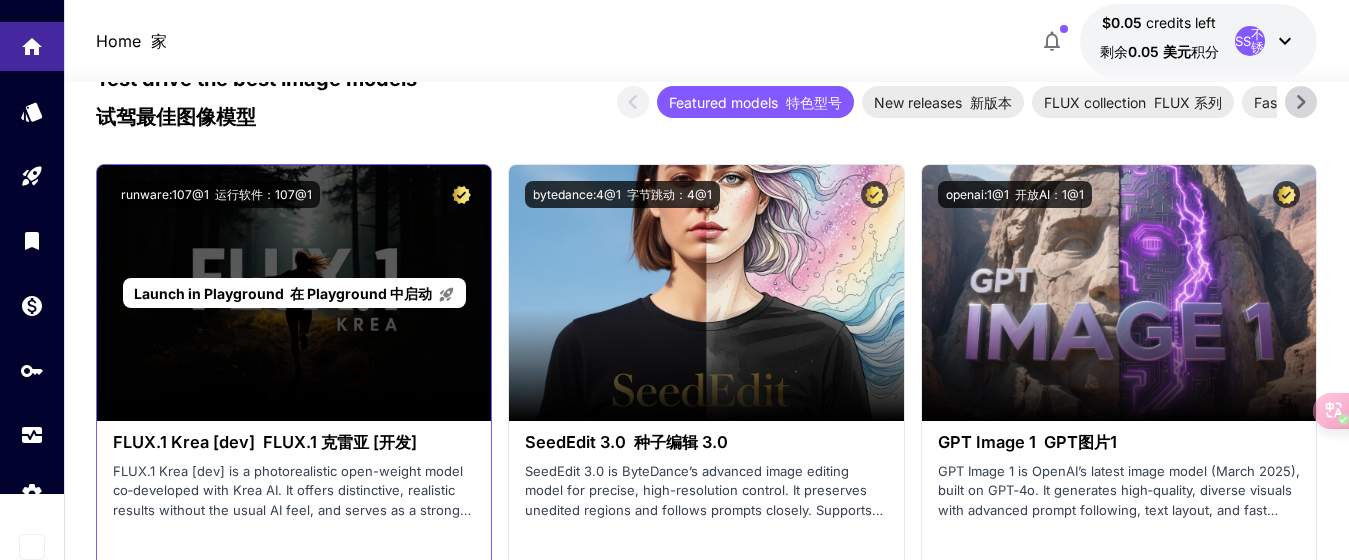 click on "Launch in Playground    在 Playground 中启动" at bounding box center [294, 293] 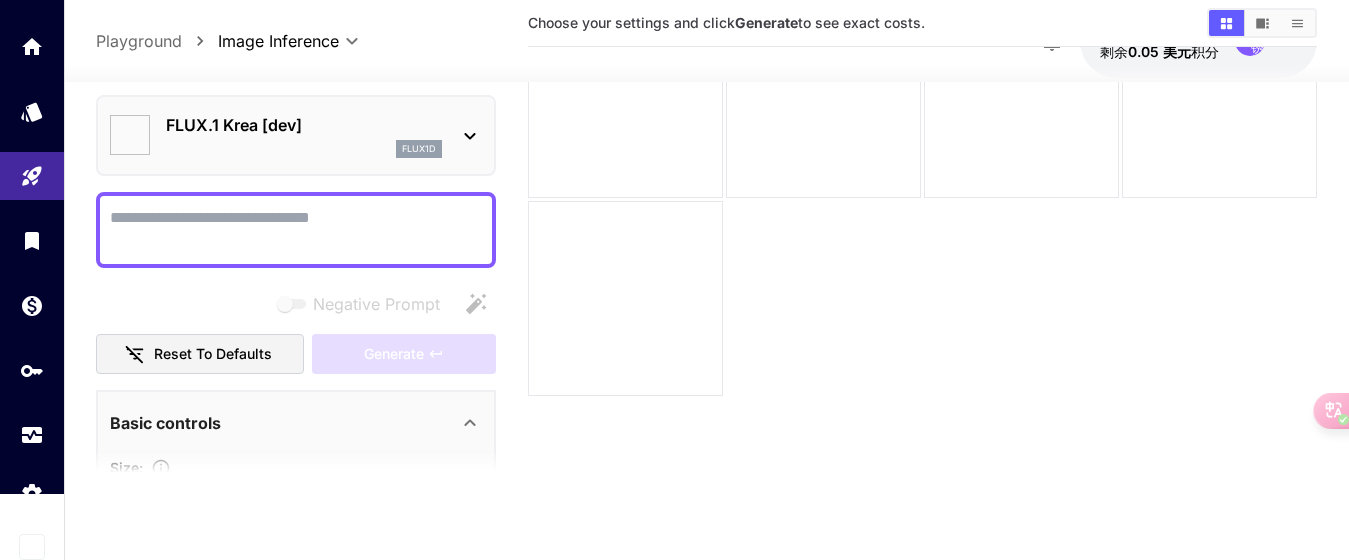 type on "*******" 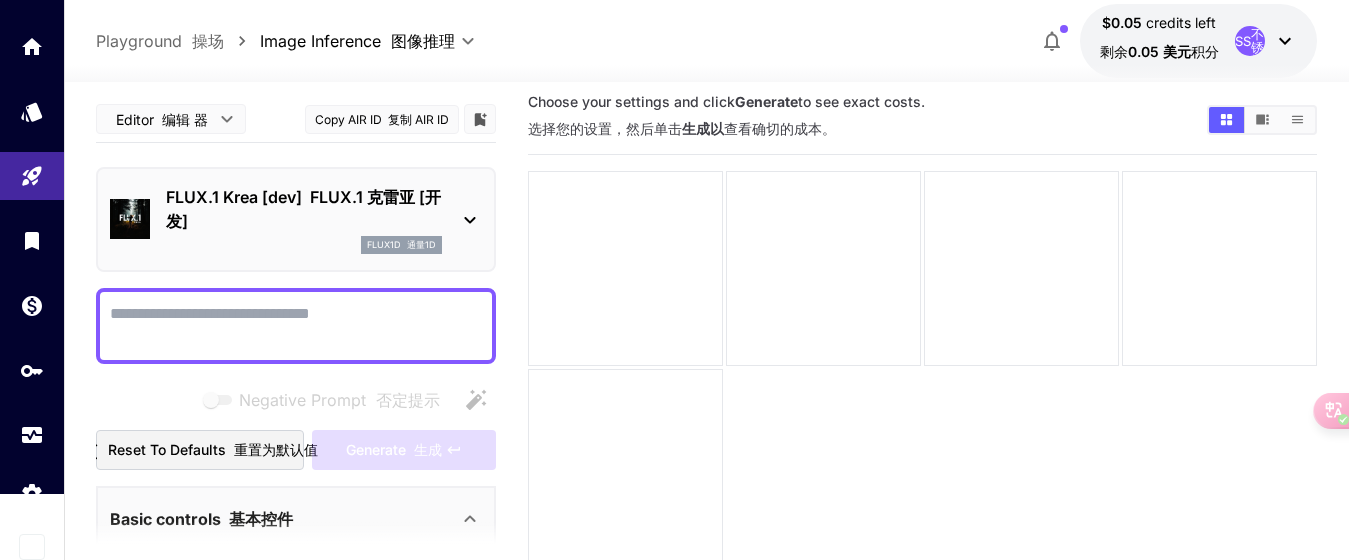 scroll, scrollTop: 0, scrollLeft: 0, axis: both 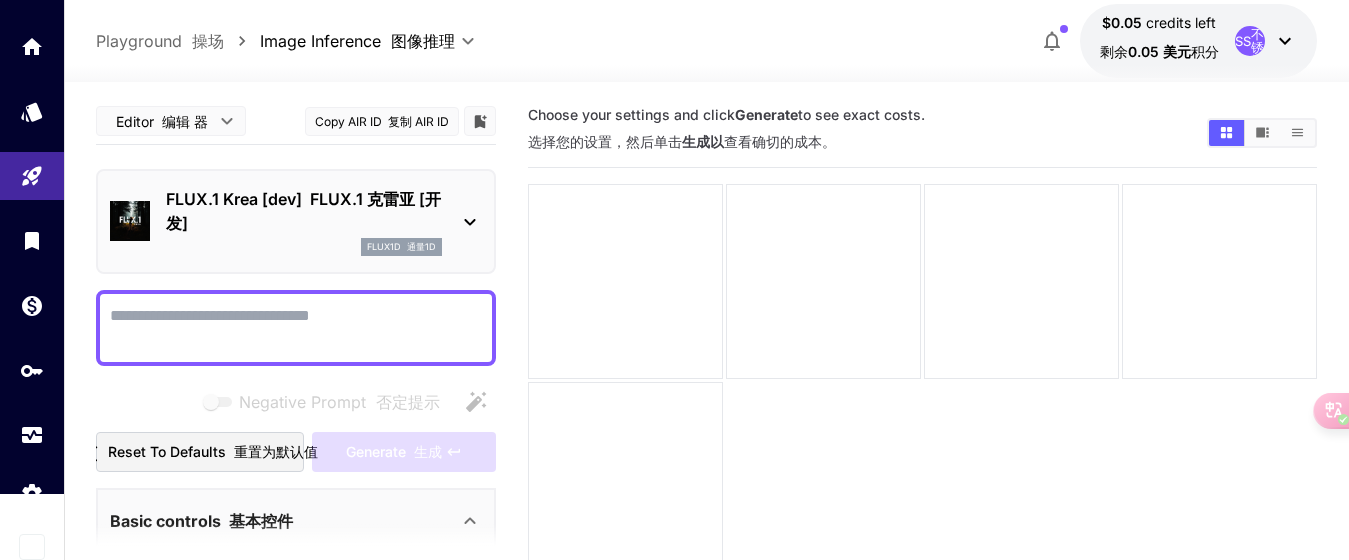 click on "选择您的设置，然后单击 生成以 查看确切的成本。" at bounding box center [682, 141] 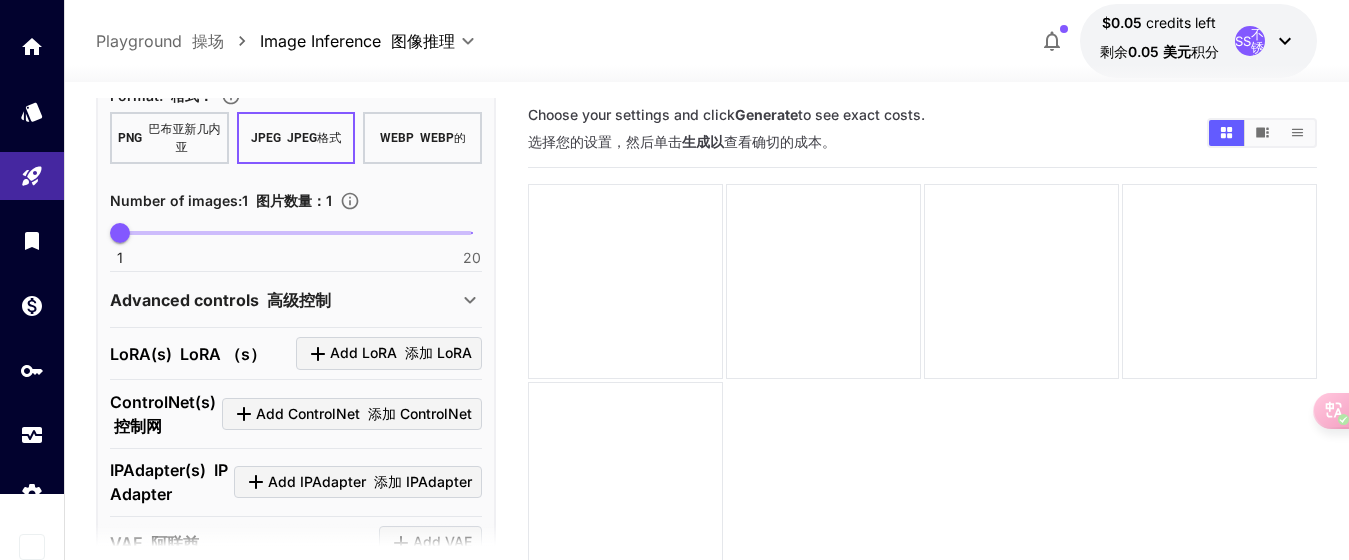 scroll, scrollTop: 800, scrollLeft: 0, axis: vertical 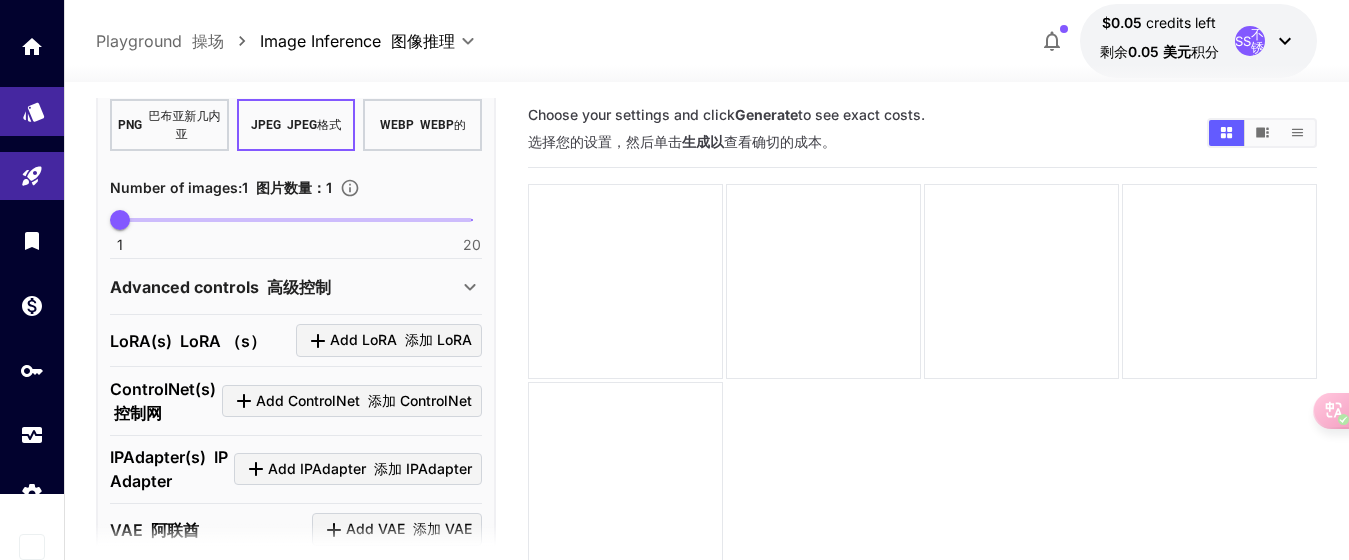 click at bounding box center [32, 111] 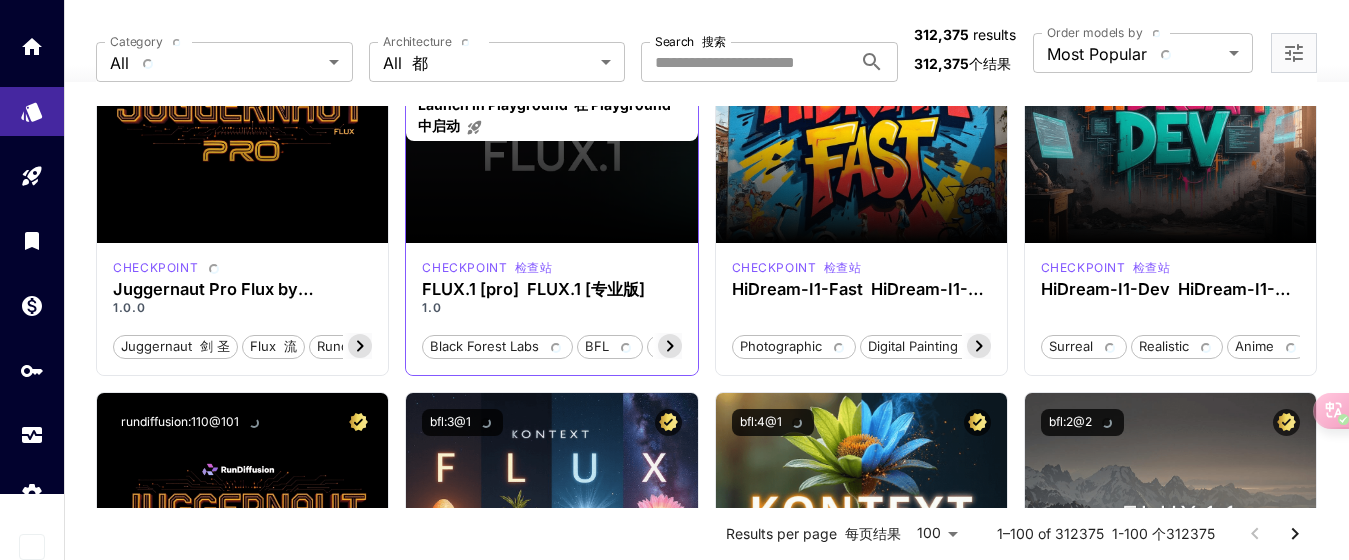 scroll, scrollTop: 100, scrollLeft: 0, axis: vertical 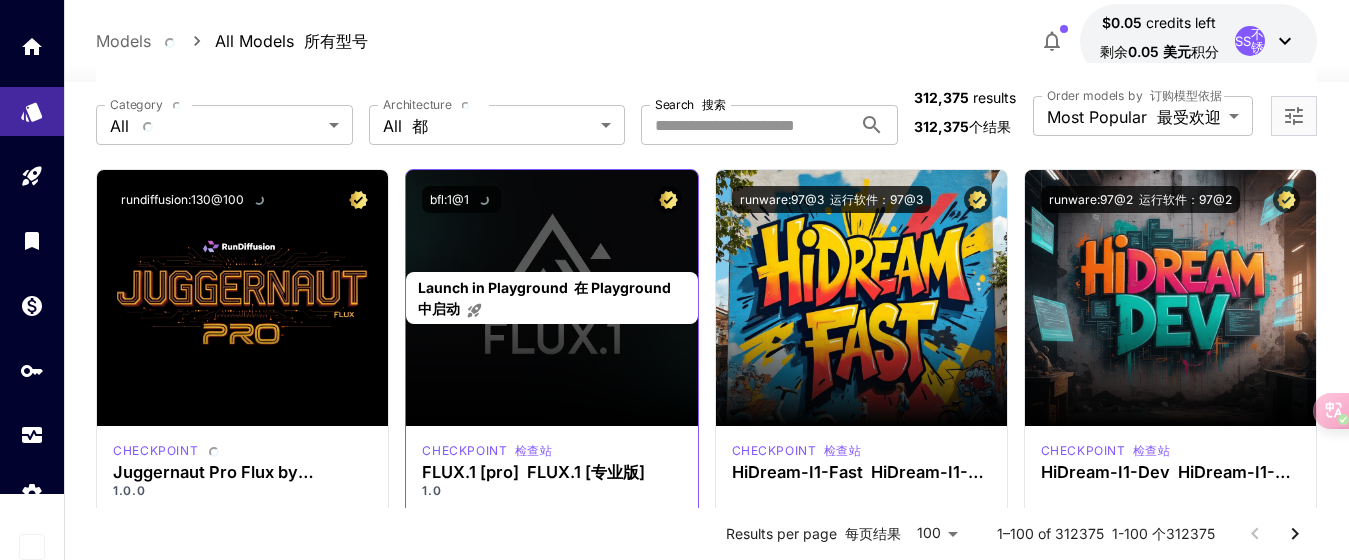click on "Launch in Playground    在 Playground 中启动" at bounding box center (551, 298) 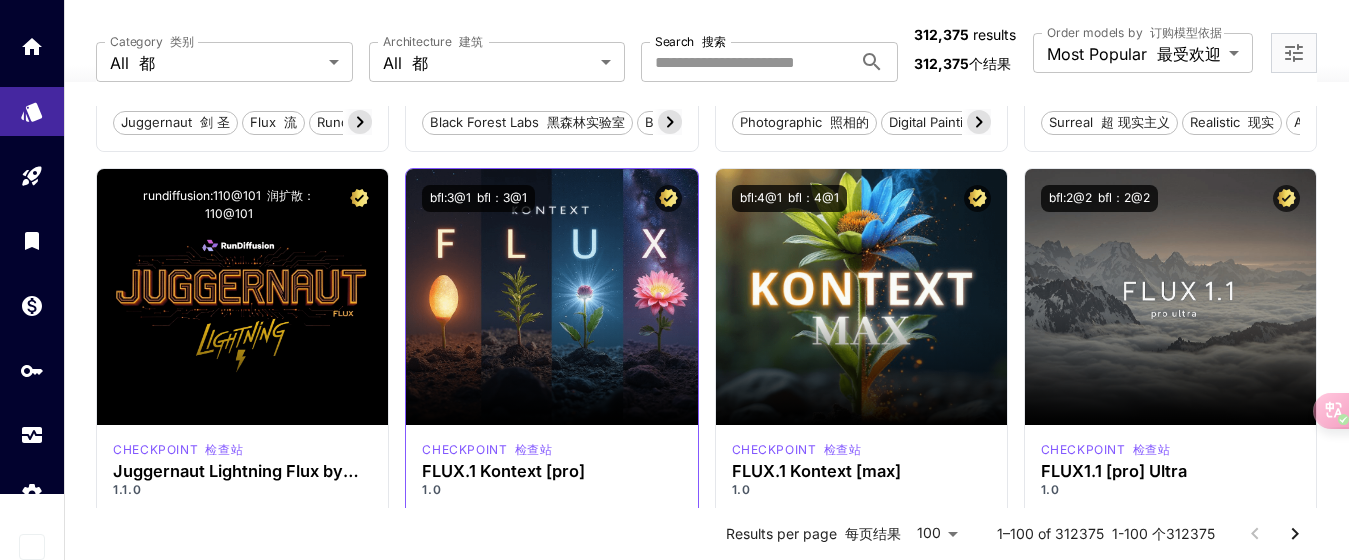 scroll, scrollTop: 600, scrollLeft: 0, axis: vertical 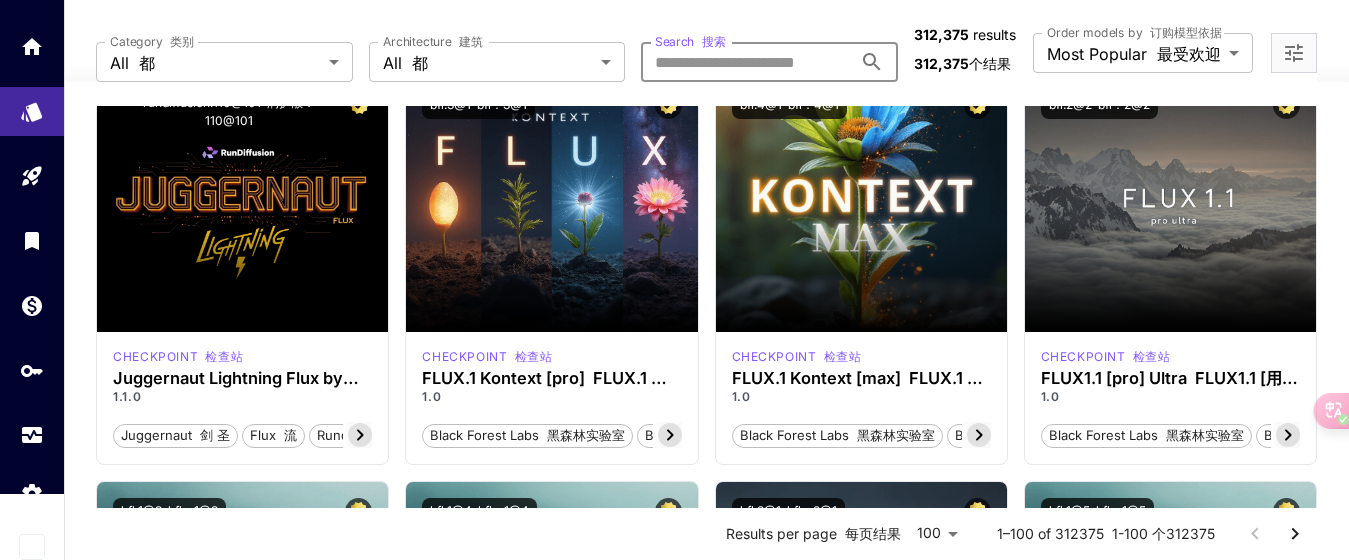click on "Search    搜索" at bounding box center [746, 62] 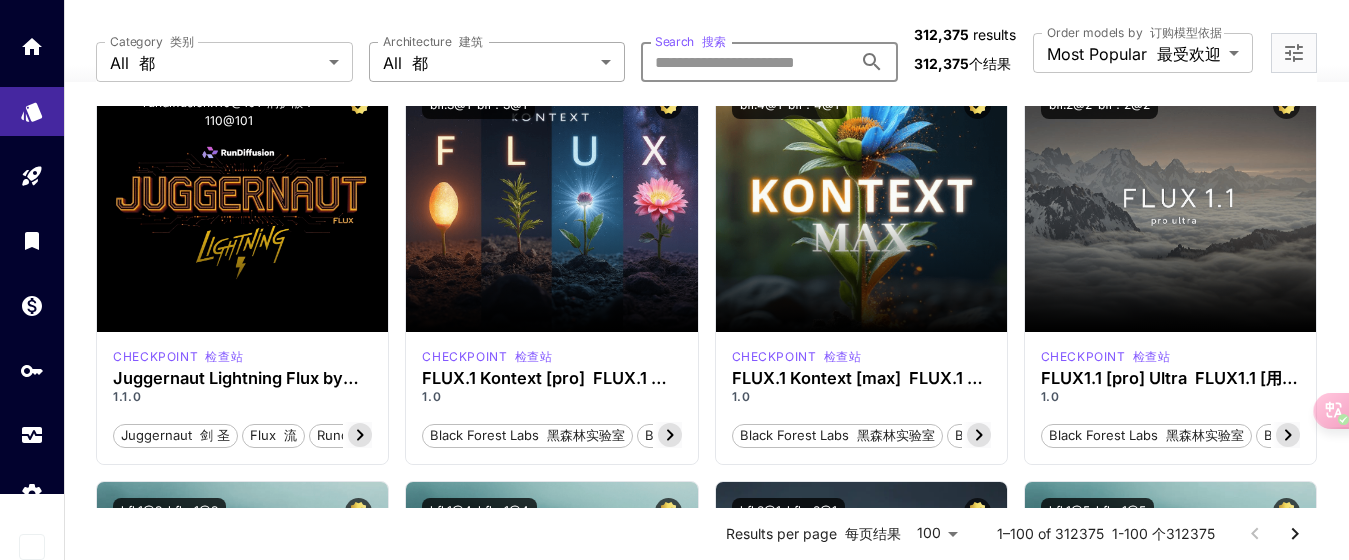 click on "**********" at bounding box center [674, 8757] 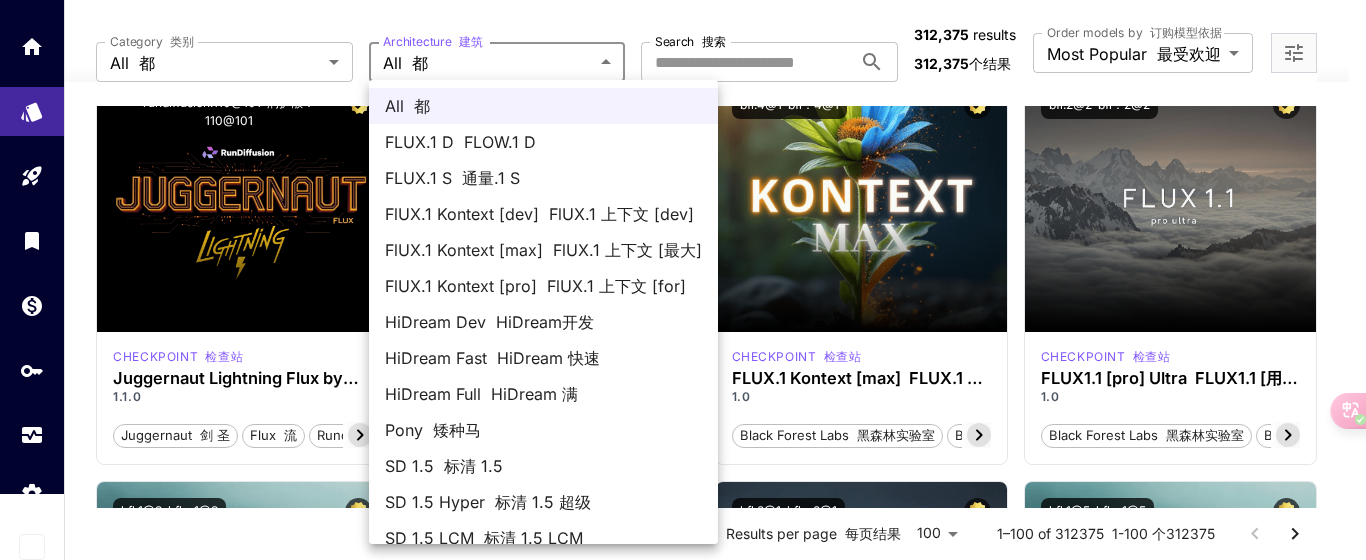 click on "FLOW.1 D" at bounding box center [500, 142] 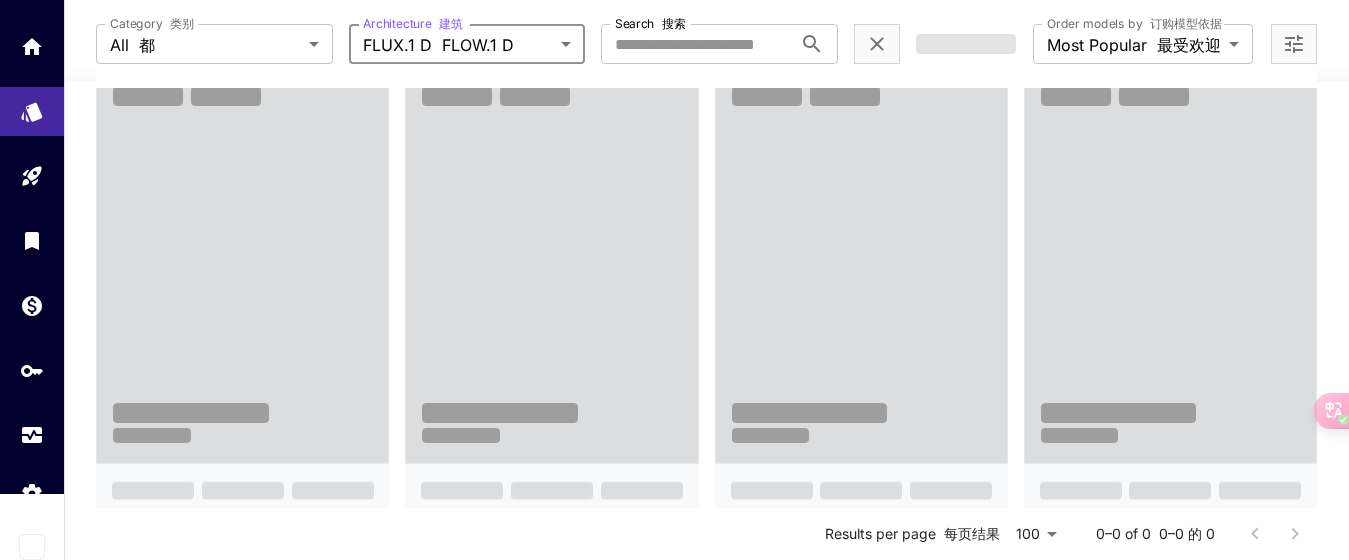scroll, scrollTop: 800, scrollLeft: 0, axis: vertical 